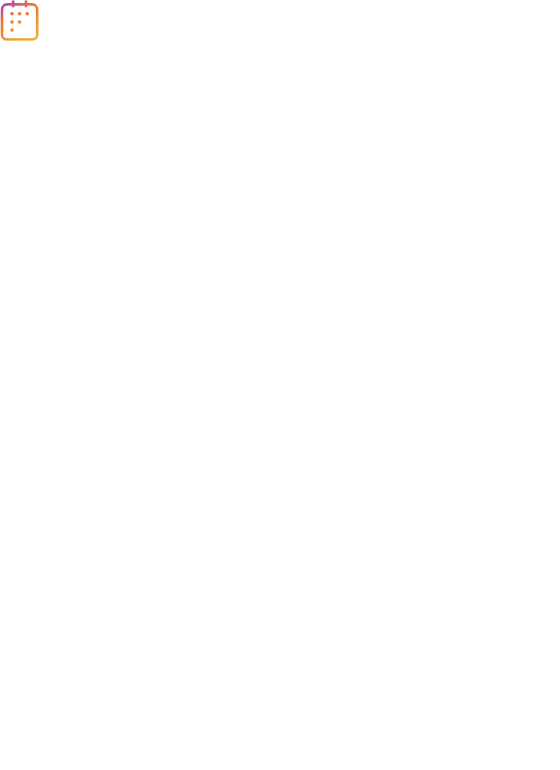 scroll, scrollTop: 0, scrollLeft: 0, axis: both 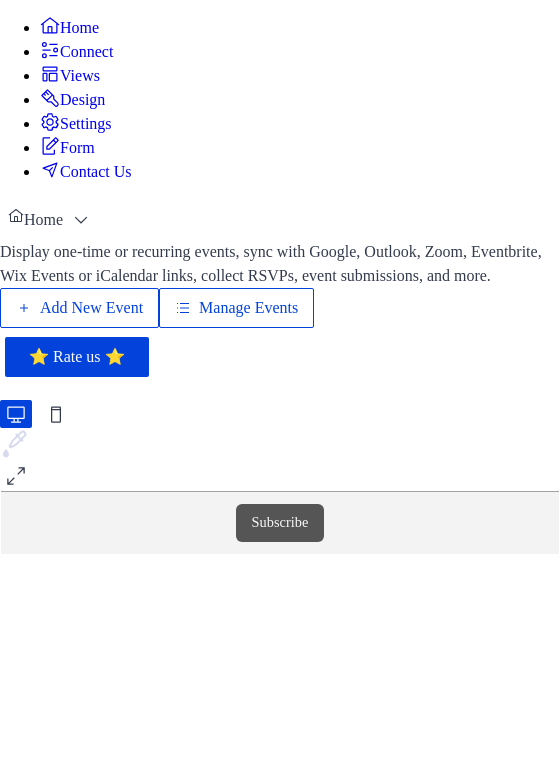 click on "Manage Events" at bounding box center (248, 308) 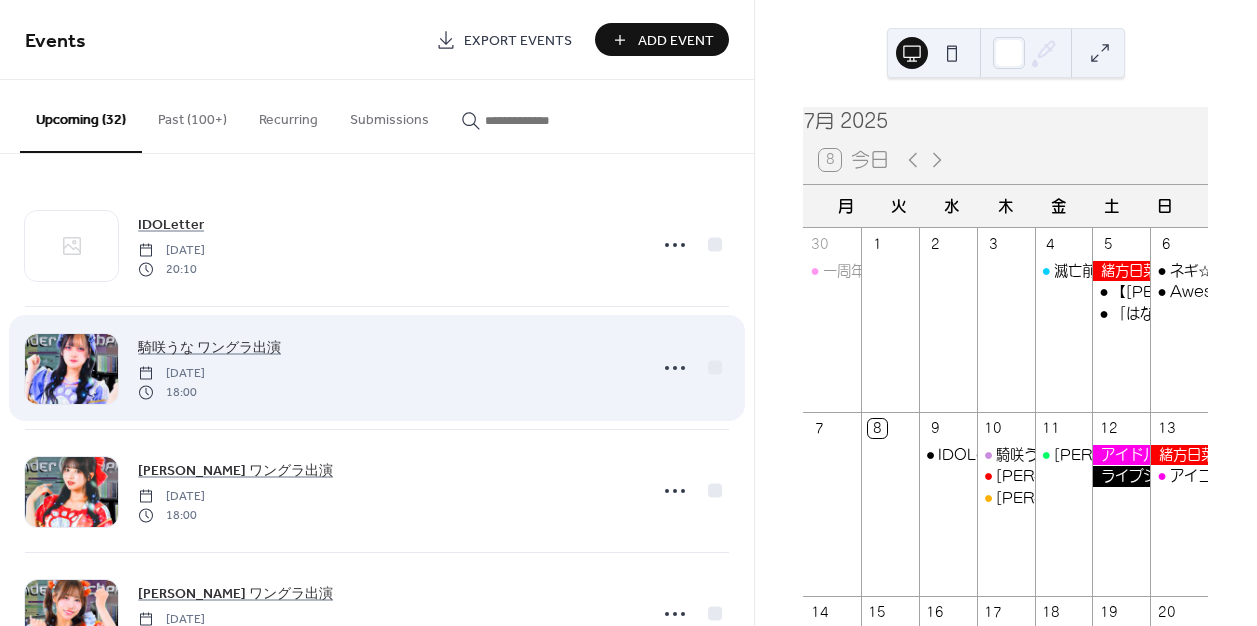 scroll, scrollTop: 0, scrollLeft: 0, axis: both 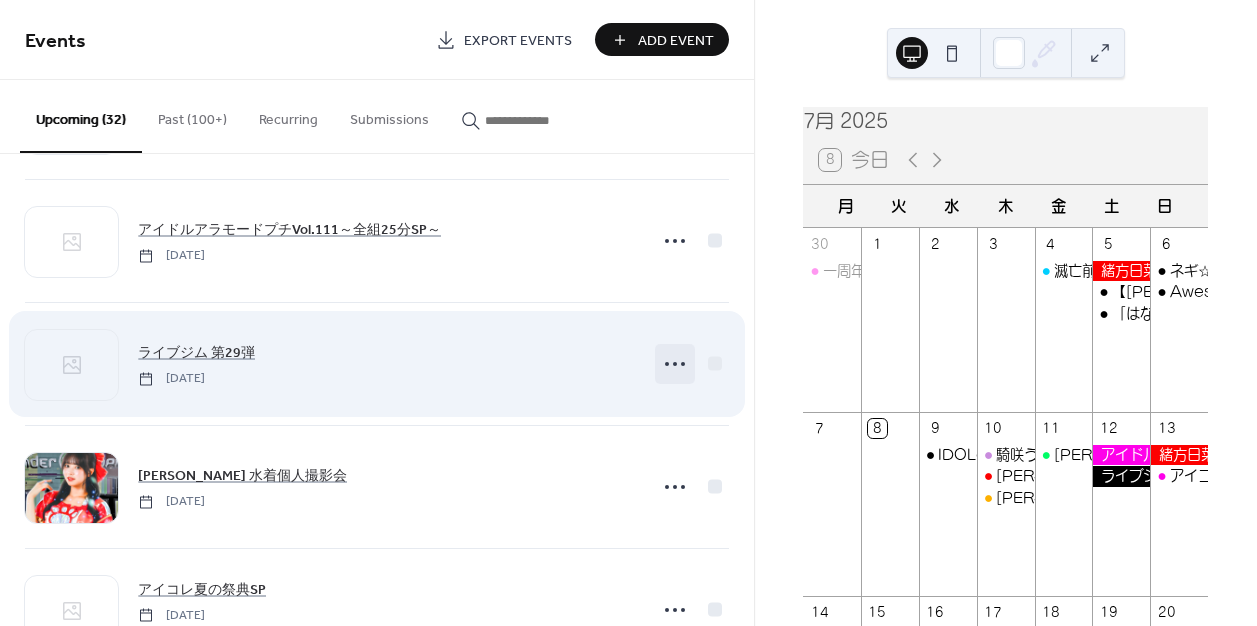 click 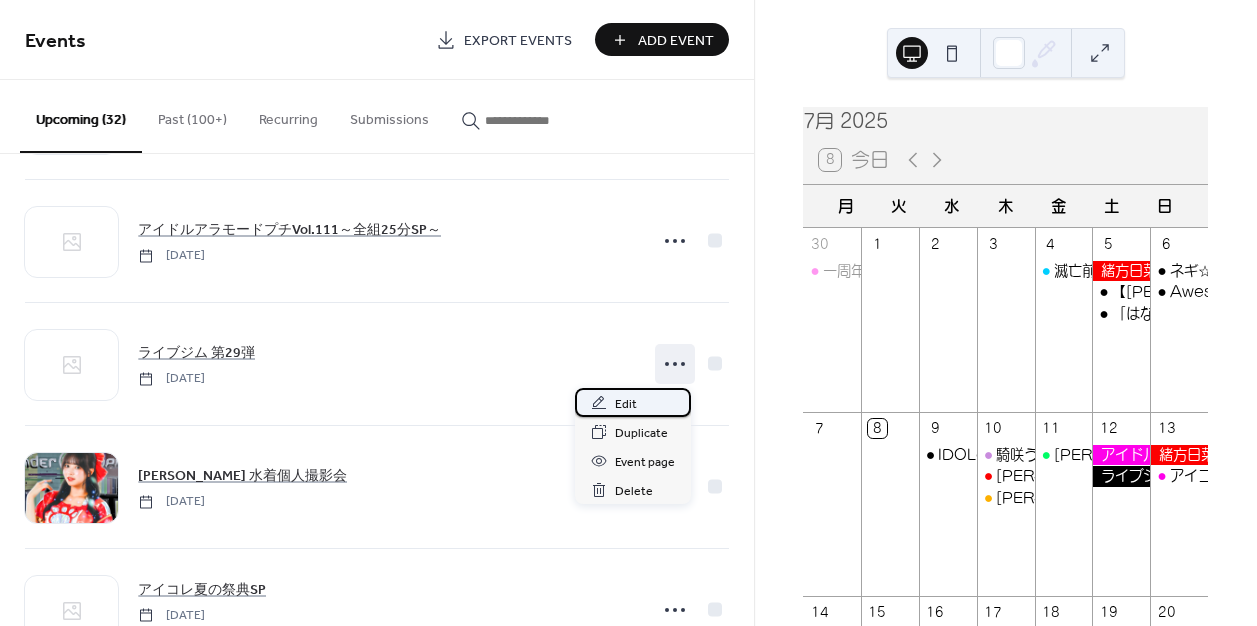 click on "Edit" at bounding box center [626, 404] 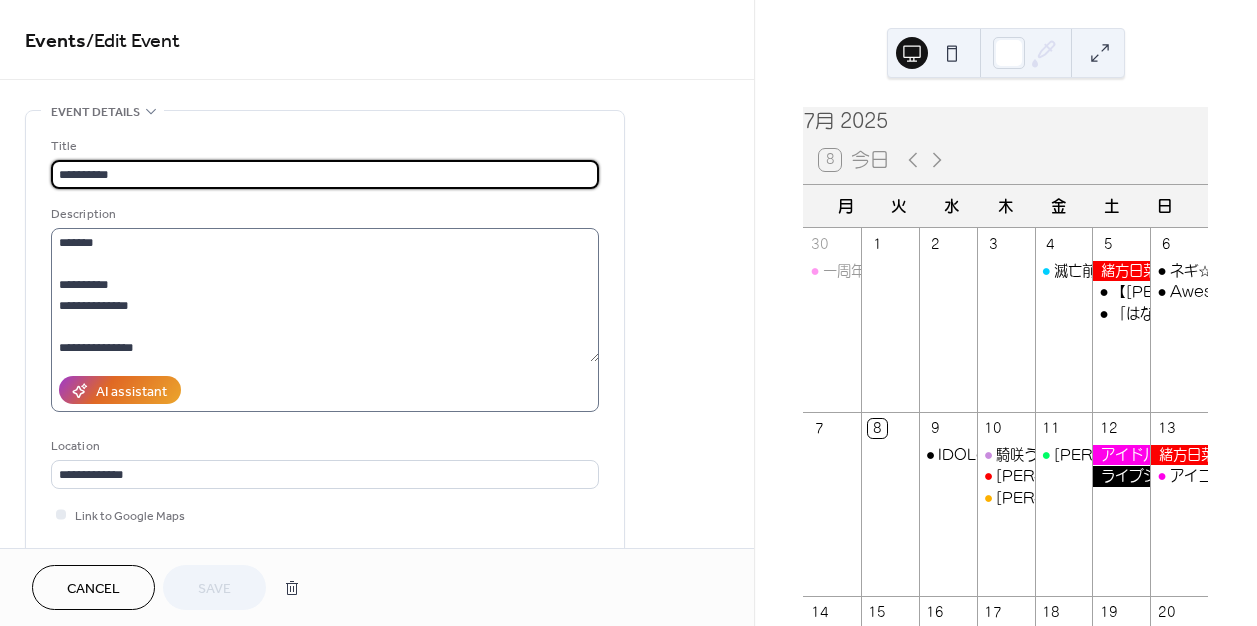 scroll, scrollTop: 57, scrollLeft: 0, axis: vertical 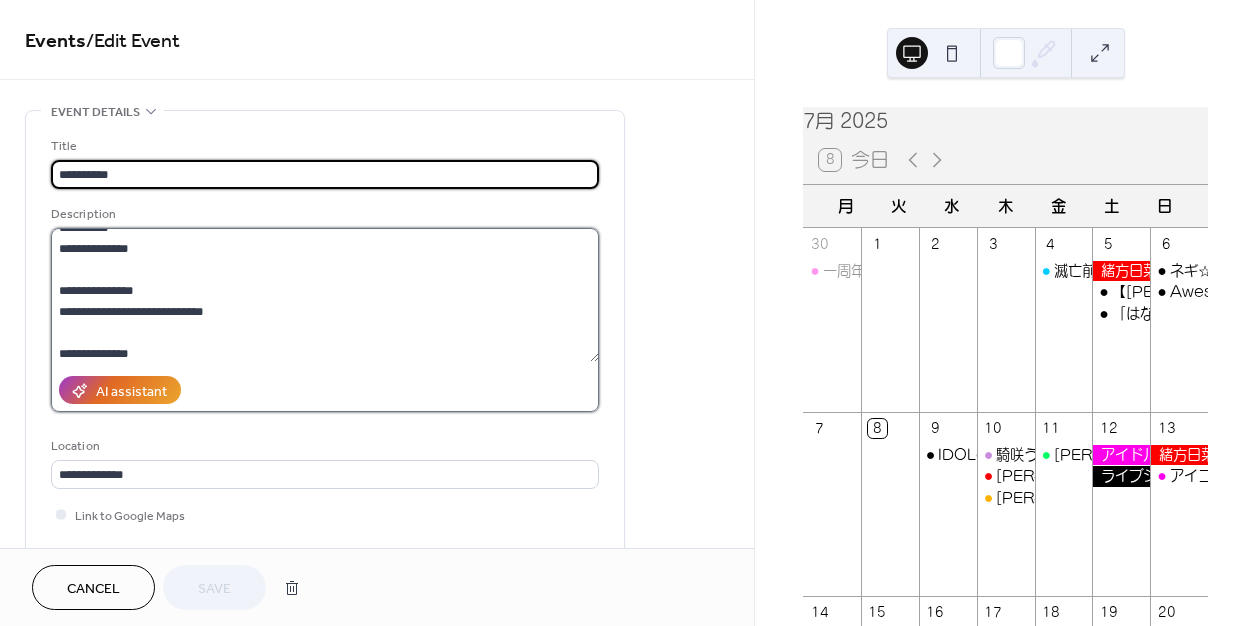 click on "**********" at bounding box center (325, 295) 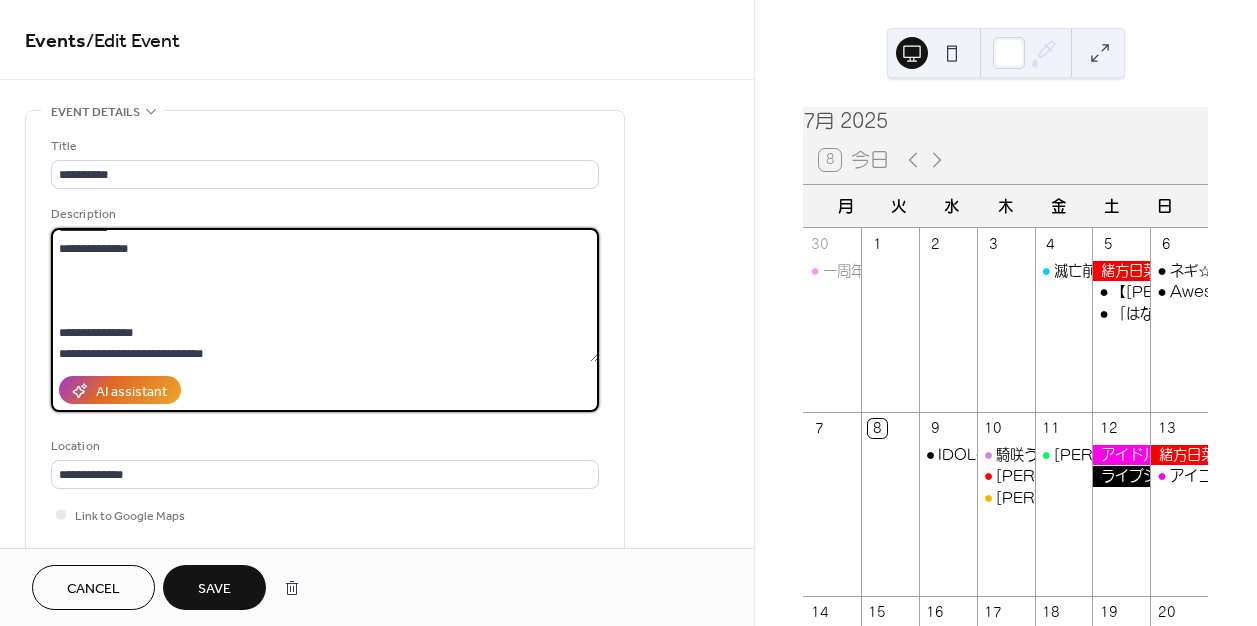 paste on "**********" 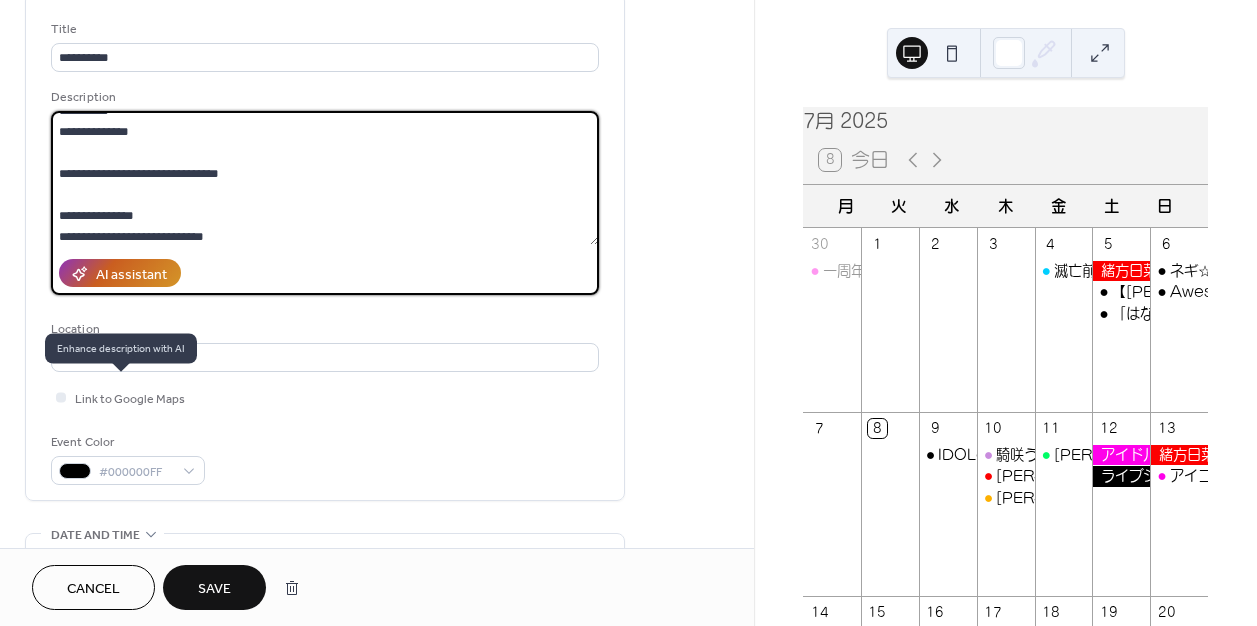 scroll, scrollTop: 411, scrollLeft: 0, axis: vertical 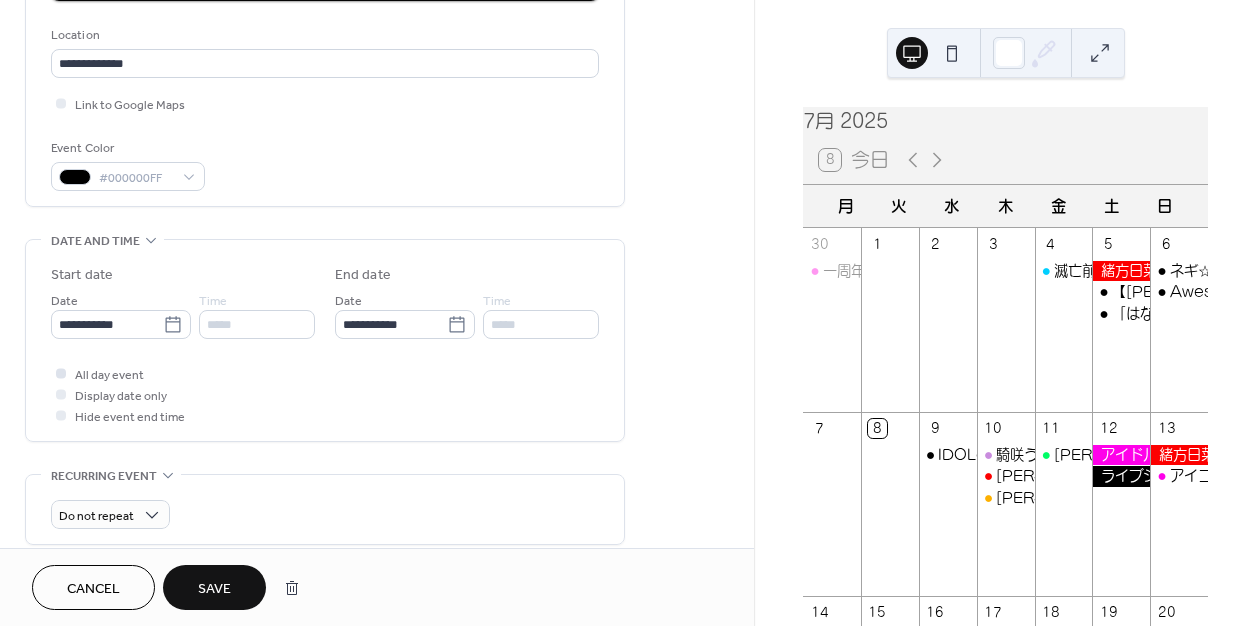 type on "**********" 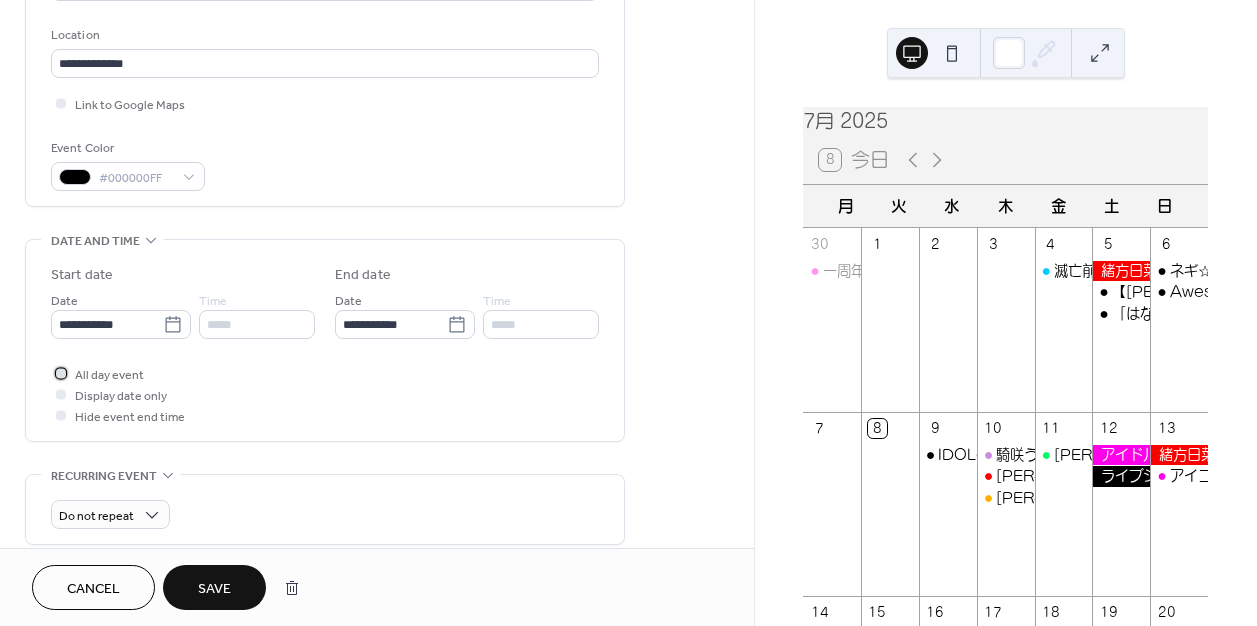 click on "All day event" at bounding box center [109, 375] 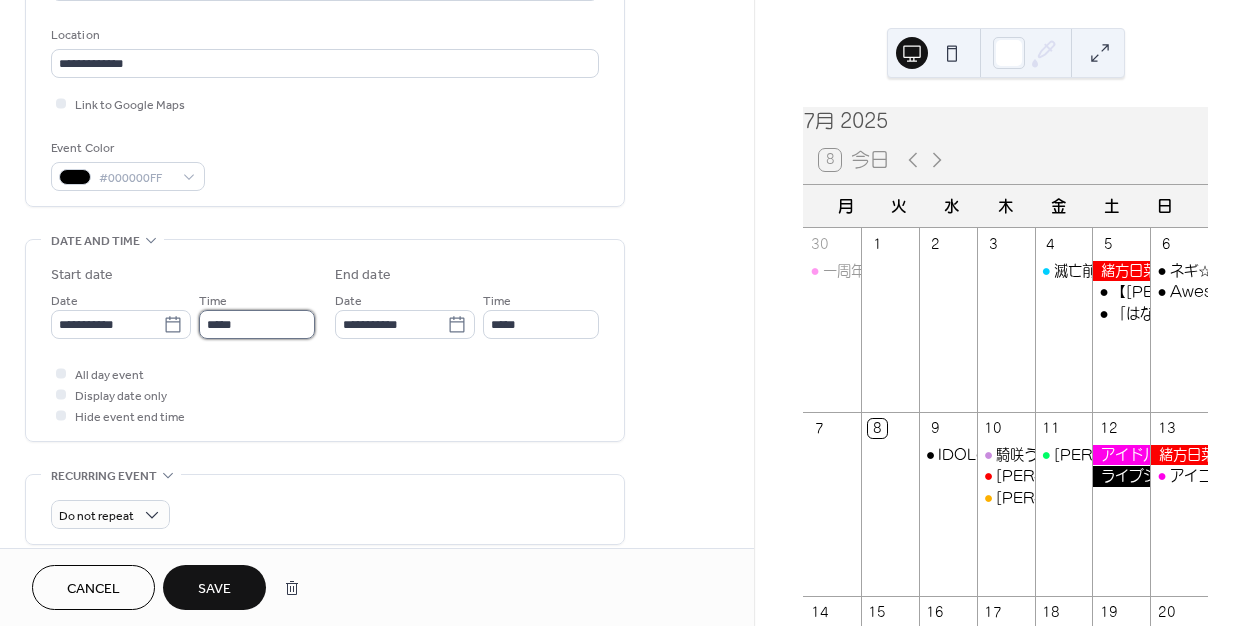 click on "*****" at bounding box center [257, 324] 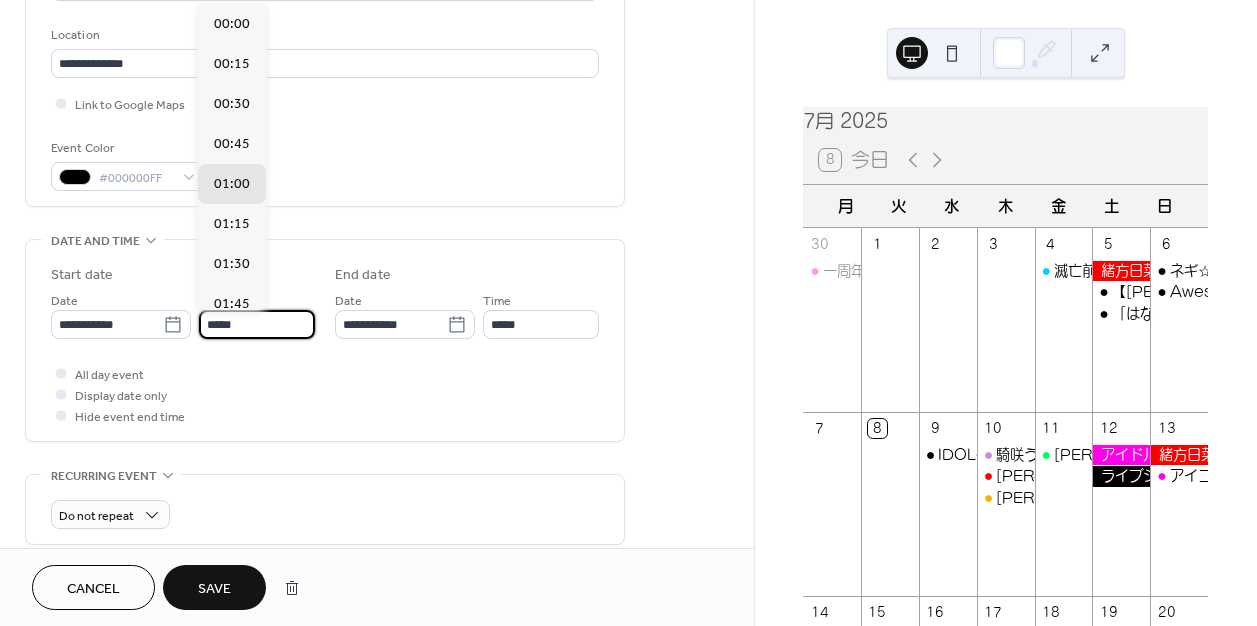 scroll, scrollTop: 1944, scrollLeft: 0, axis: vertical 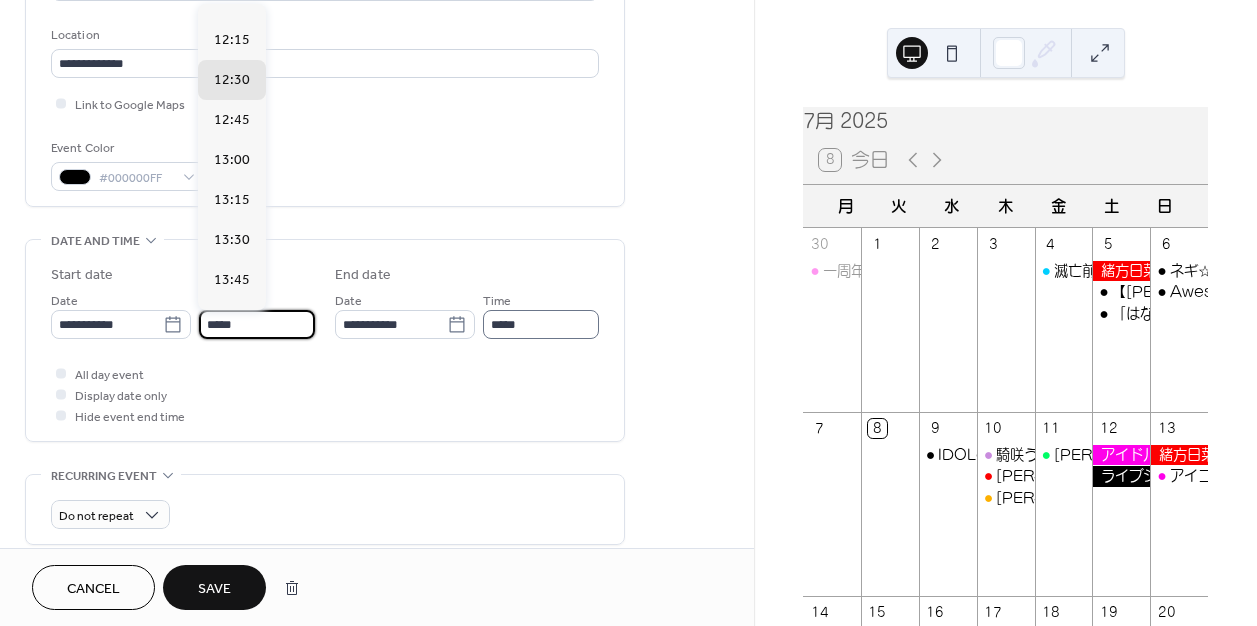 type on "*****" 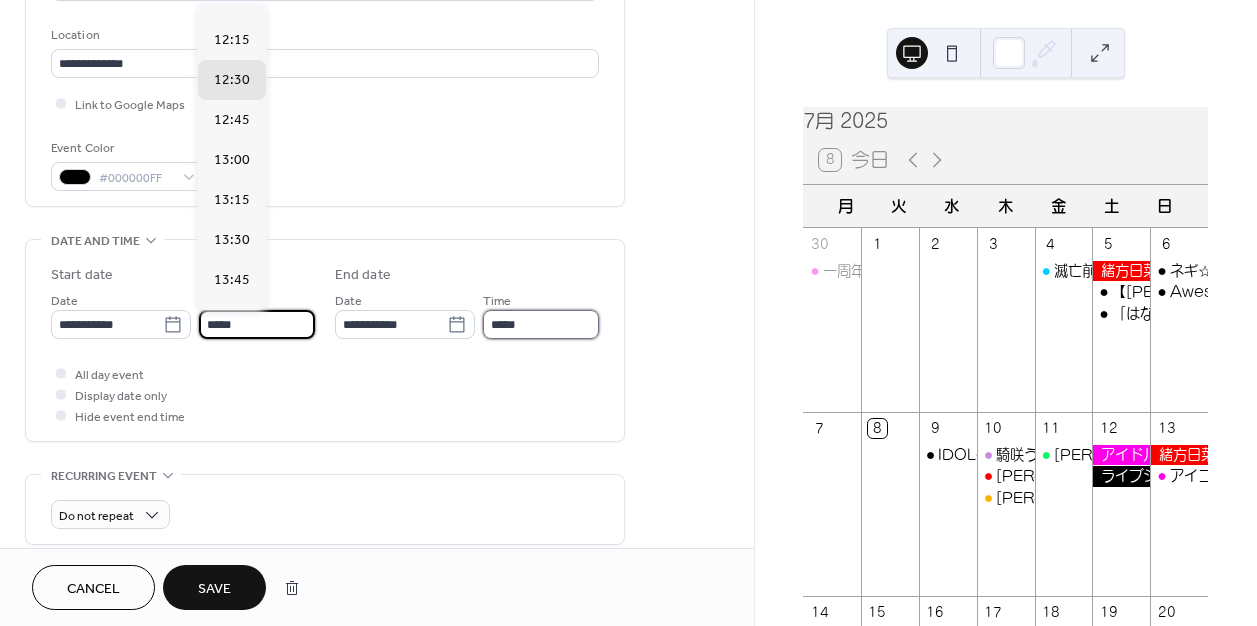 click on "*****" at bounding box center [541, 324] 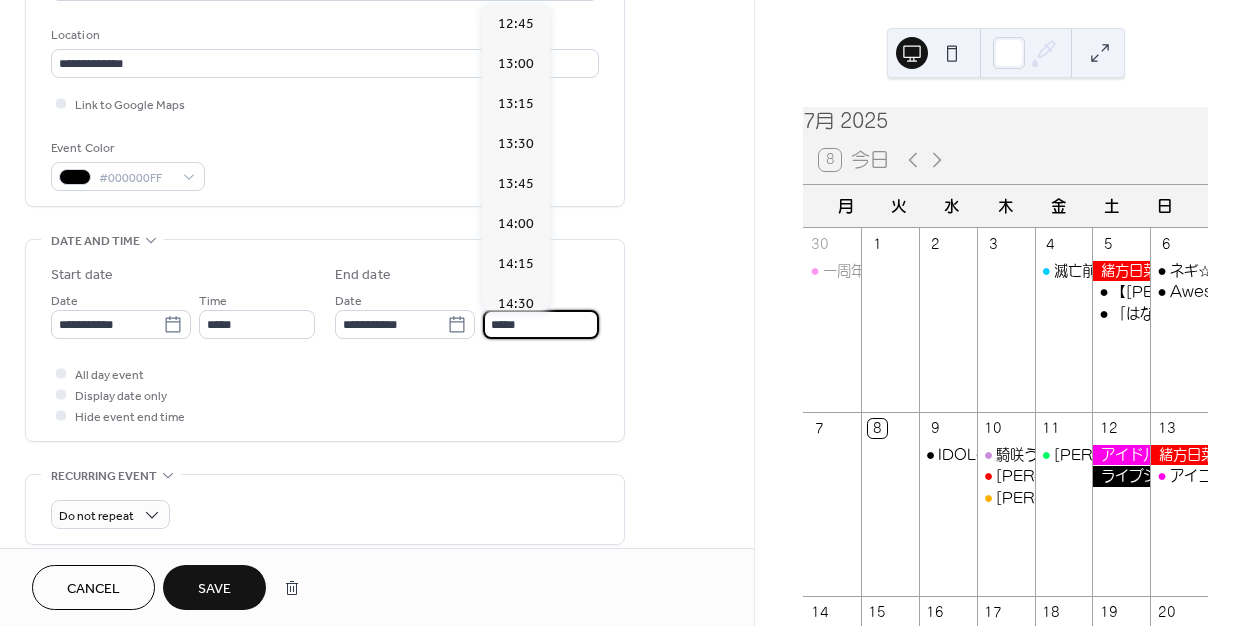 type on "*****" 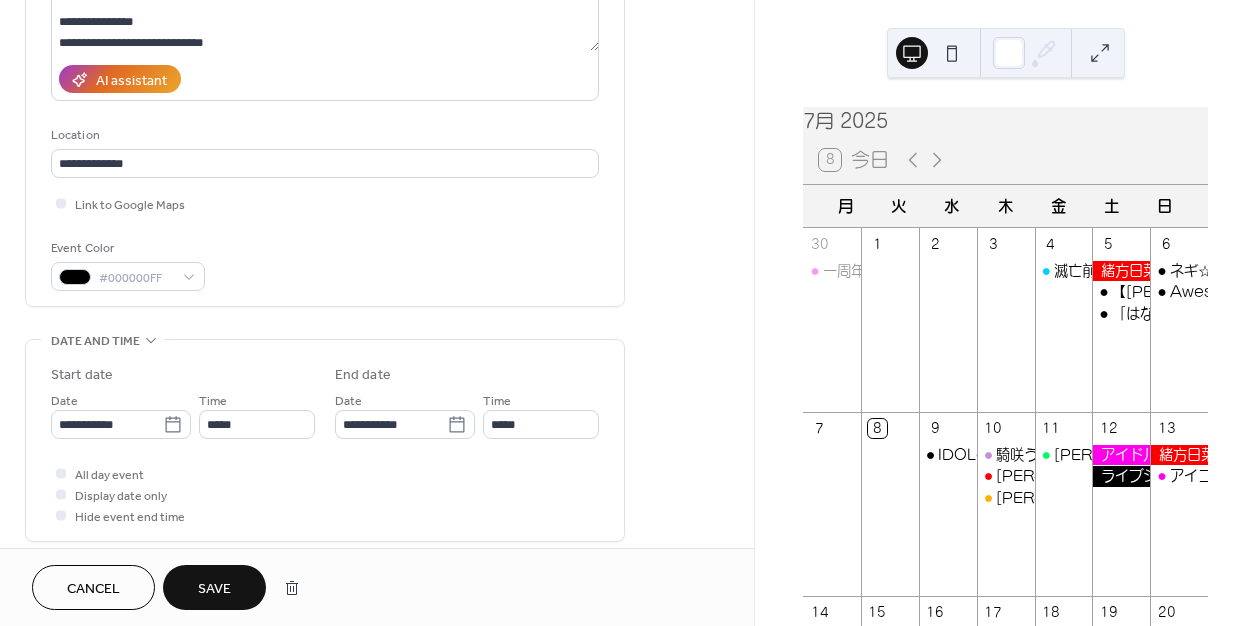 scroll, scrollTop: 327, scrollLeft: 0, axis: vertical 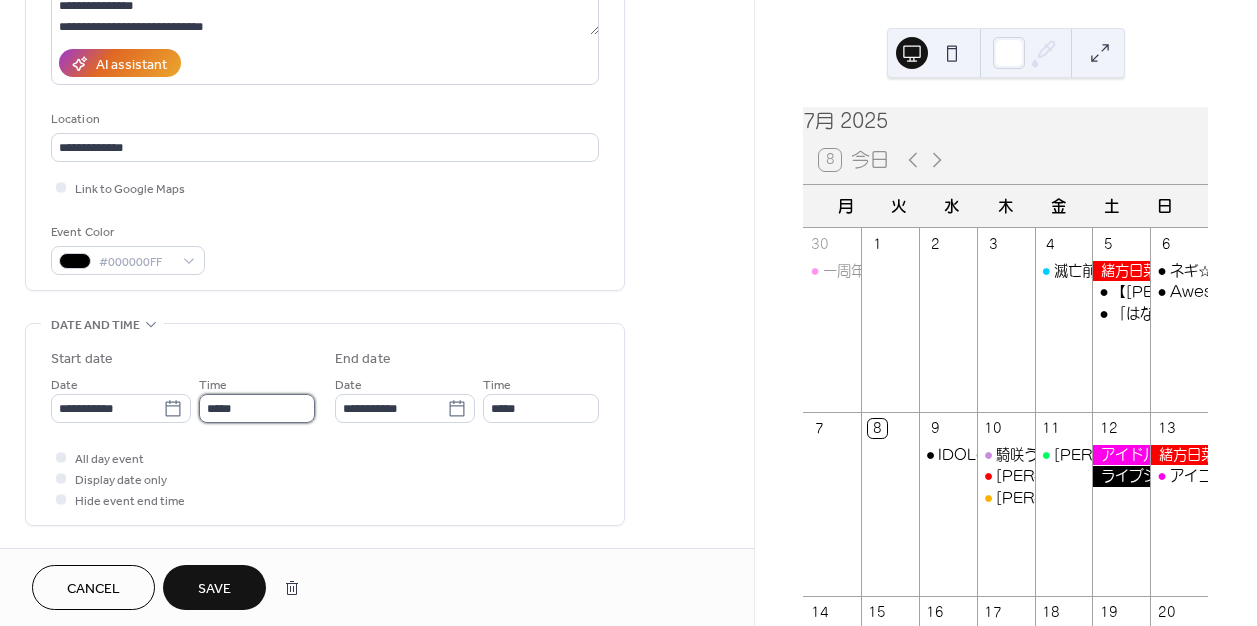 click on "*****" at bounding box center [257, 408] 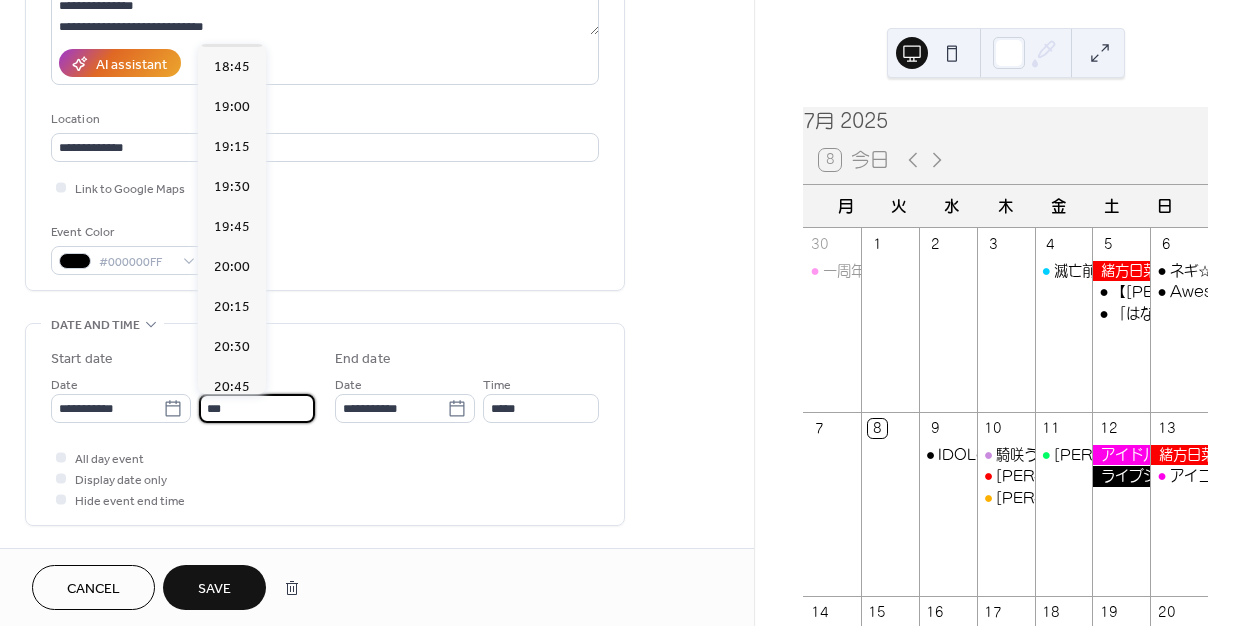 scroll, scrollTop: 2916, scrollLeft: 0, axis: vertical 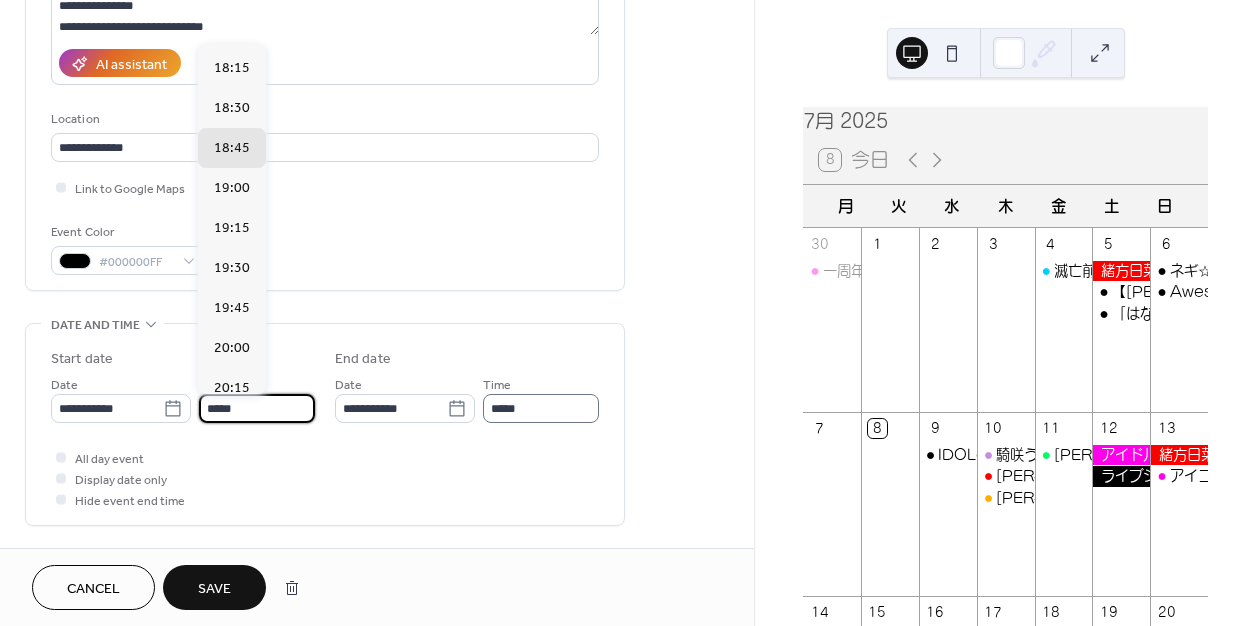 type on "*****" 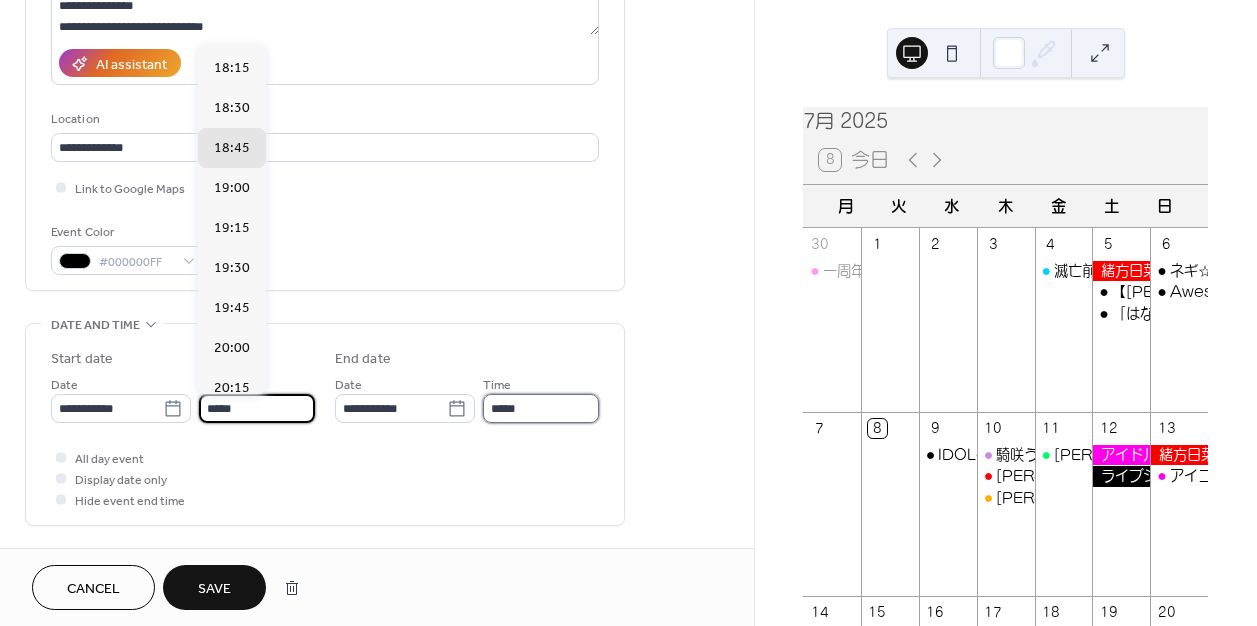 click on "*****" at bounding box center [541, 408] 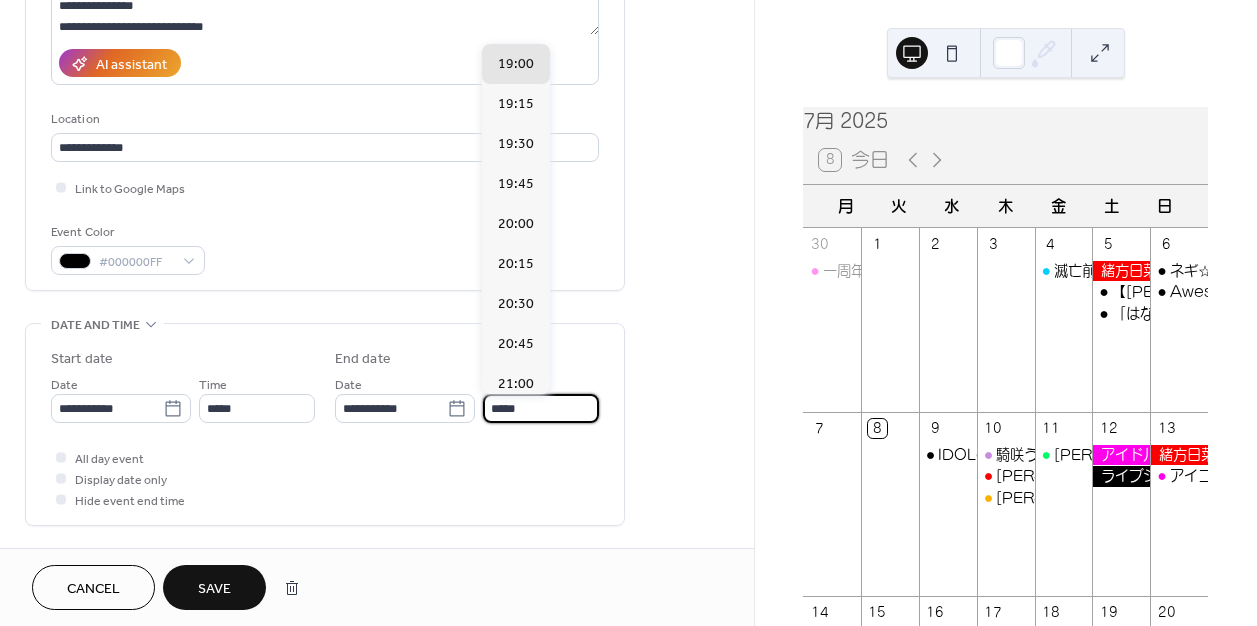 type on "*****" 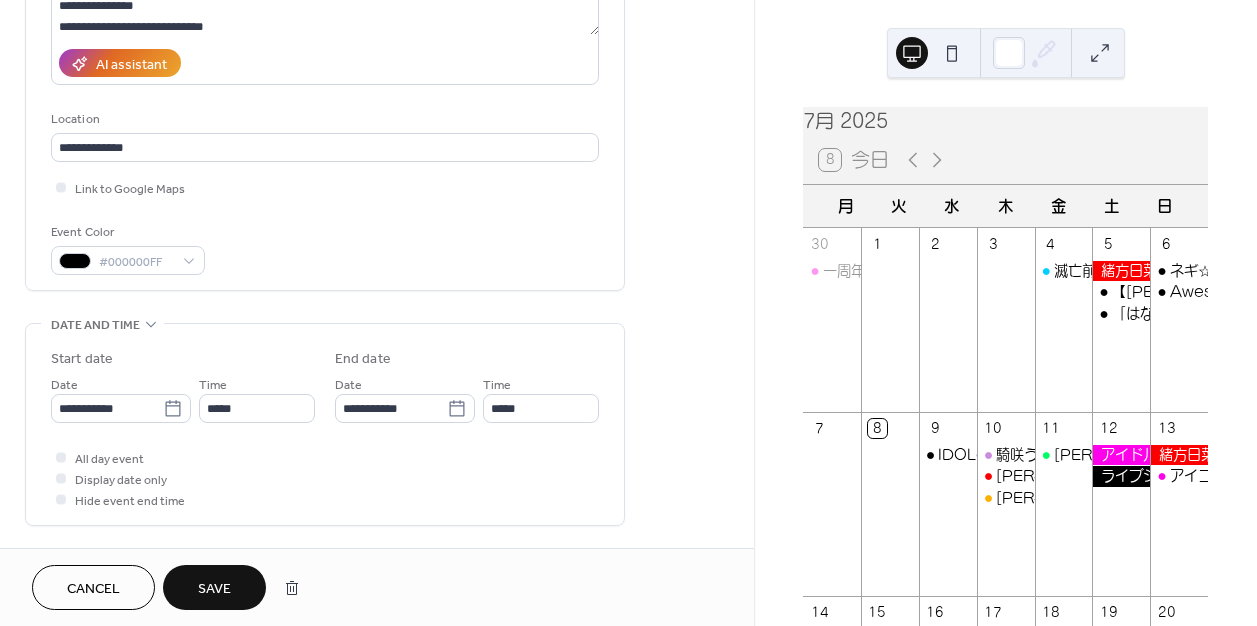 scroll, scrollTop: 88, scrollLeft: 0, axis: vertical 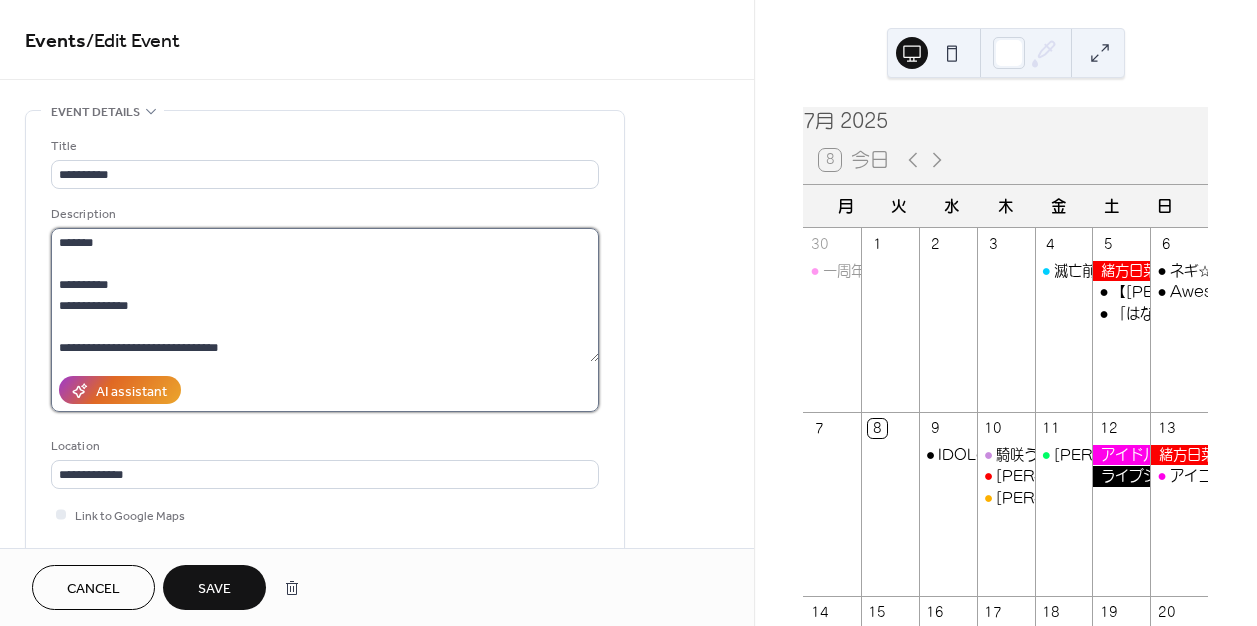 click on "**********" at bounding box center [325, 295] 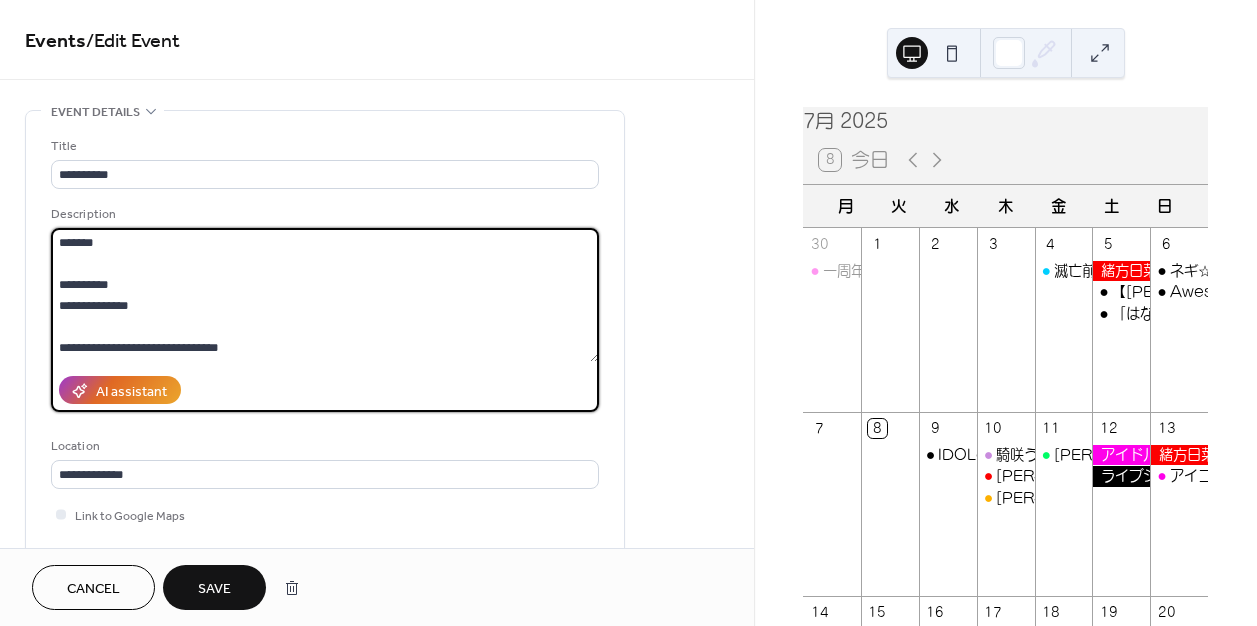 click on "**********" at bounding box center [325, 295] 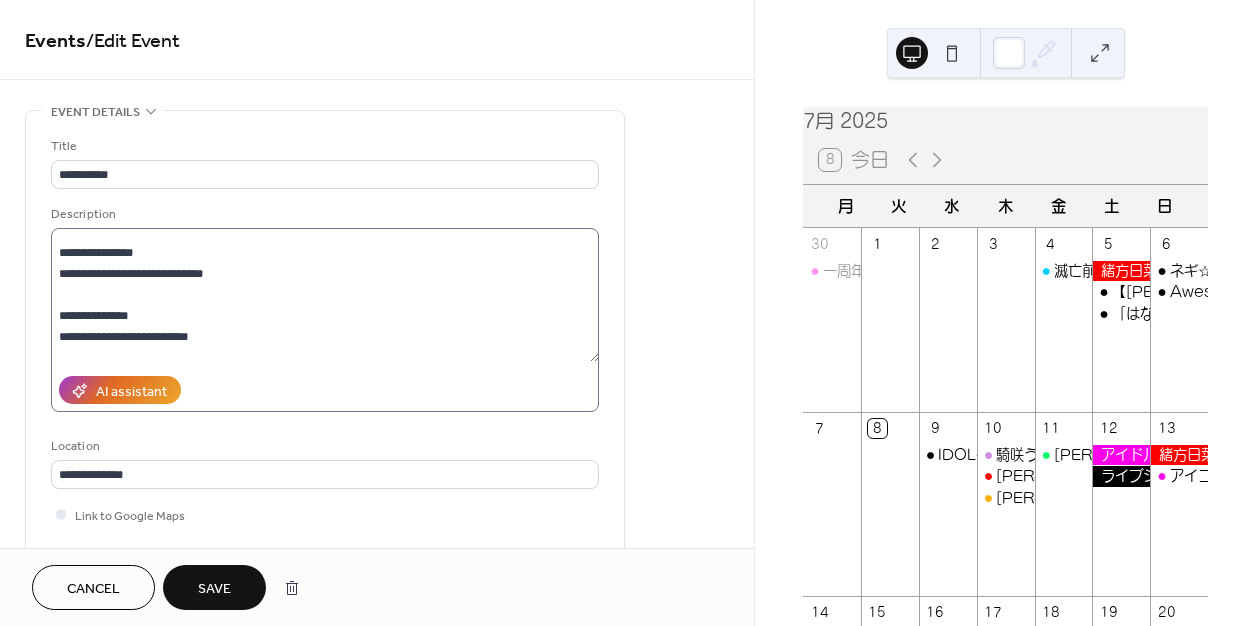 scroll, scrollTop: 210, scrollLeft: 0, axis: vertical 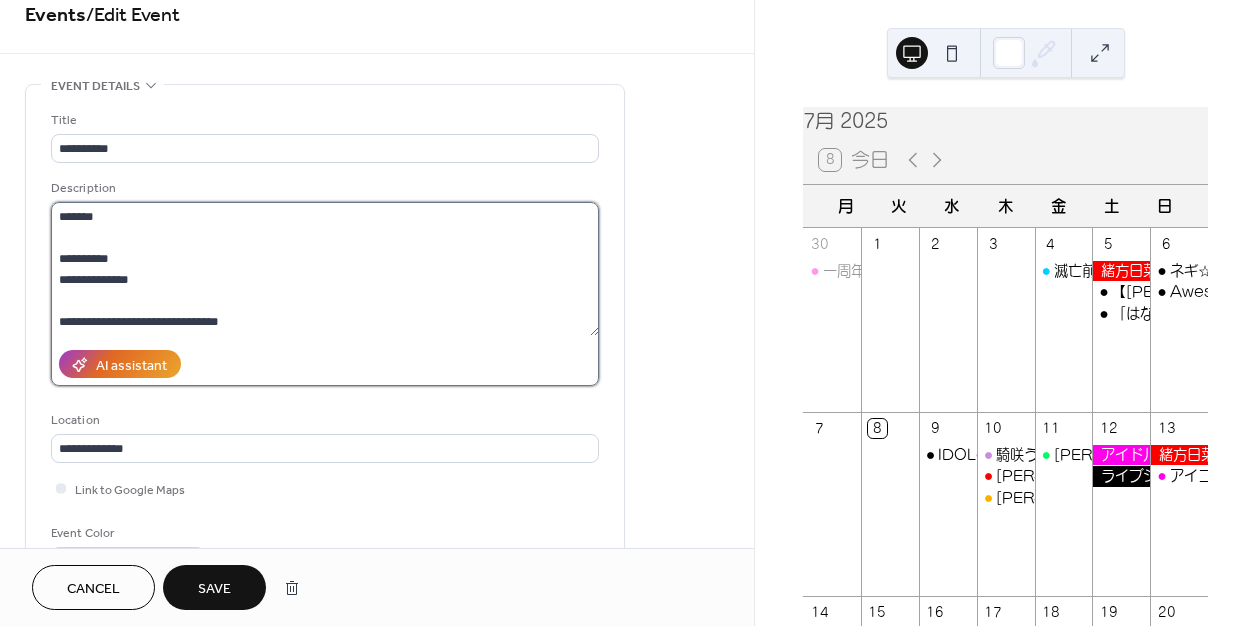 click on "**********" at bounding box center [325, 269] 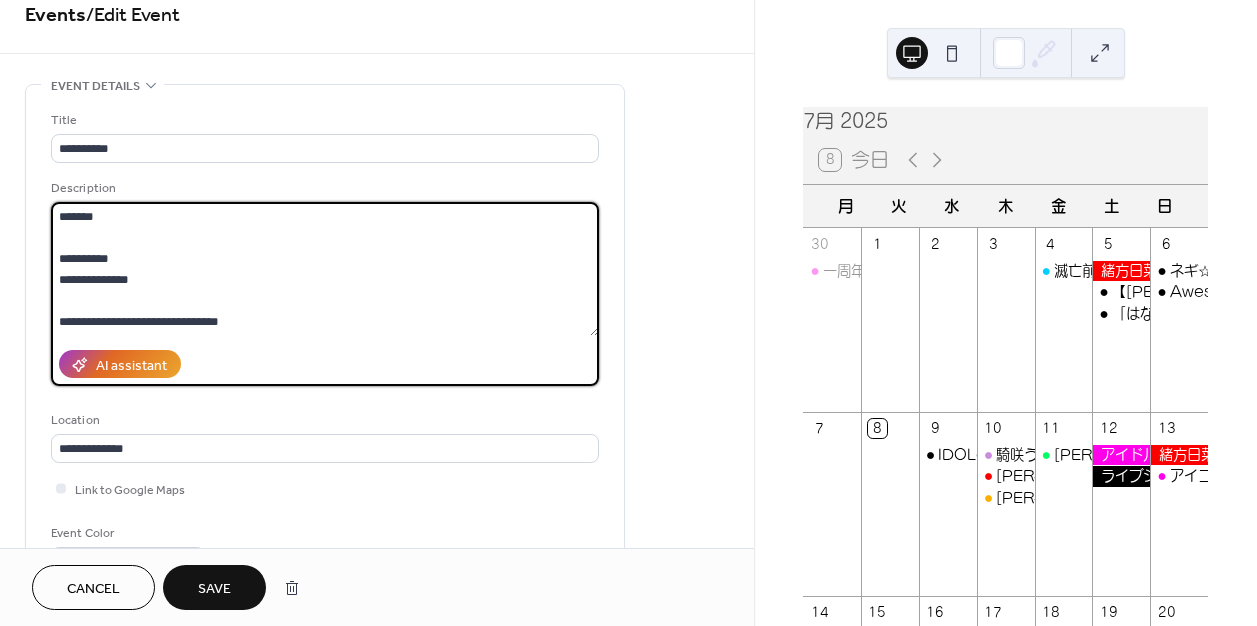 click on "**********" at bounding box center [325, 269] 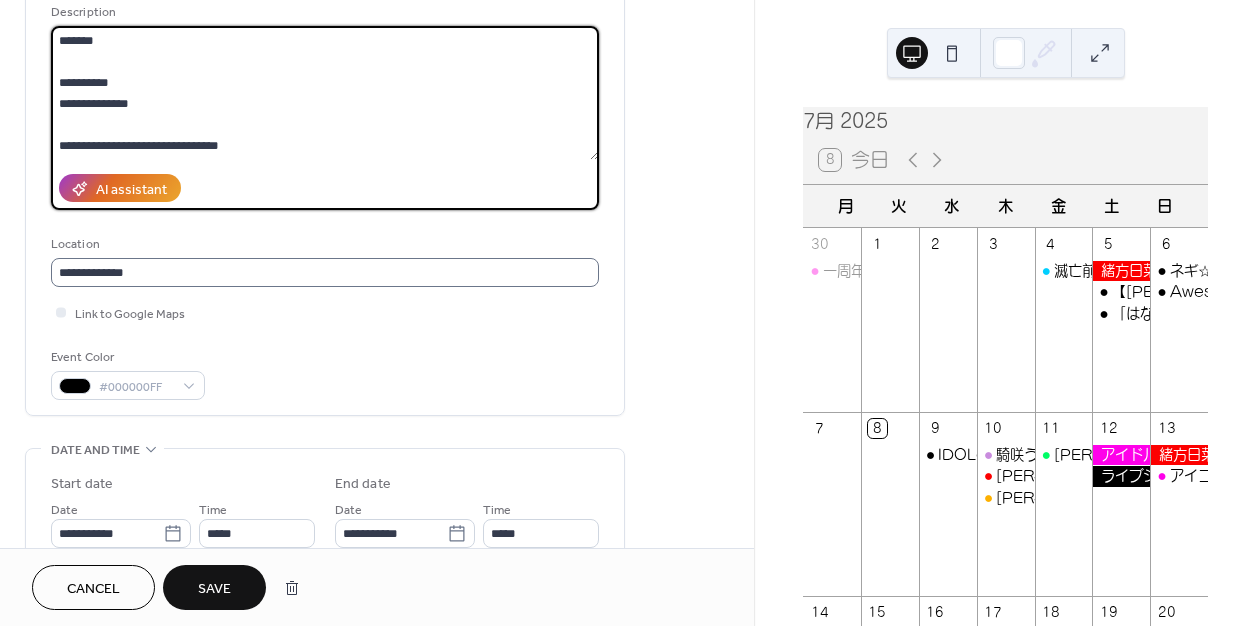 scroll, scrollTop: 0, scrollLeft: 0, axis: both 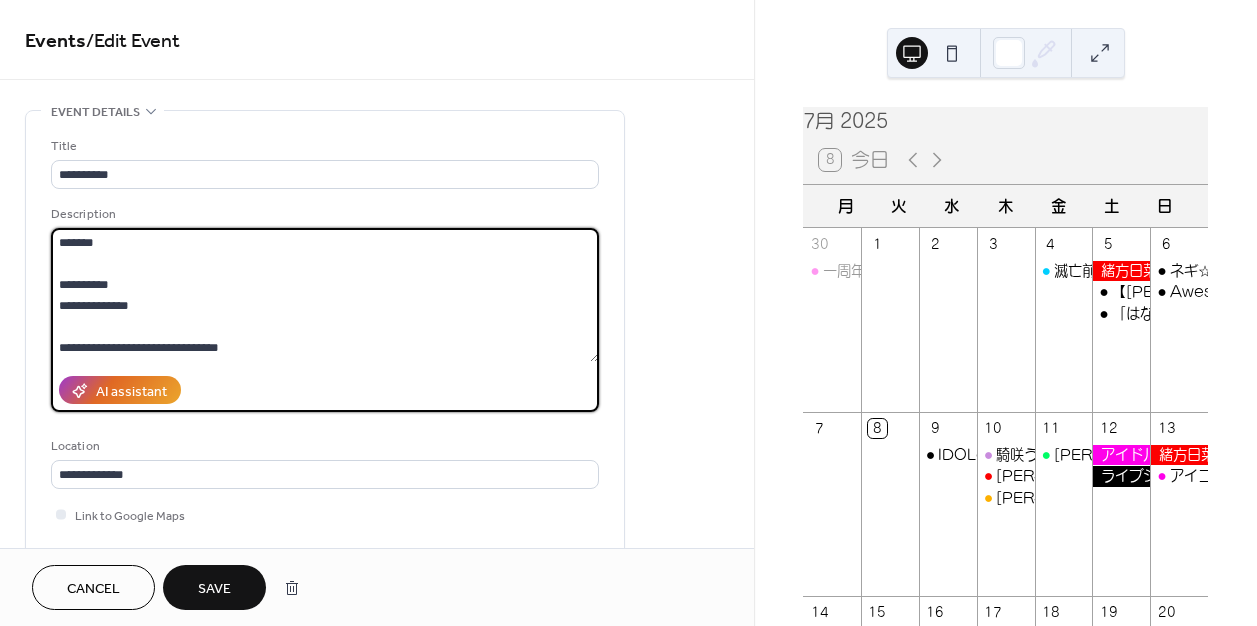click on "**********" at bounding box center (325, 295) 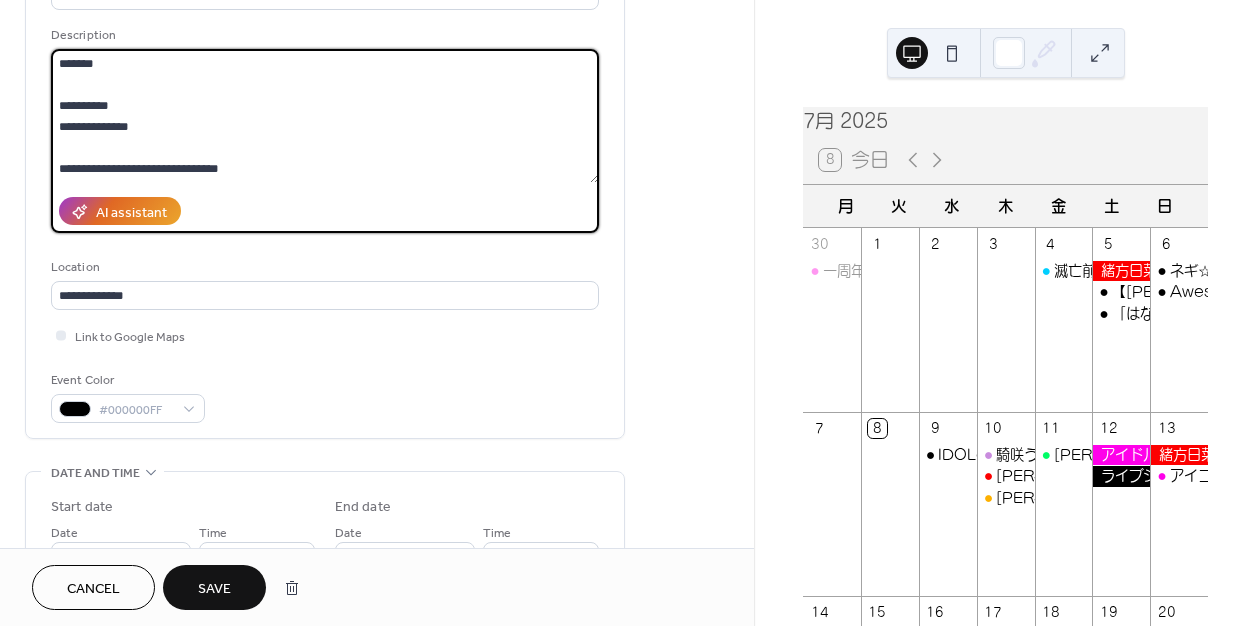 scroll, scrollTop: 229, scrollLeft: 0, axis: vertical 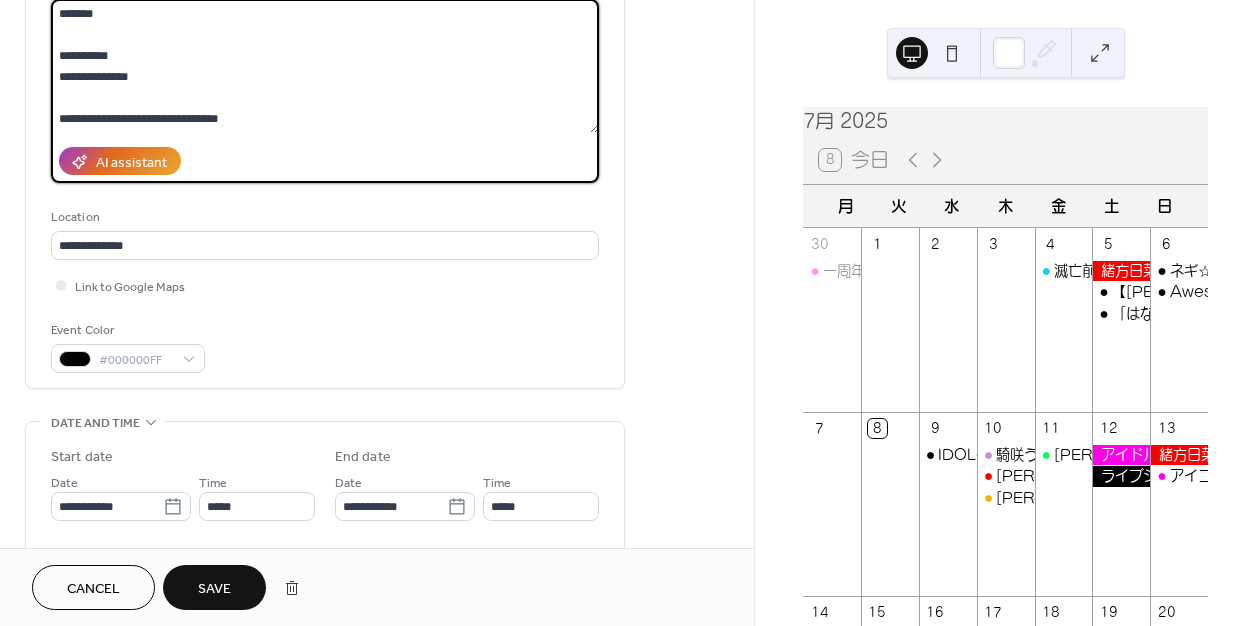 type on "**********" 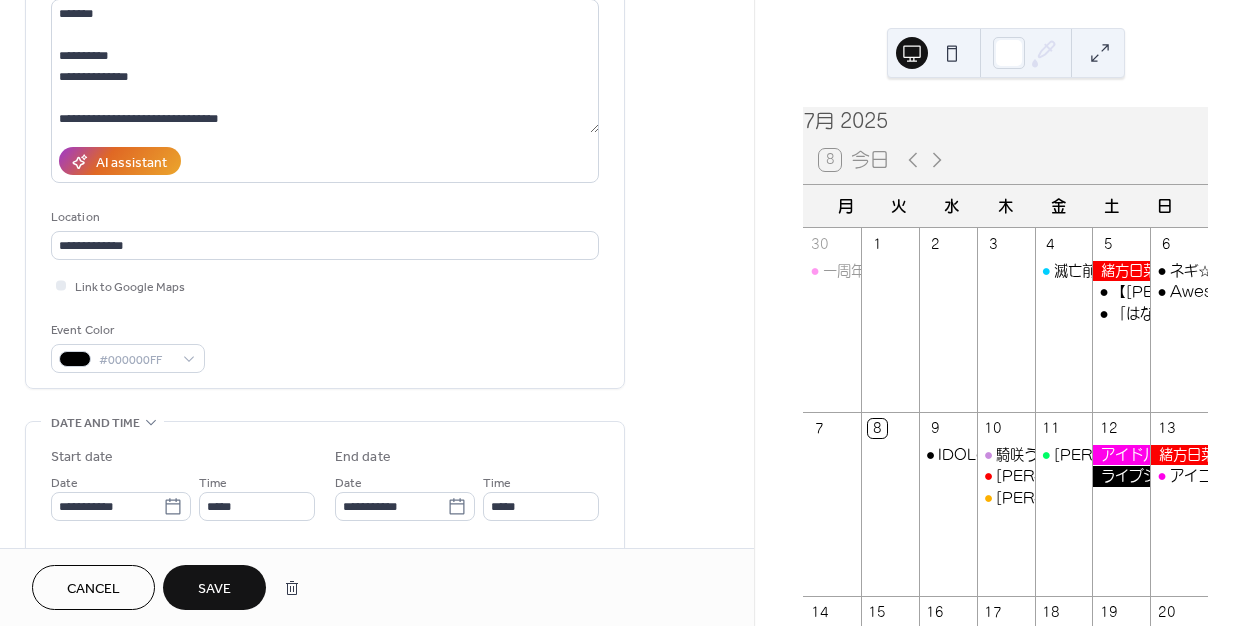 click on "Save" at bounding box center [214, 589] 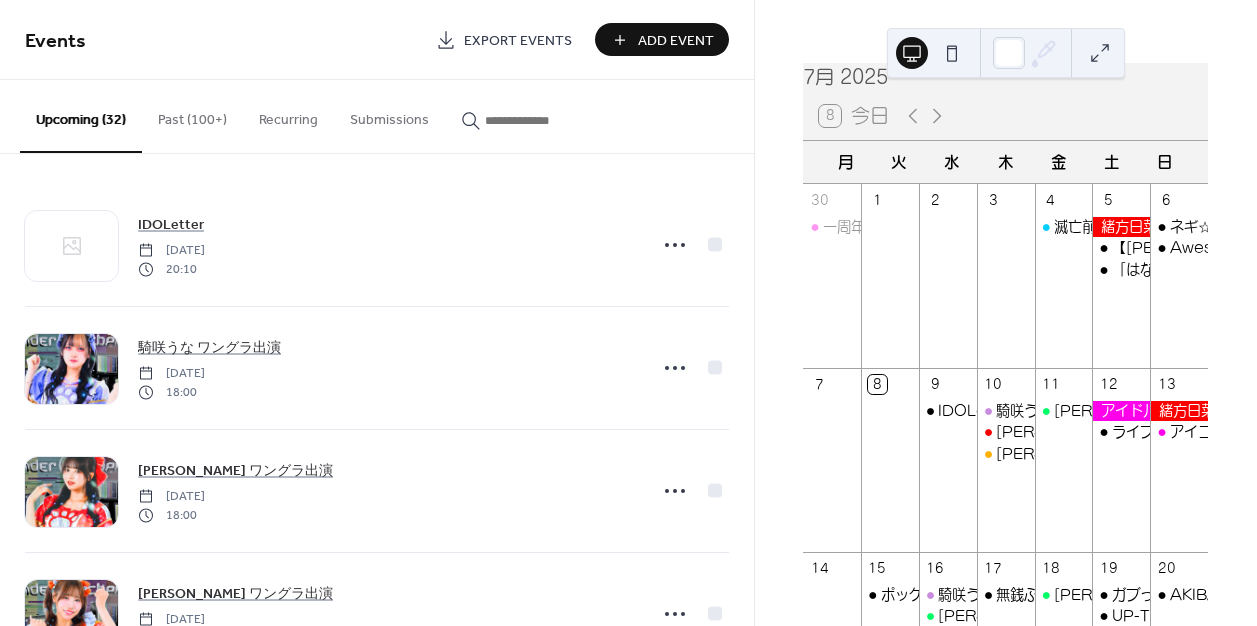 scroll, scrollTop: 130, scrollLeft: 0, axis: vertical 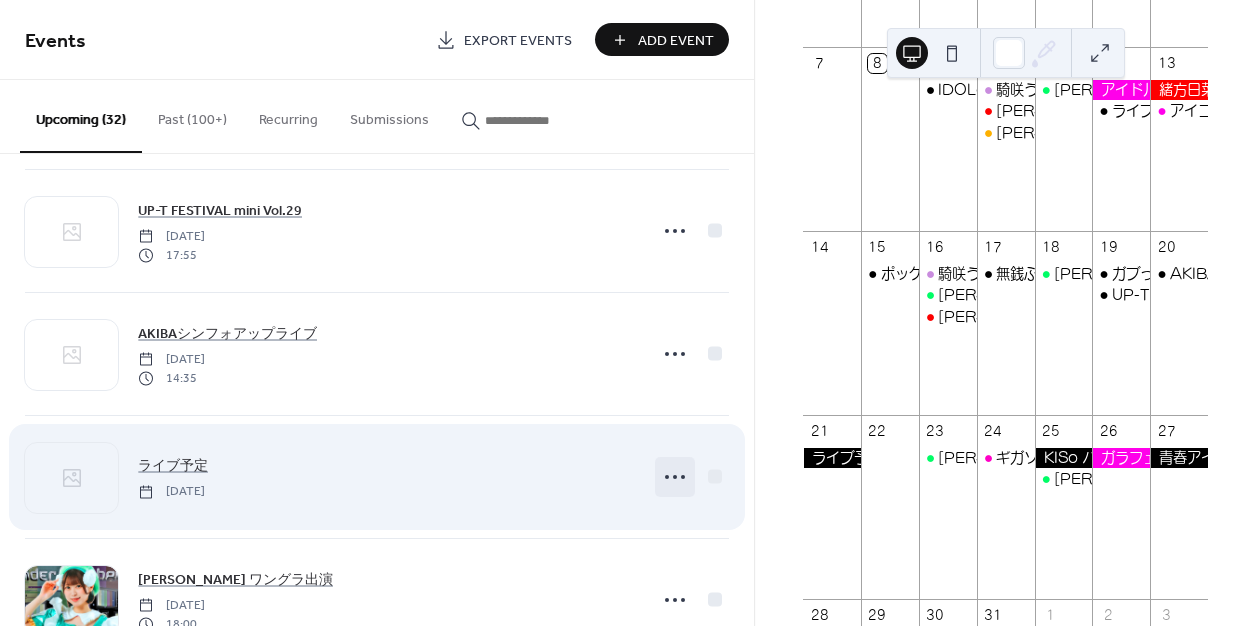 click 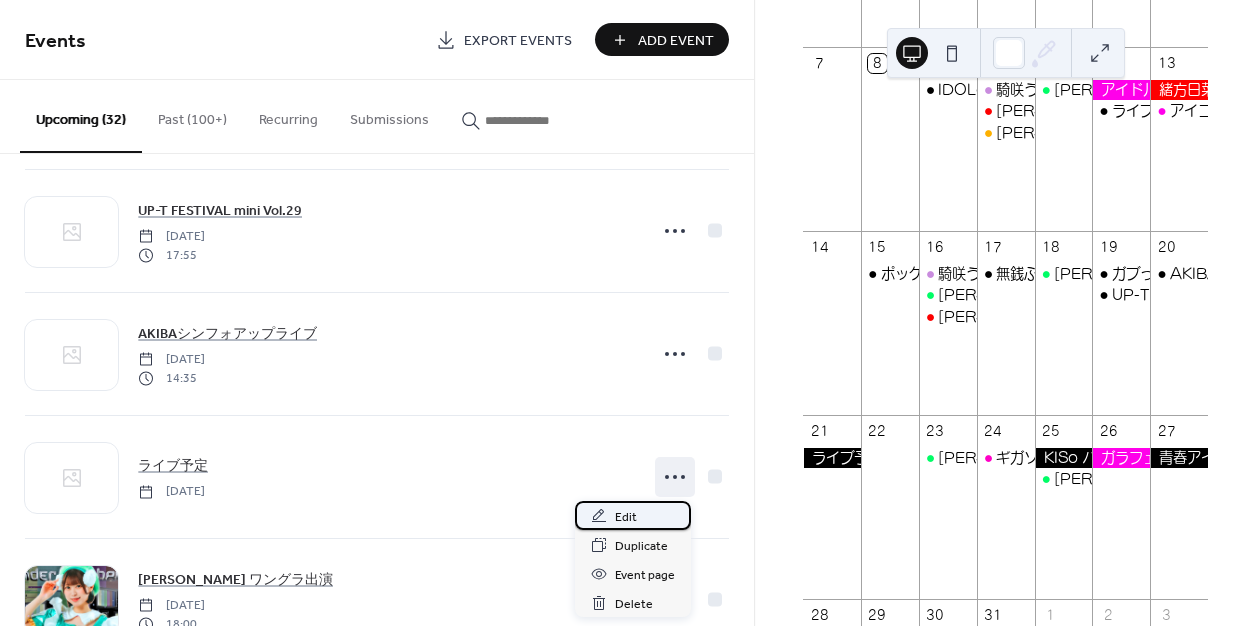 click on "Edit" at bounding box center (633, 515) 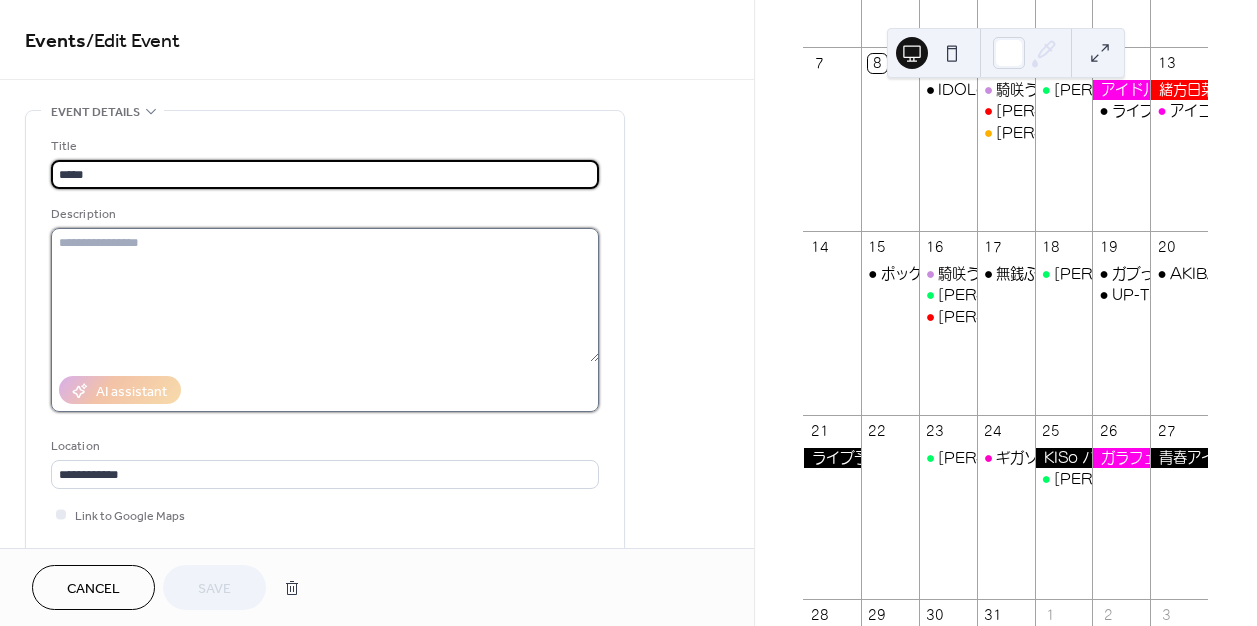 click at bounding box center [325, 295] 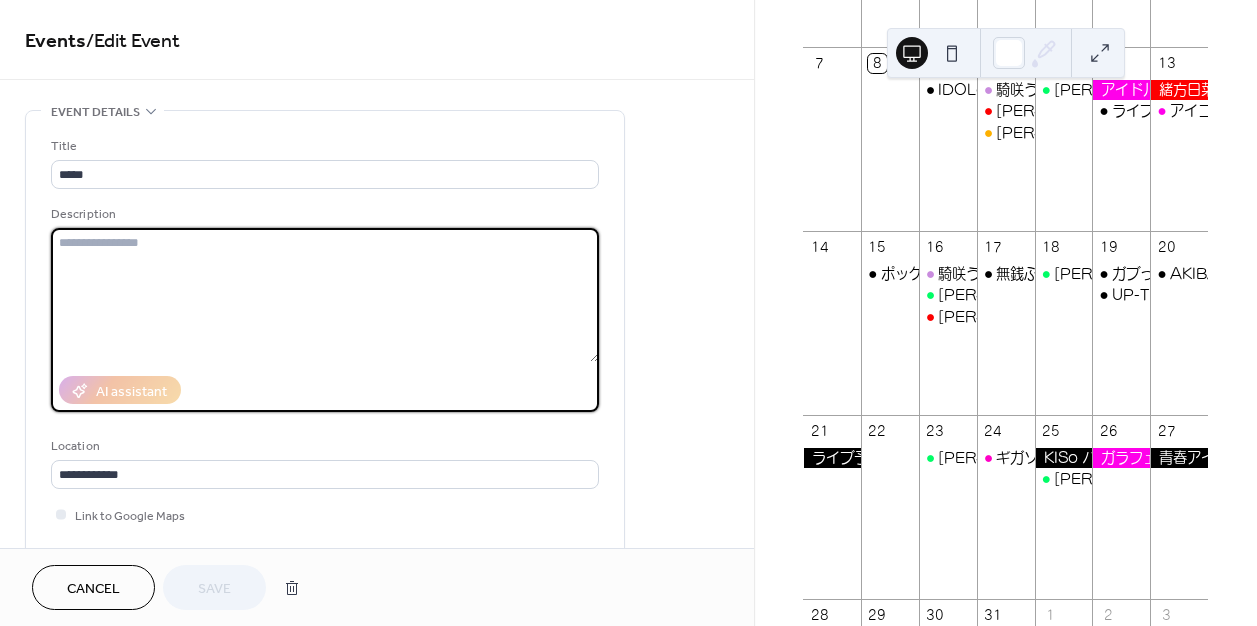 paste on "**********" 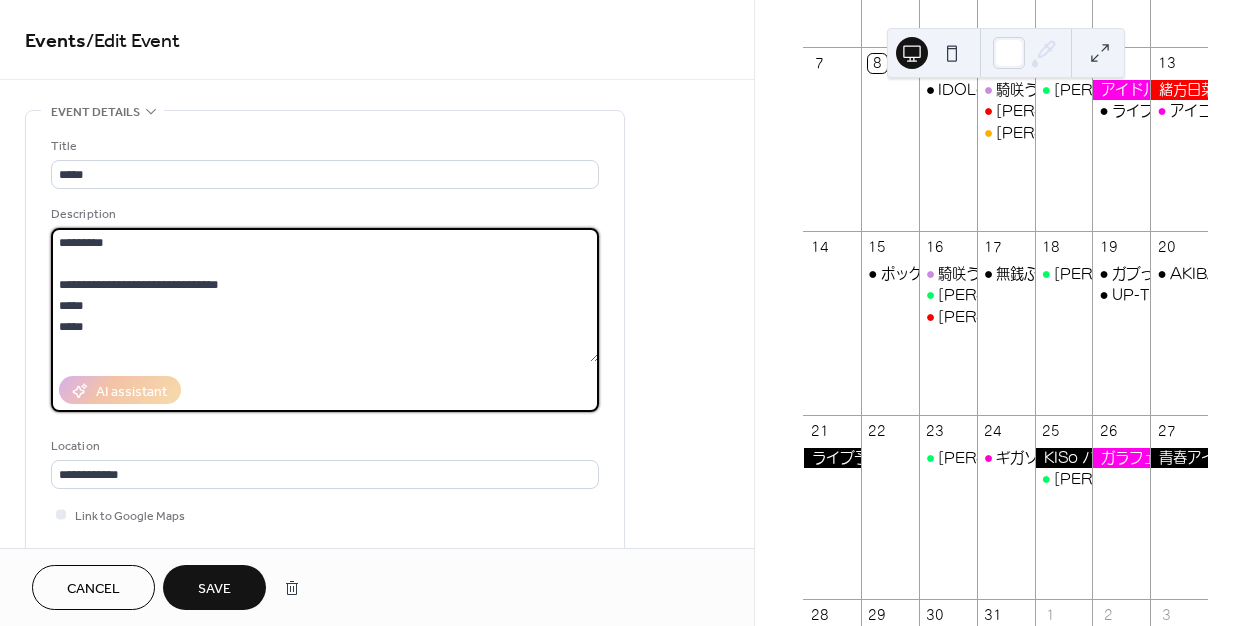 scroll, scrollTop: 207, scrollLeft: 0, axis: vertical 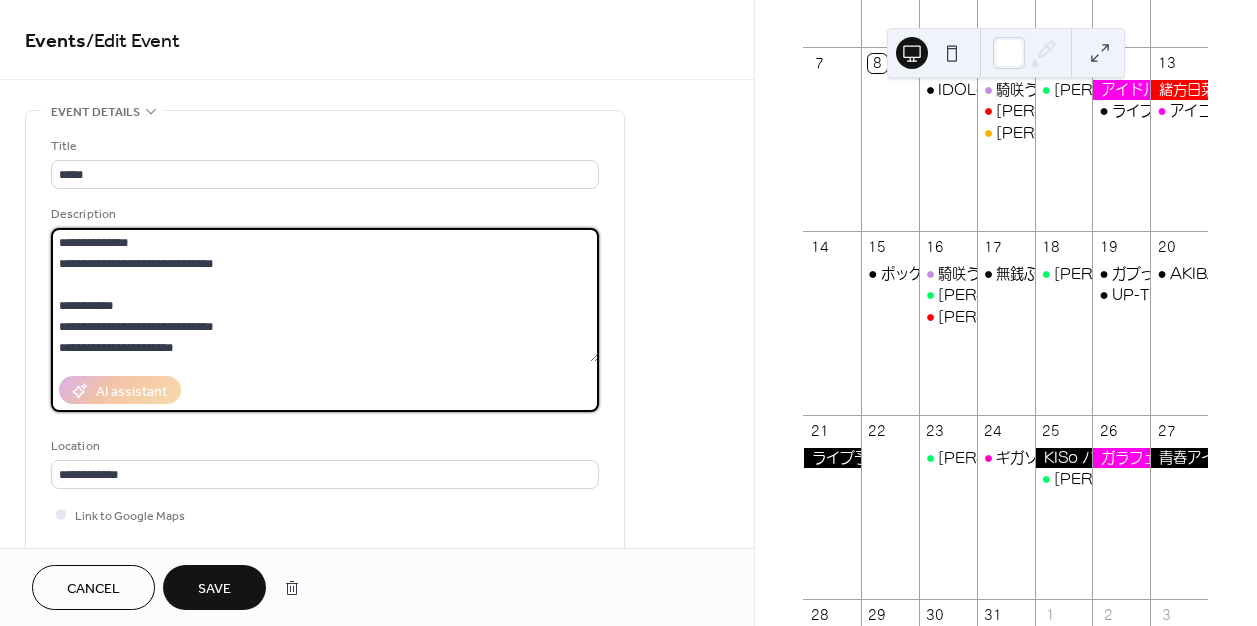 drag, startPoint x: 243, startPoint y: 311, endPoint x: 59, endPoint y: 306, distance: 184.06792 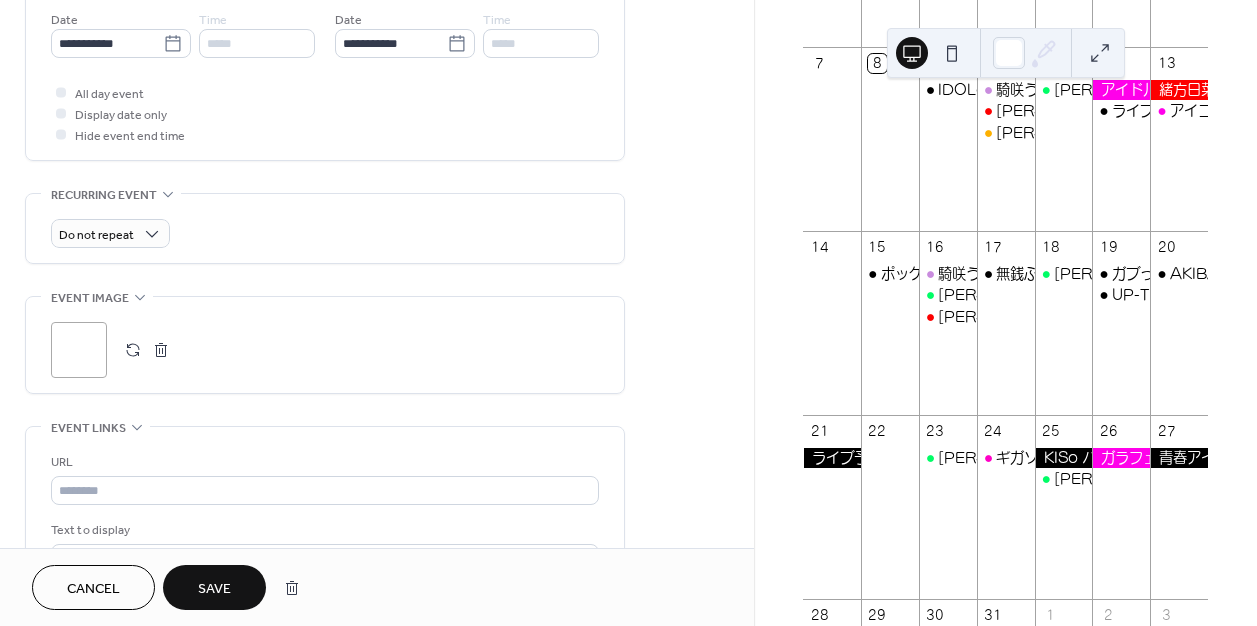 scroll, scrollTop: 815, scrollLeft: 0, axis: vertical 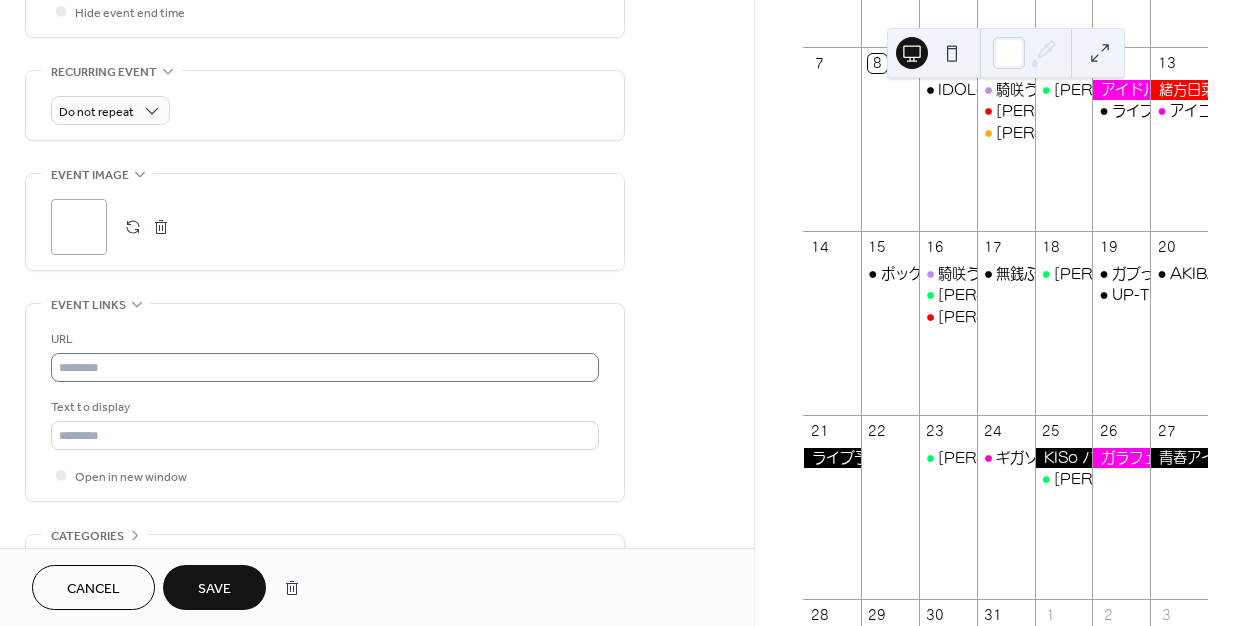 type on "**********" 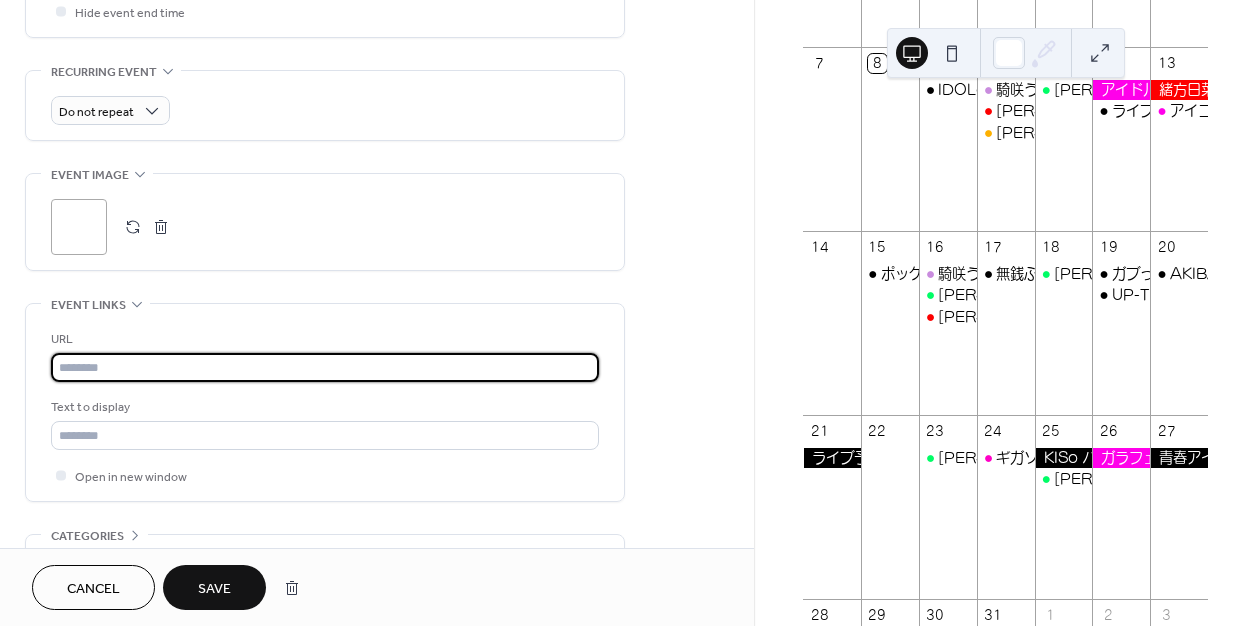 click at bounding box center [325, 367] 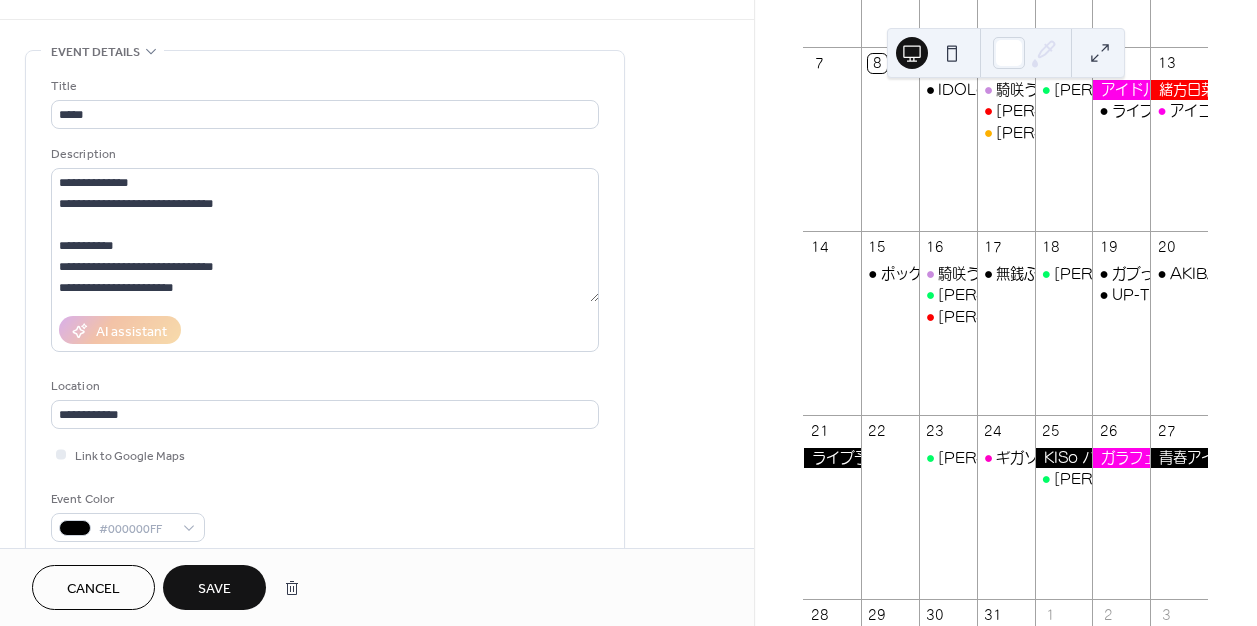 scroll, scrollTop: 0, scrollLeft: 0, axis: both 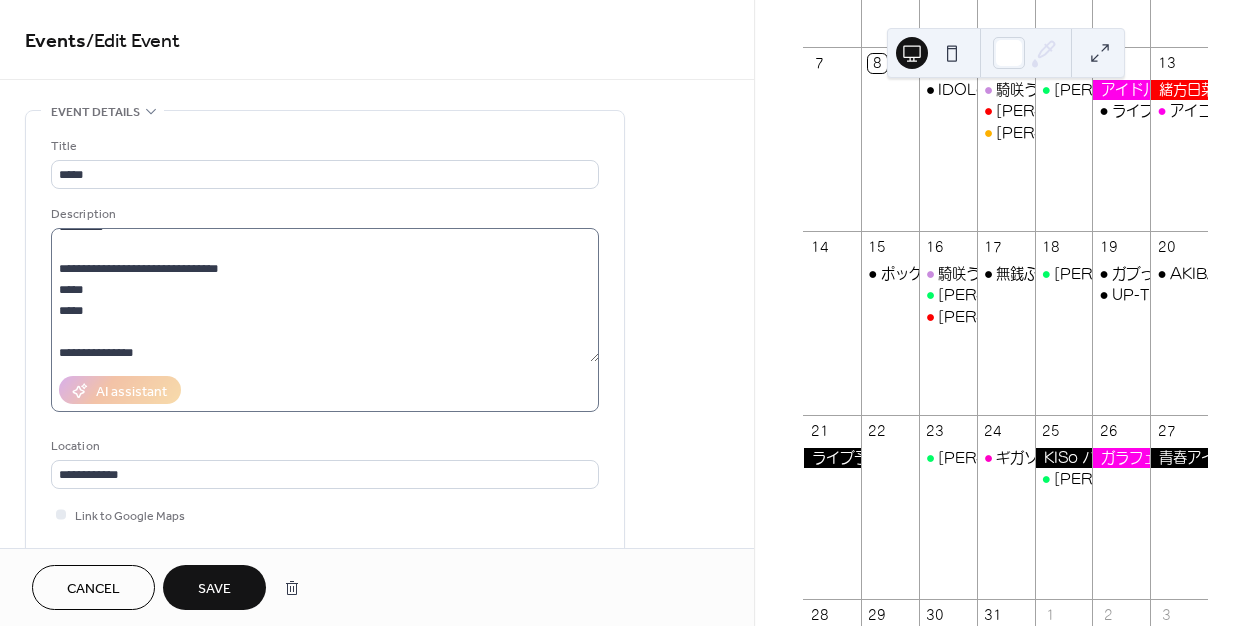 type on "**********" 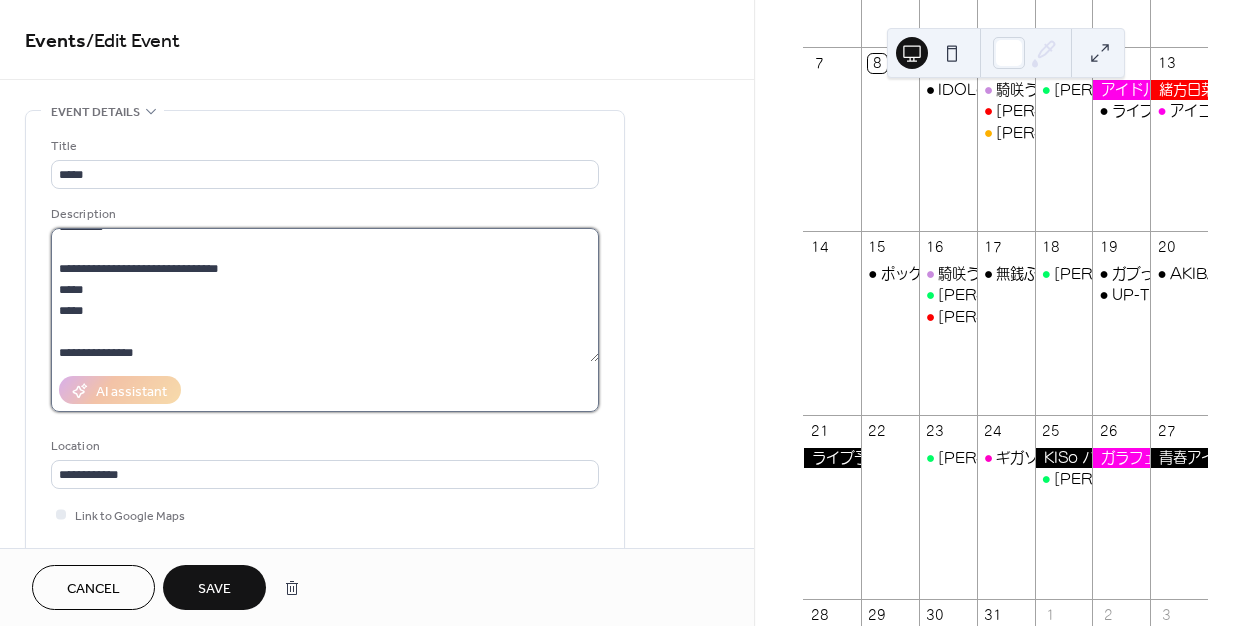 click on "**********" at bounding box center [325, 295] 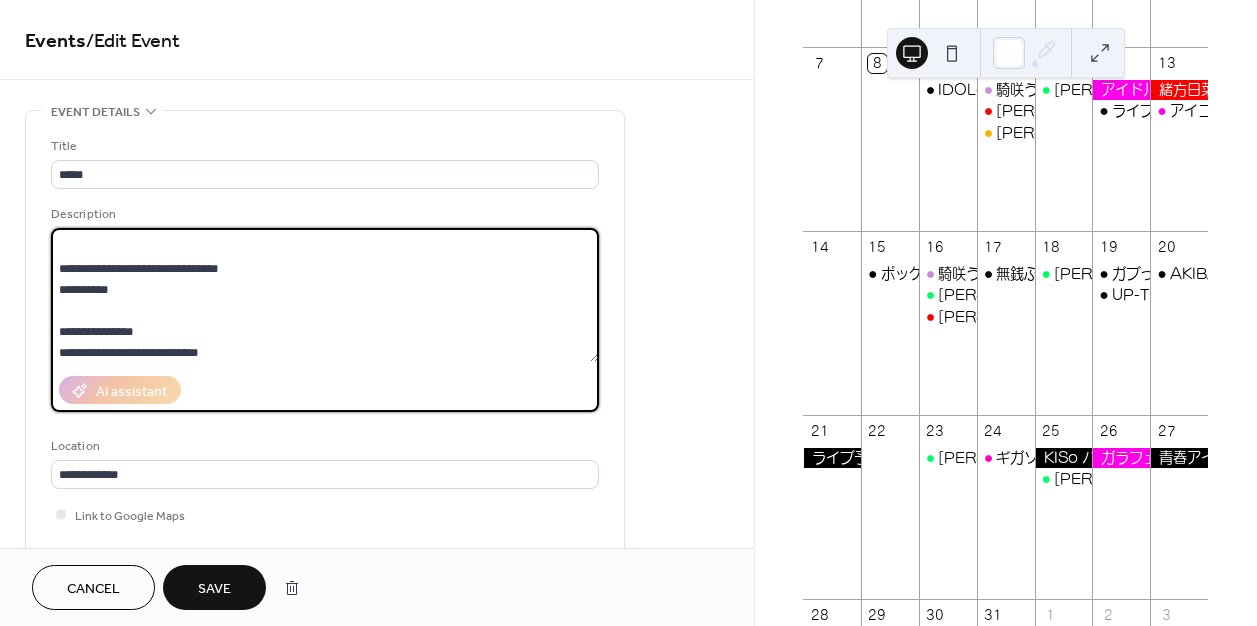 scroll, scrollTop: 0, scrollLeft: 0, axis: both 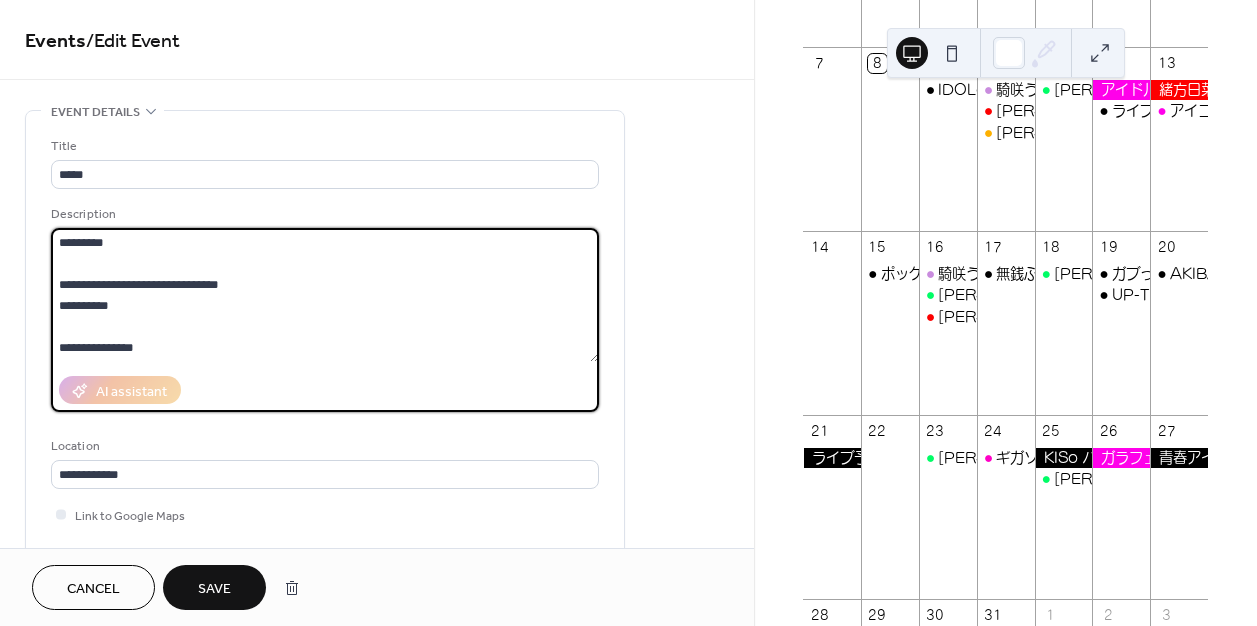click on "**********" at bounding box center [325, 295] 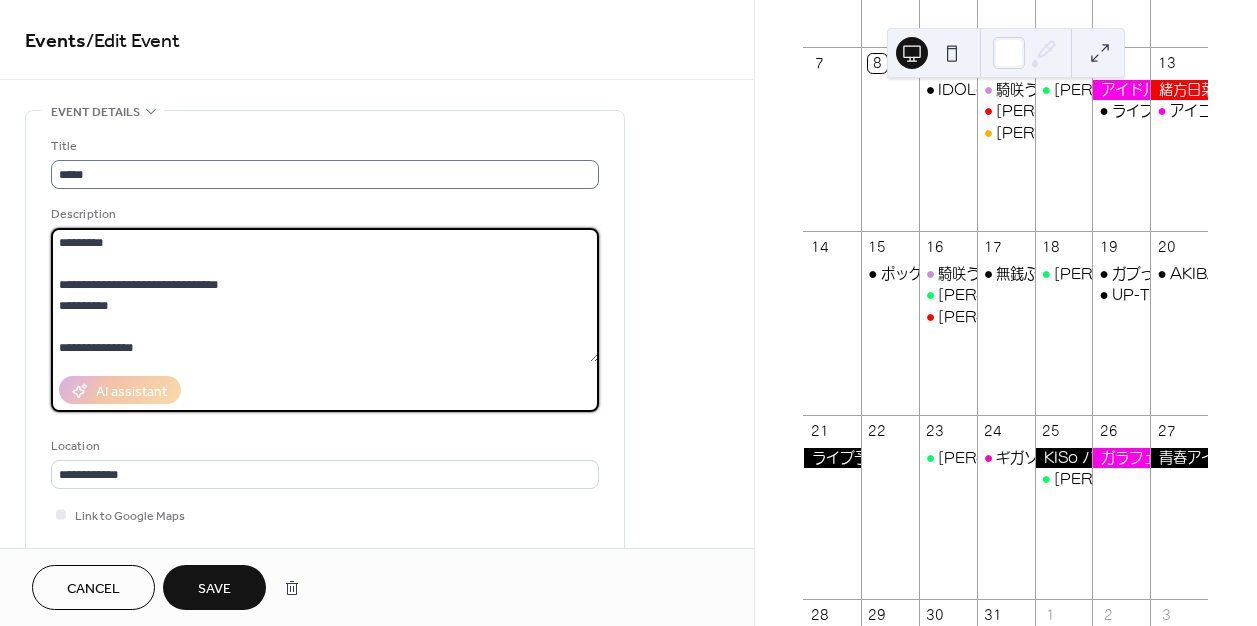 type on "**********" 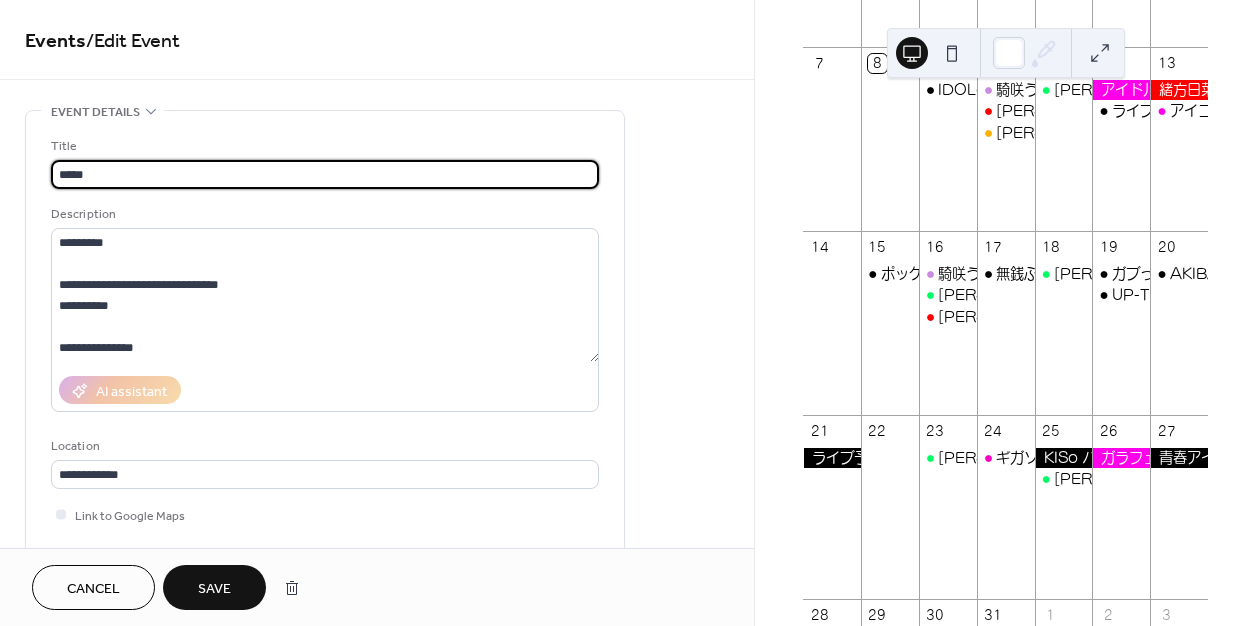 drag, startPoint x: 130, startPoint y: 172, endPoint x: 33, endPoint y: 166, distance: 97.18539 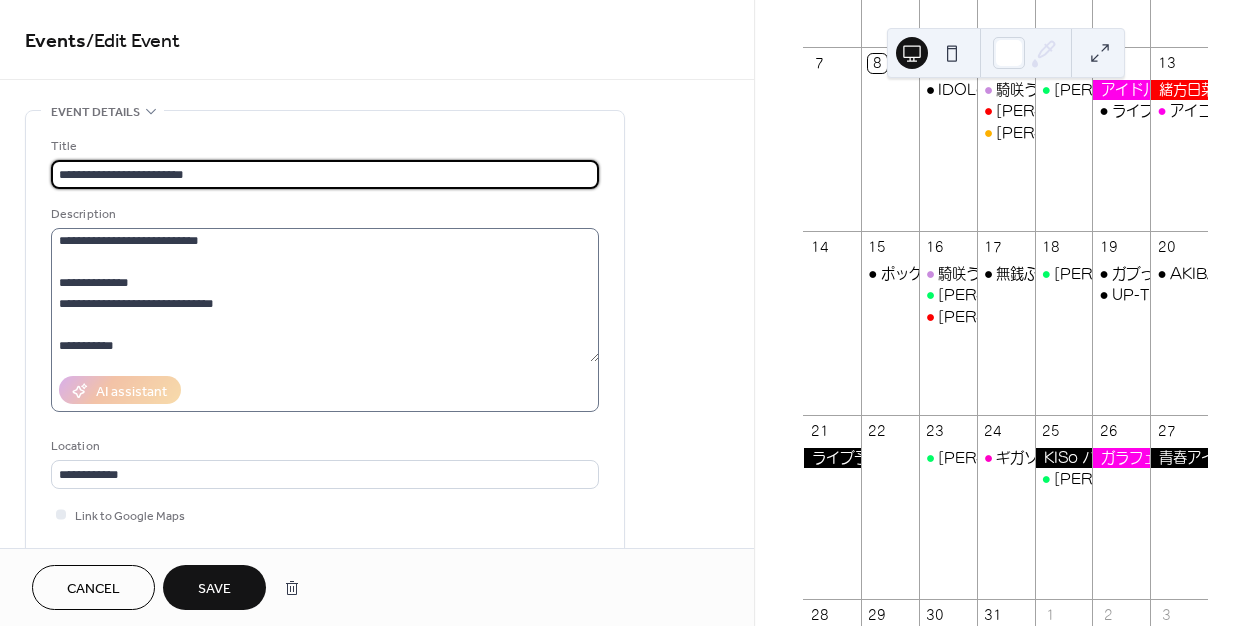 scroll, scrollTop: 189, scrollLeft: 0, axis: vertical 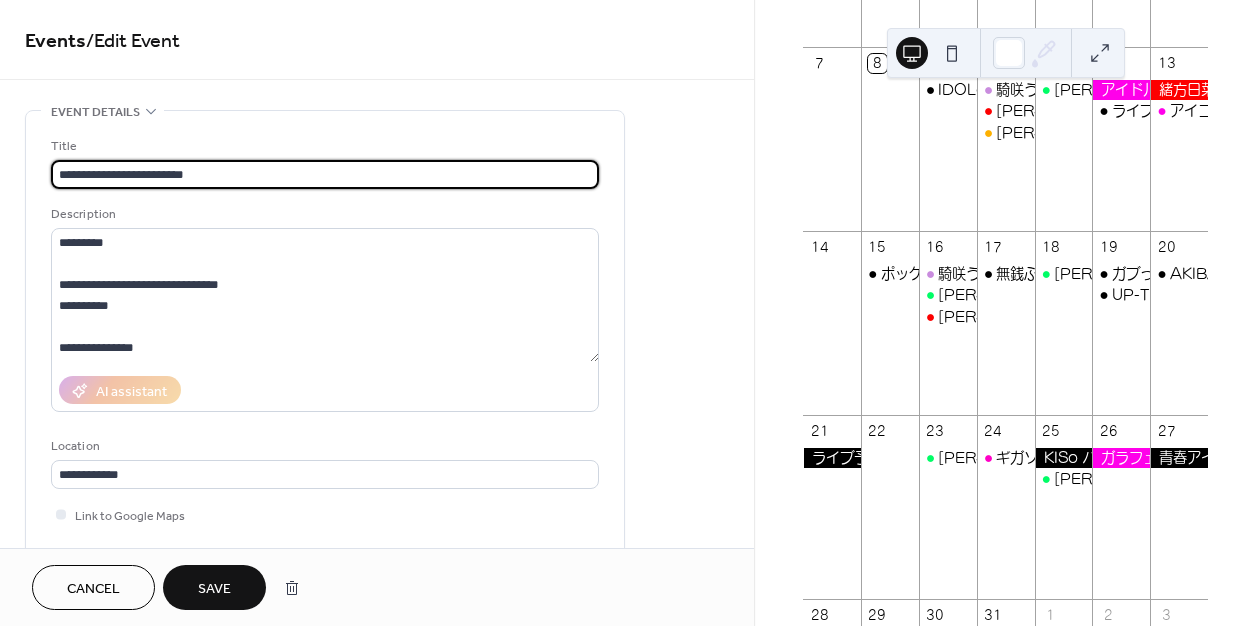 type on "**********" 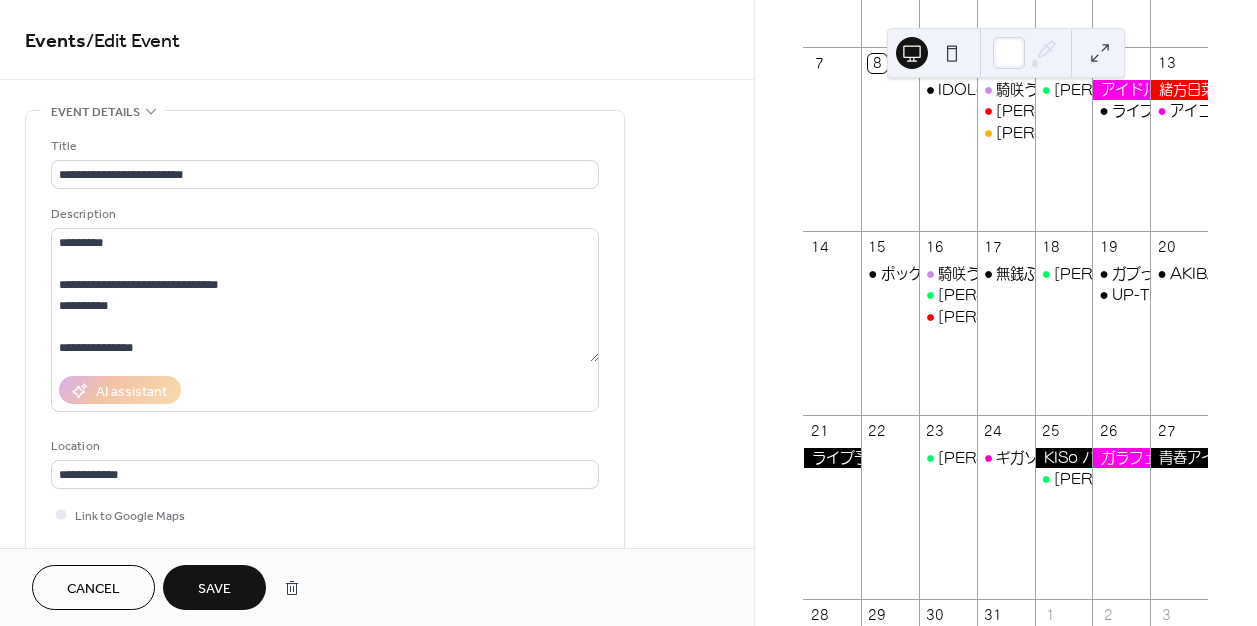 click on "Save" at bounding box center [214, 589] 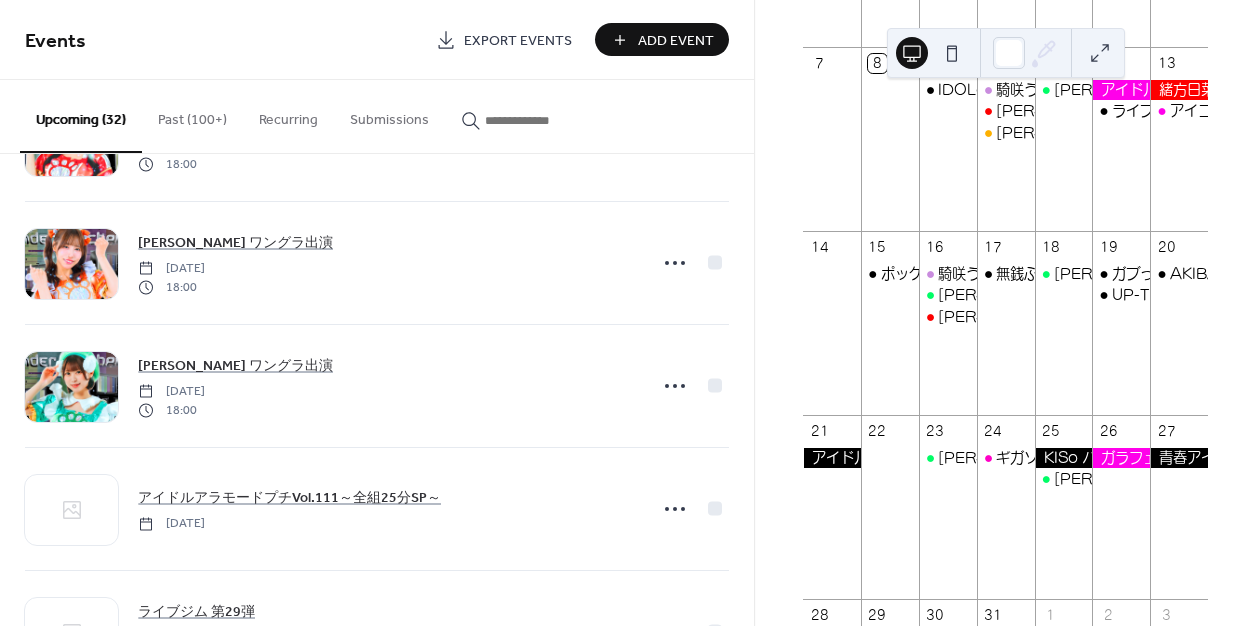 scroll, scrollTop: 718, scrollLeft: 0, axis: vertical 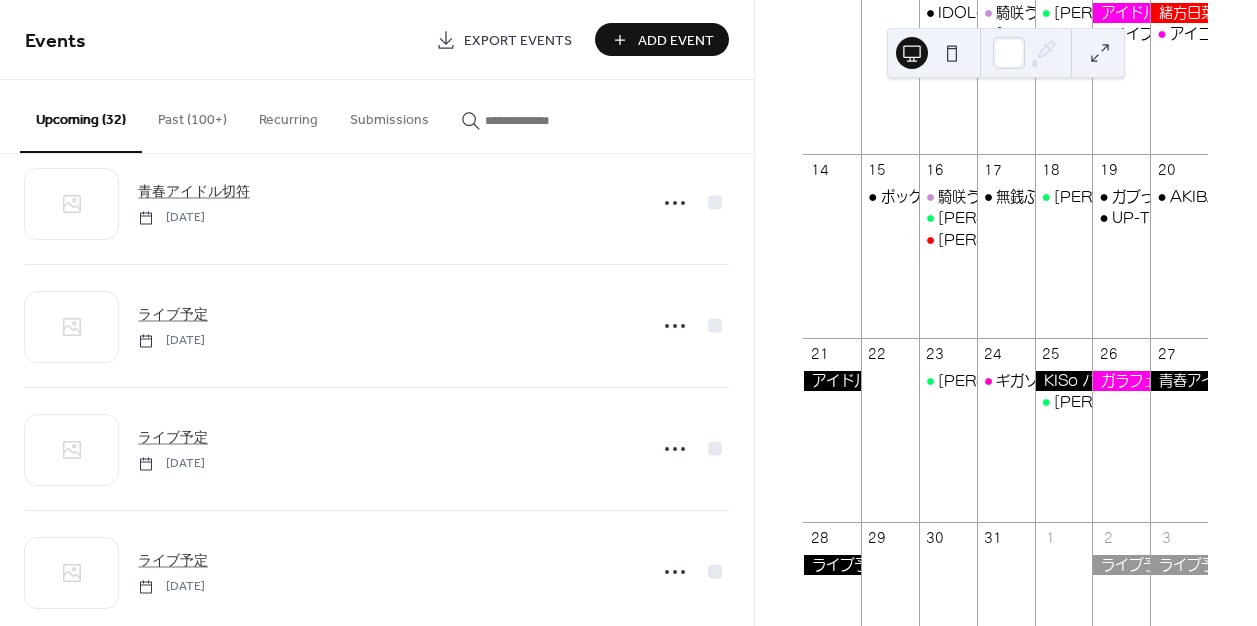 click on "Add Event" at bounding box center [676, 41] 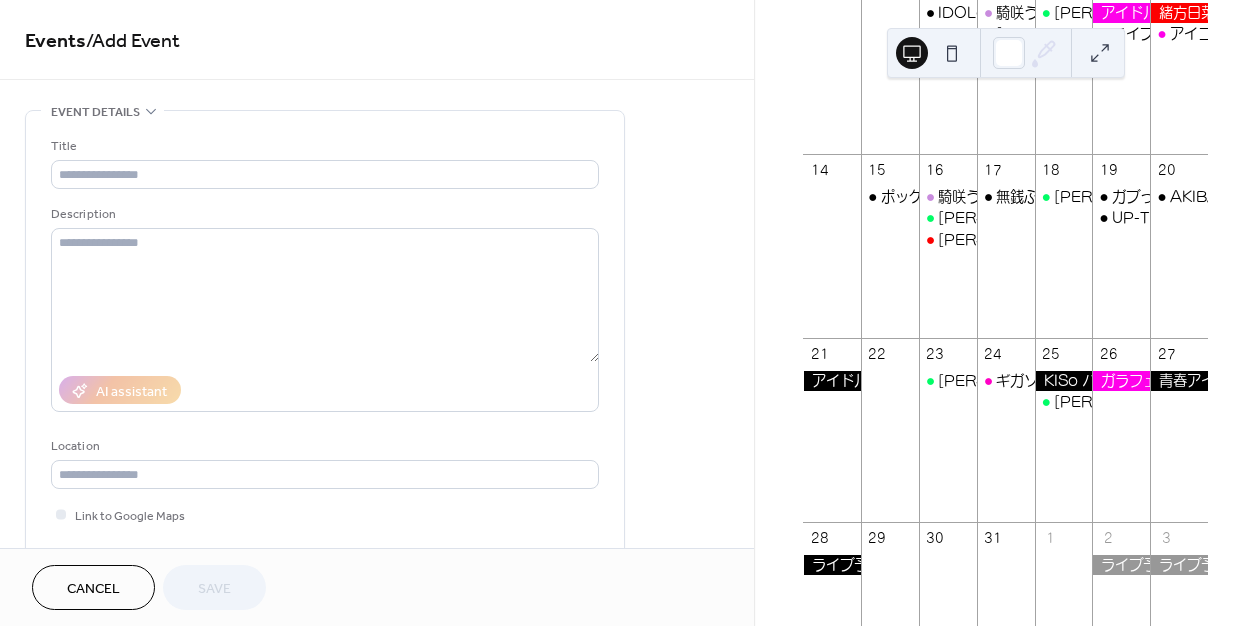 click on "Cancel" at bounding box center [93, 587] 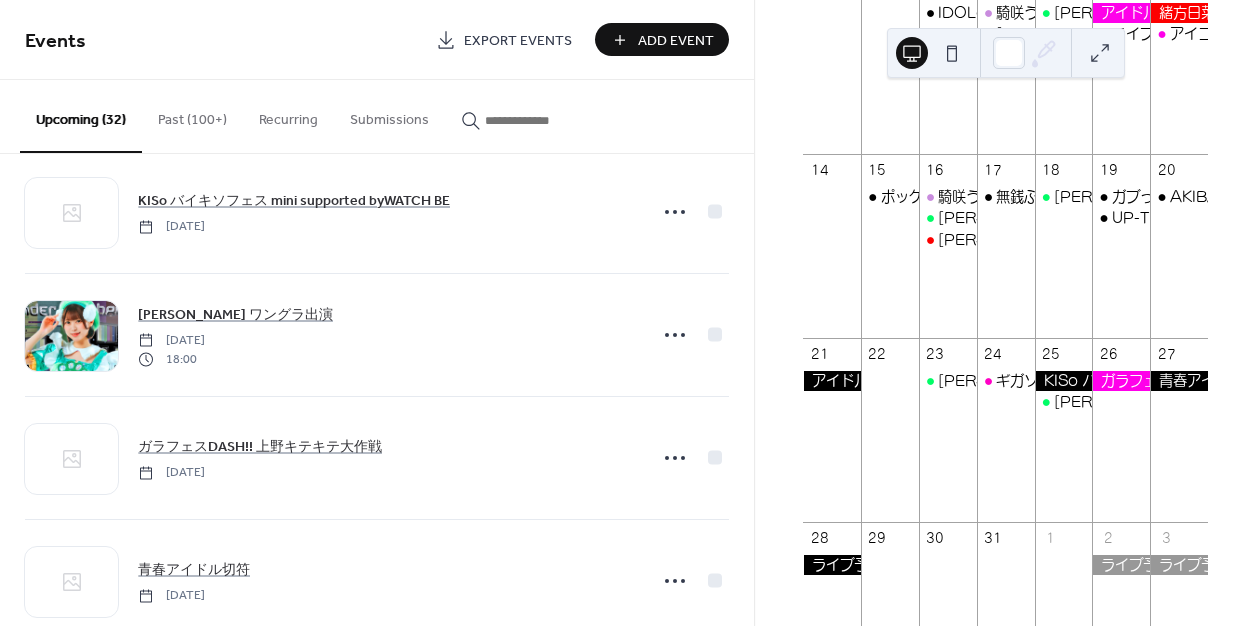 scroll, scrollTop: 2966, scrollLeft: 0, axis: vertical 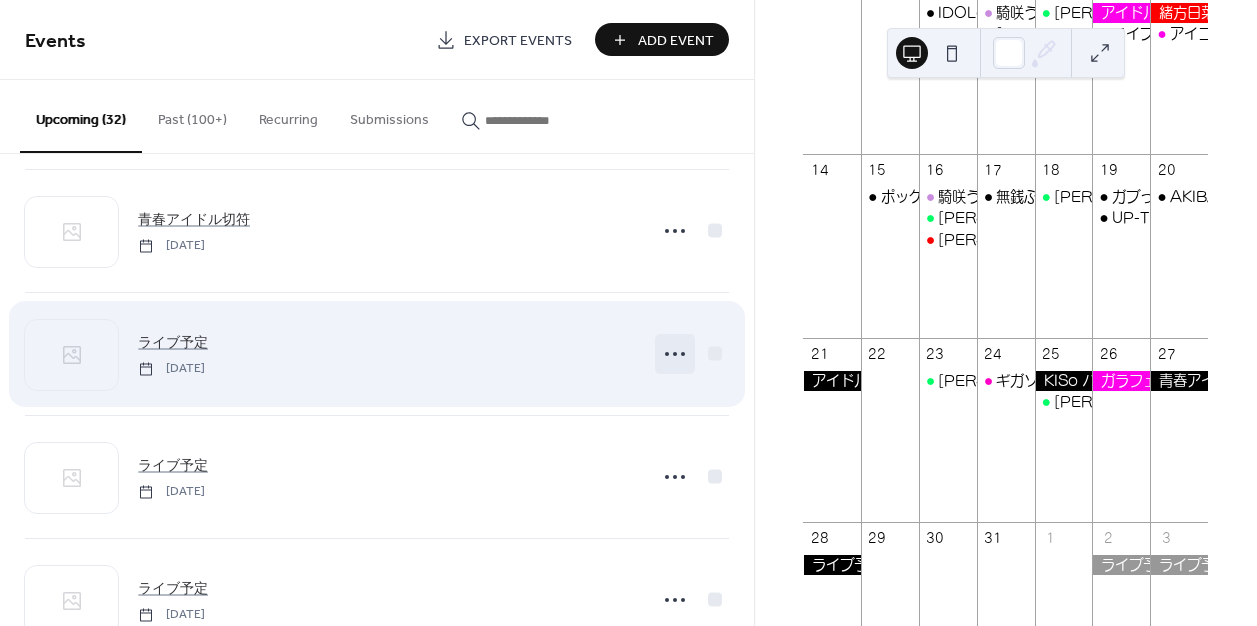 click 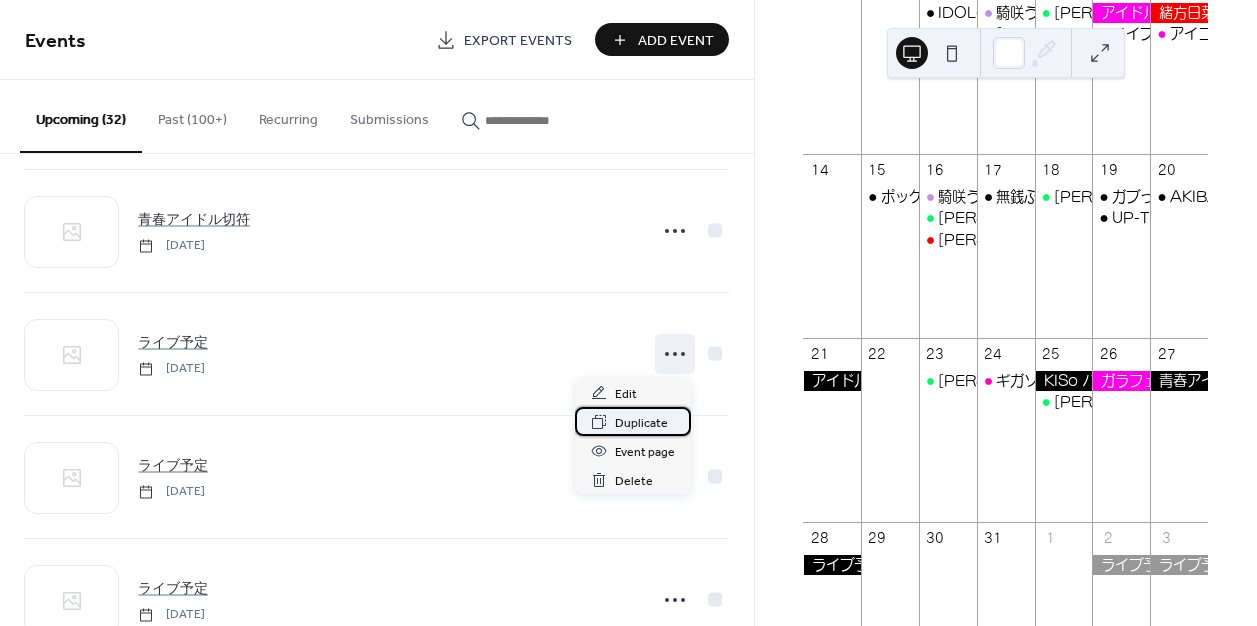 click on "Duplicate" at bounding box center (641, 423) 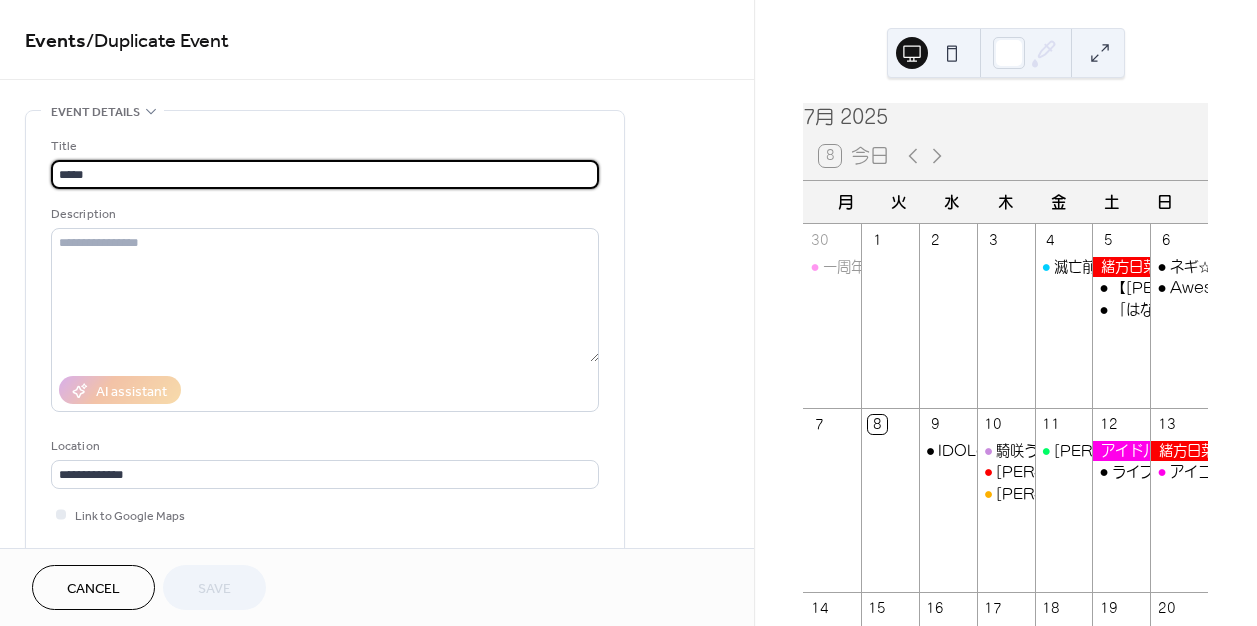 scroll, scrollTop: 0, scrollLeft: 0, axis: both 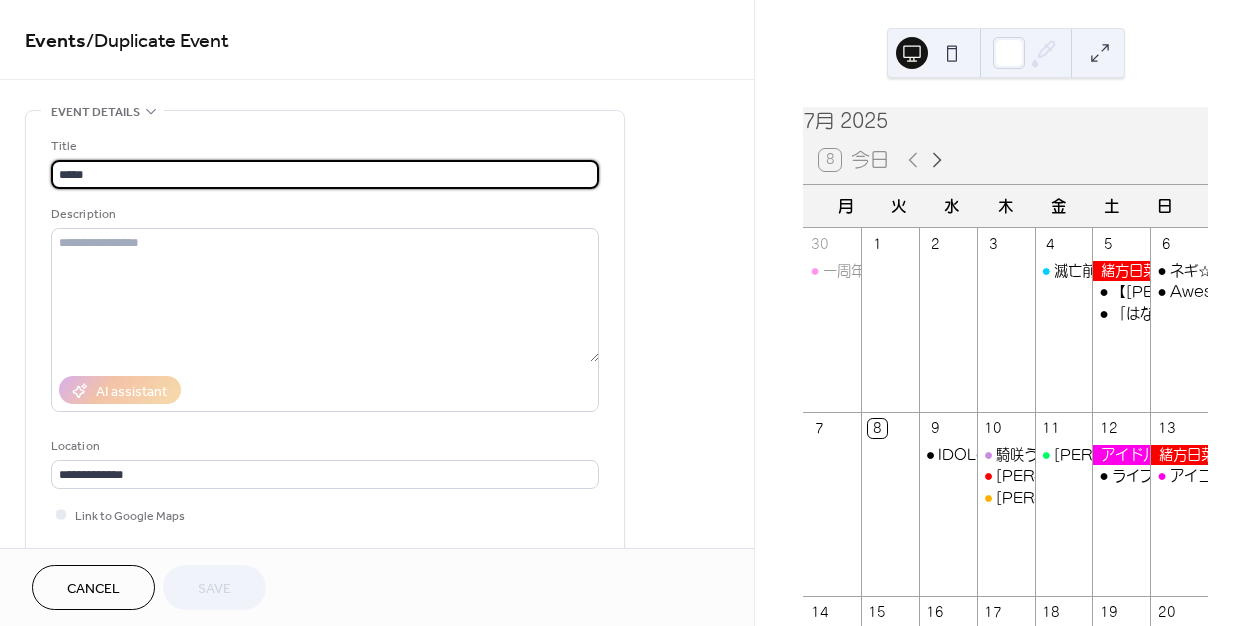 click 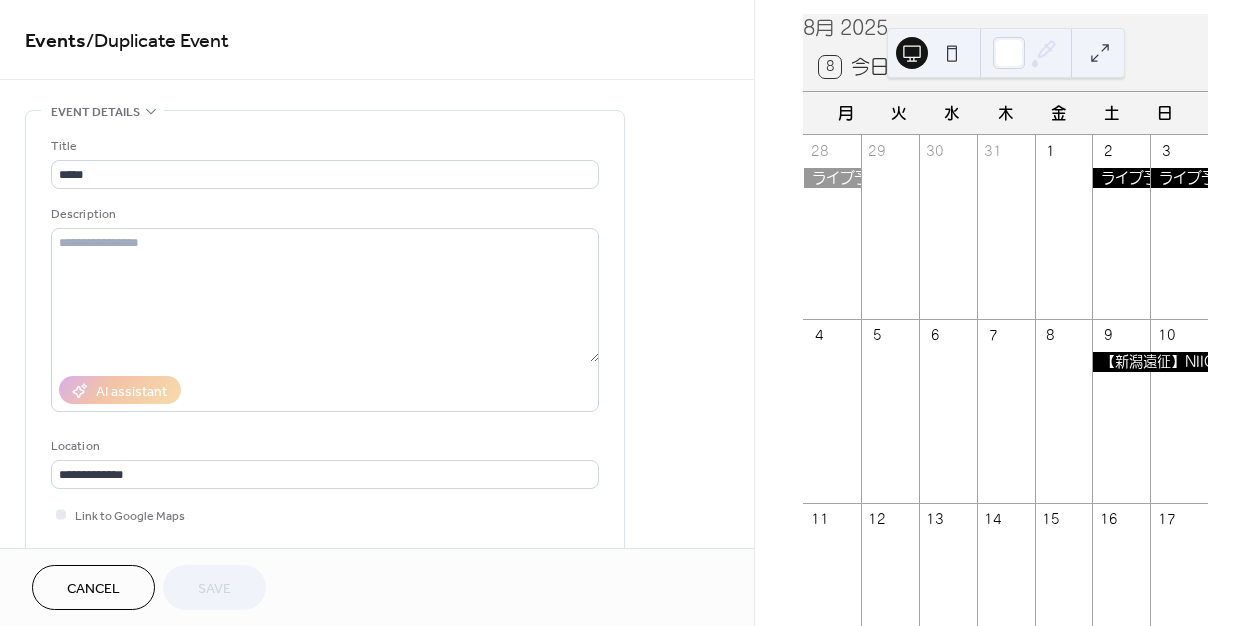 scroll, scrollTop: 123, scrollLeft: 0, axis: vertical 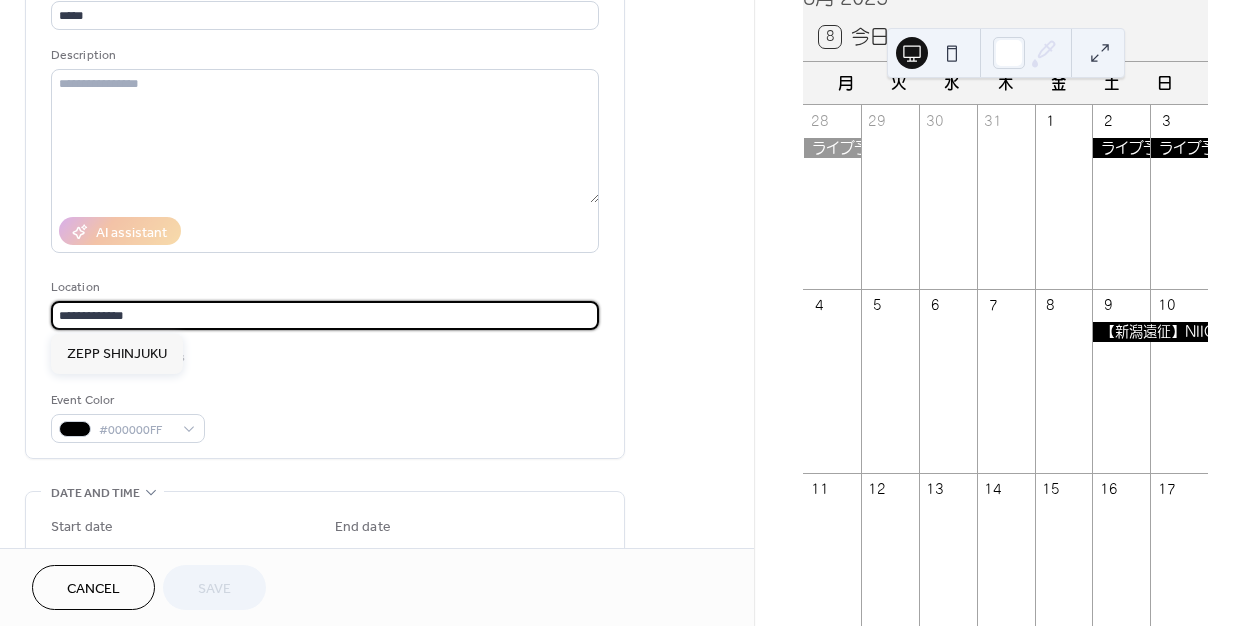 drag, startPoint x: 174, startPoint y: 311, endPoint x: 33, endPoint y: 309, distance: 141.01419 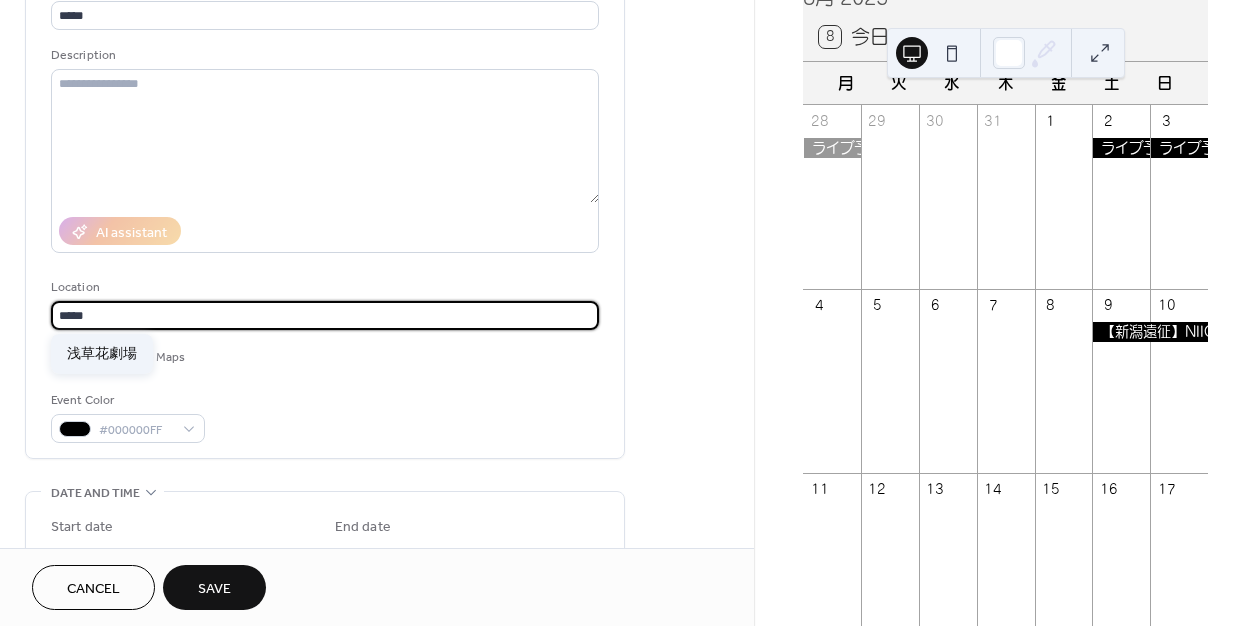 type on "*****" 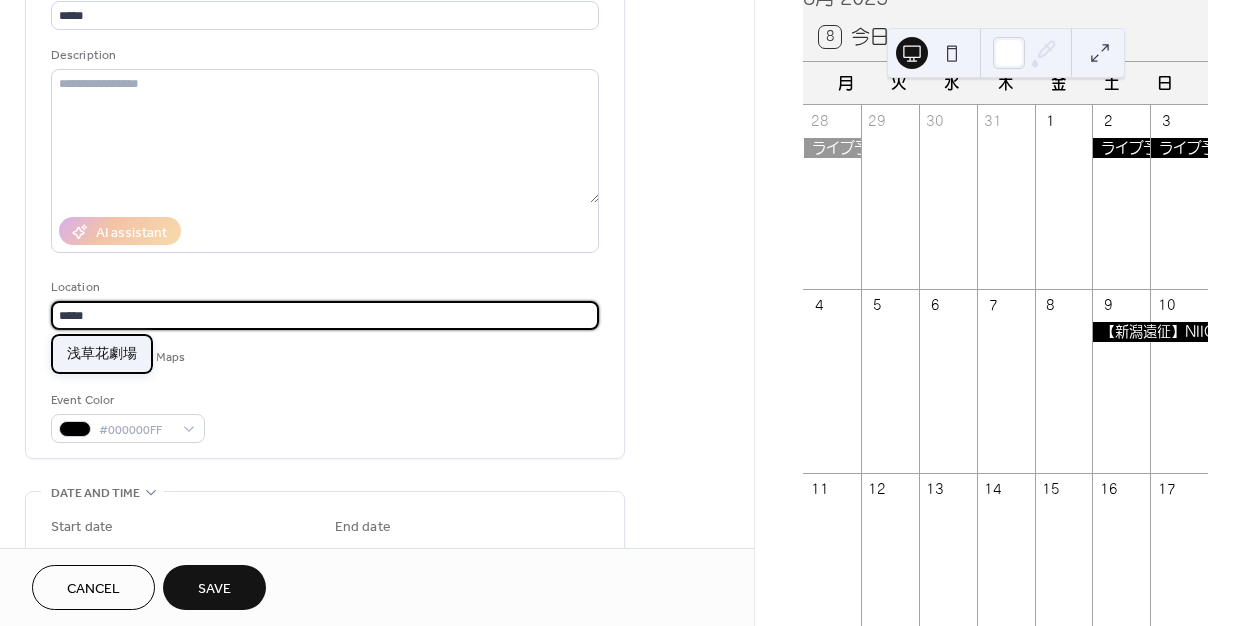 click on "浅草花劇場" at bounding box center (102, 354) 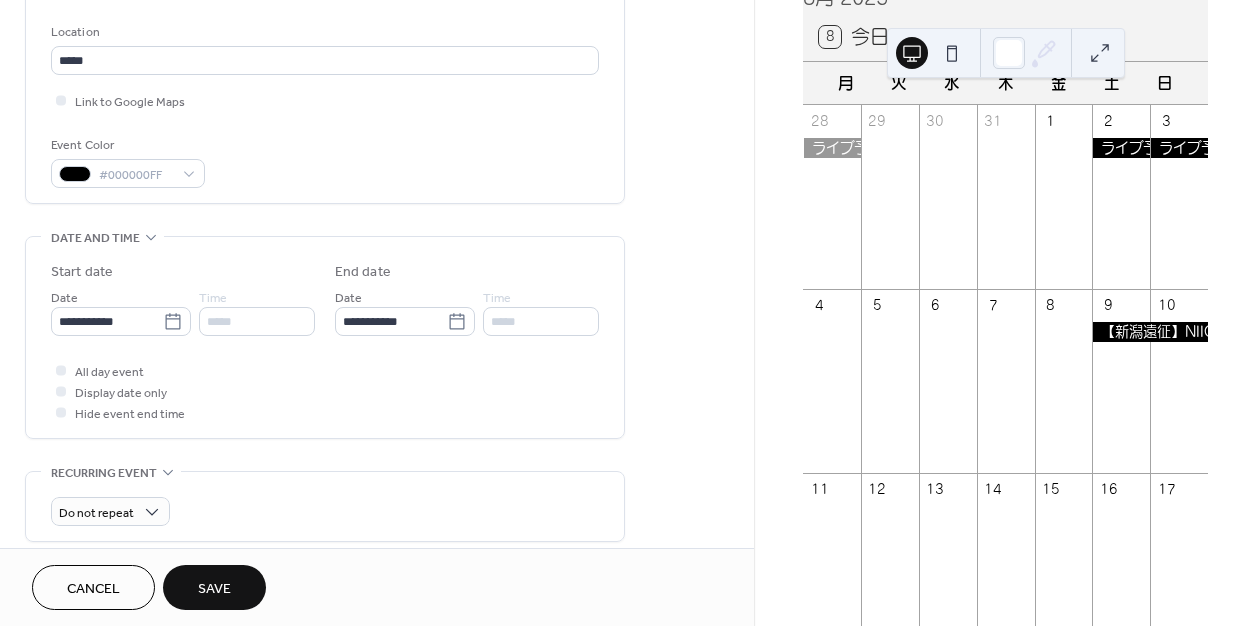 scroll, scrollTop: 395, scrollLeft: 0, axis: vertical 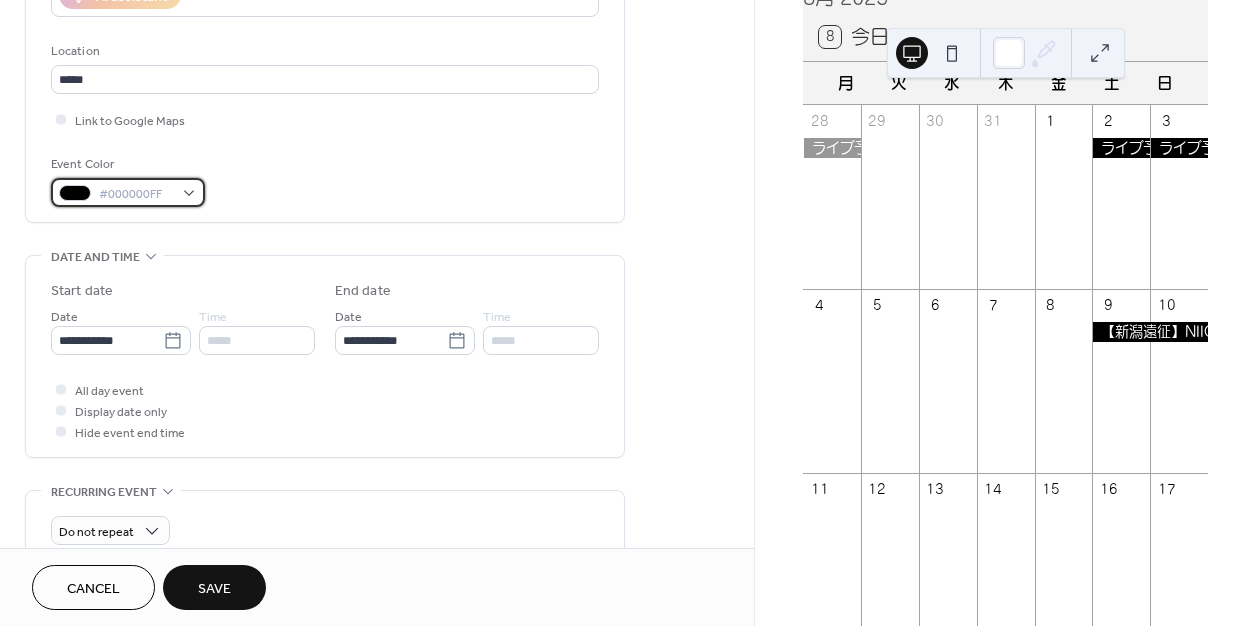 click on "#000000FF" at bounding box center [128, 192] 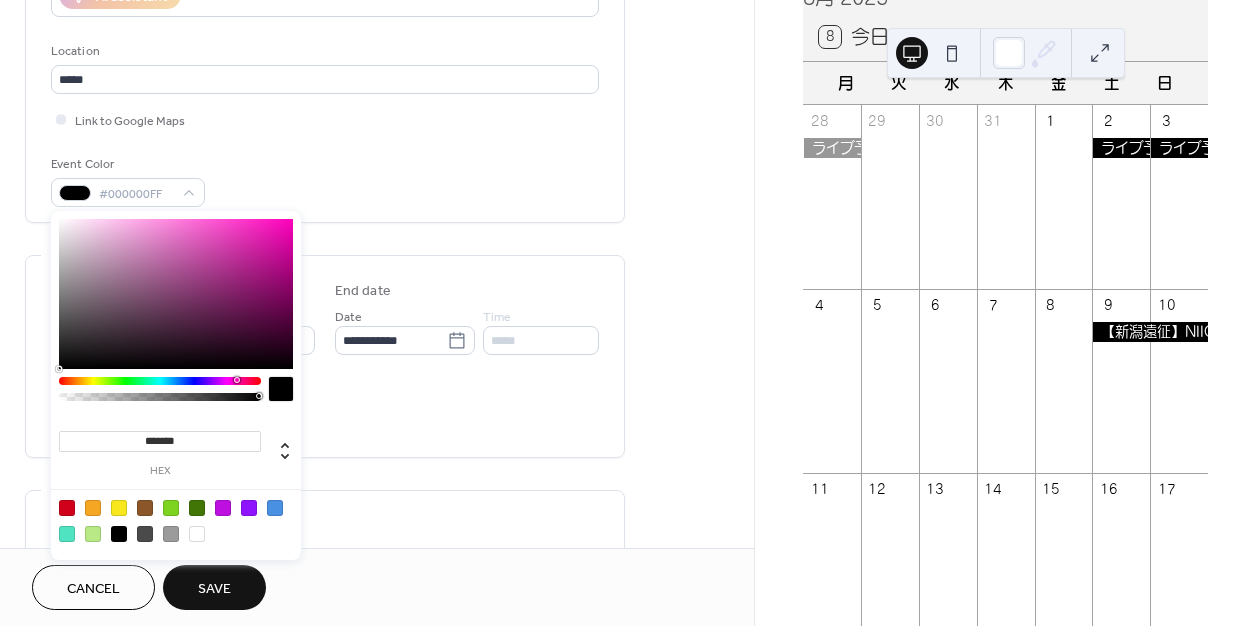 click at bounding box center (160, 381) 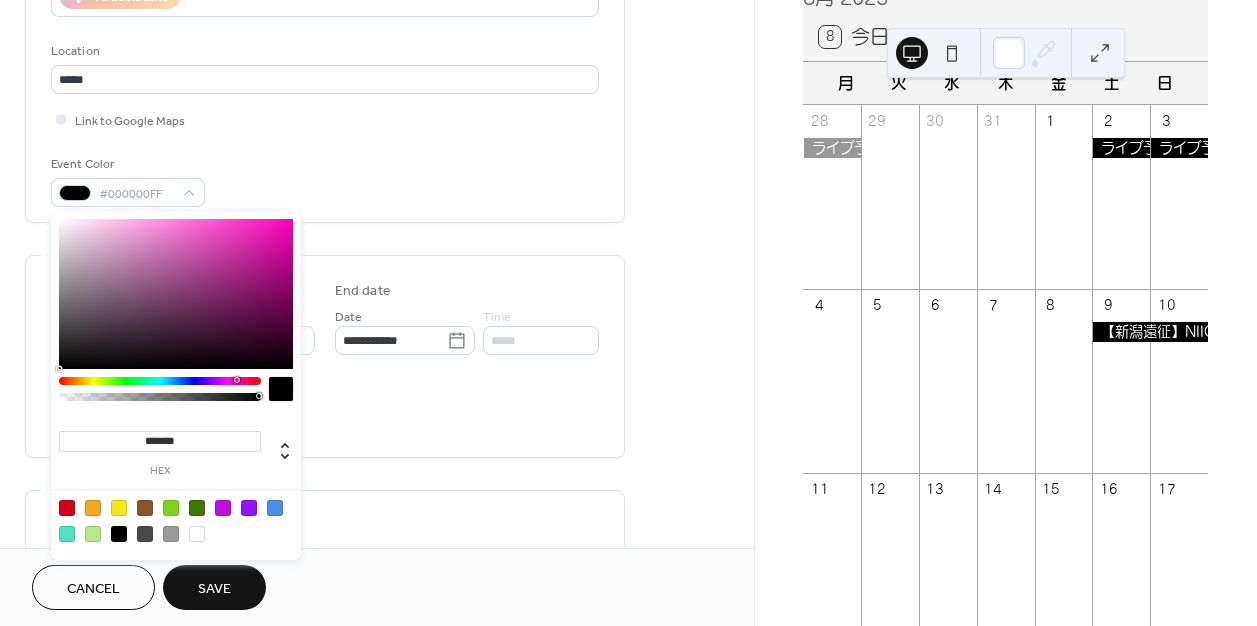 click at bounding box center (160, 381) 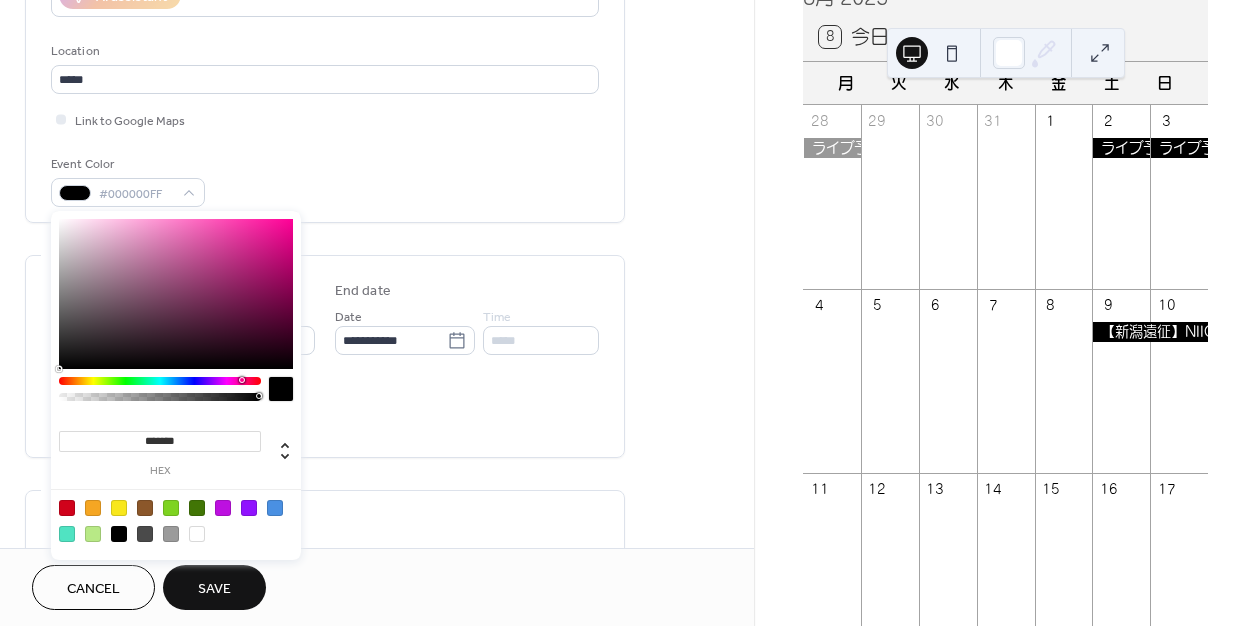 click at bounding box center [160, 381] 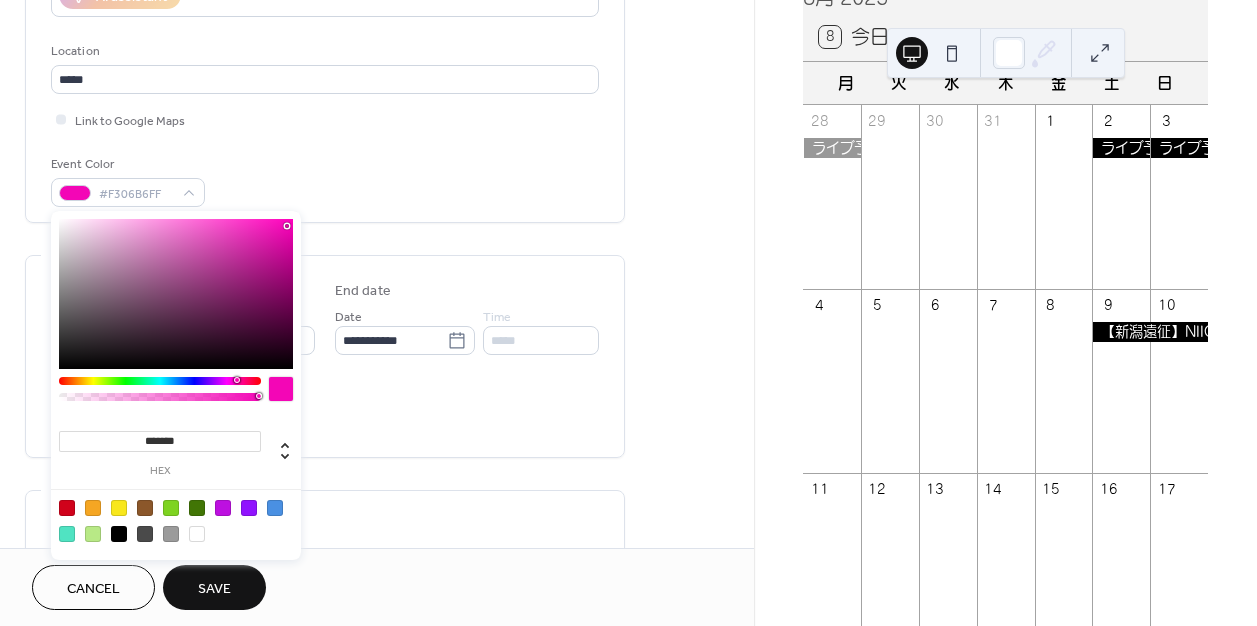 click at bounding box center [176, 294] 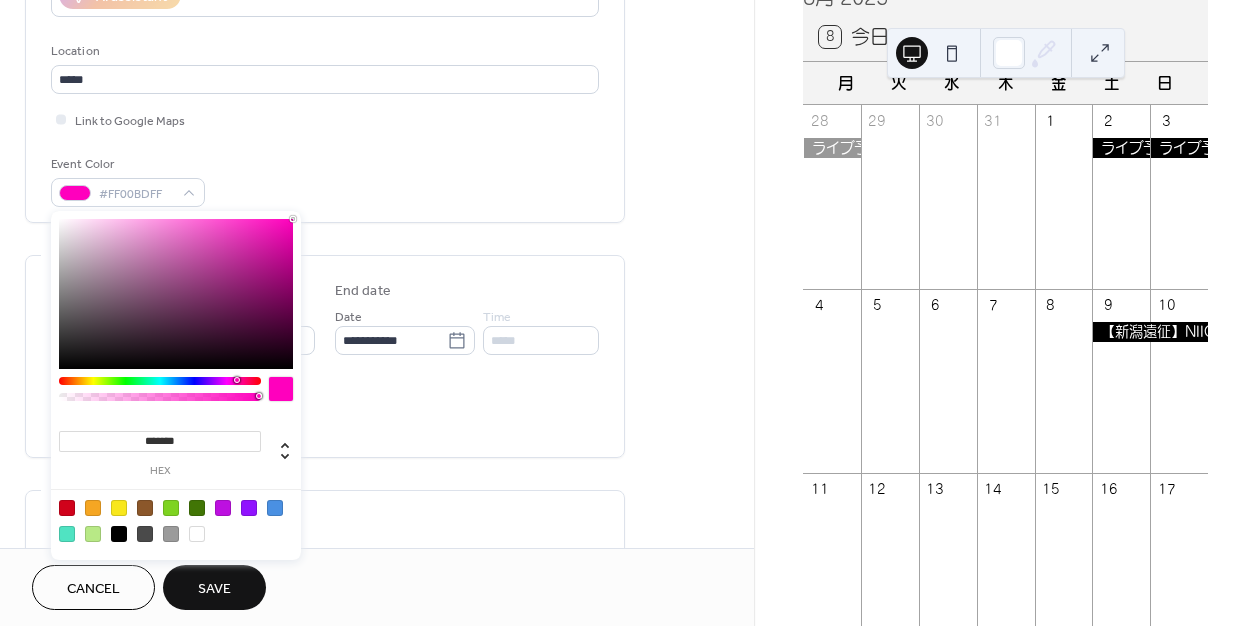 drag, startPoint x: 287, startPoint y: 226, endPoint x: 306, endPoint y: 206, distance: 27.58623 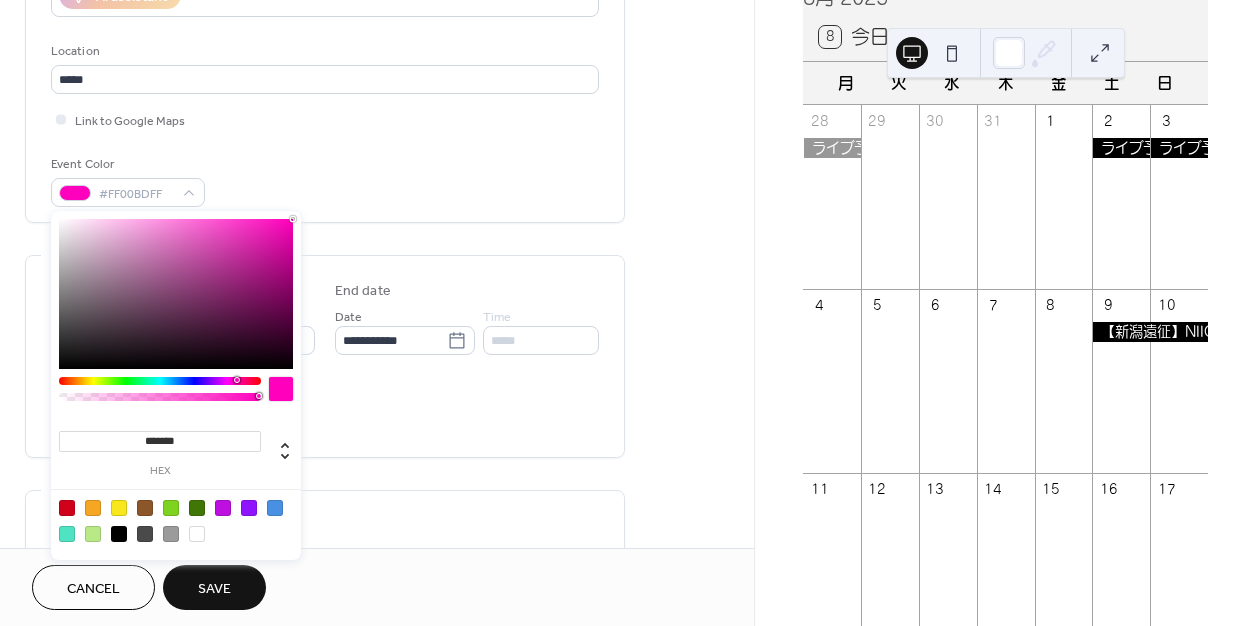 click on "Event Color #FF00BDFF" at bounding box center (325, 180) 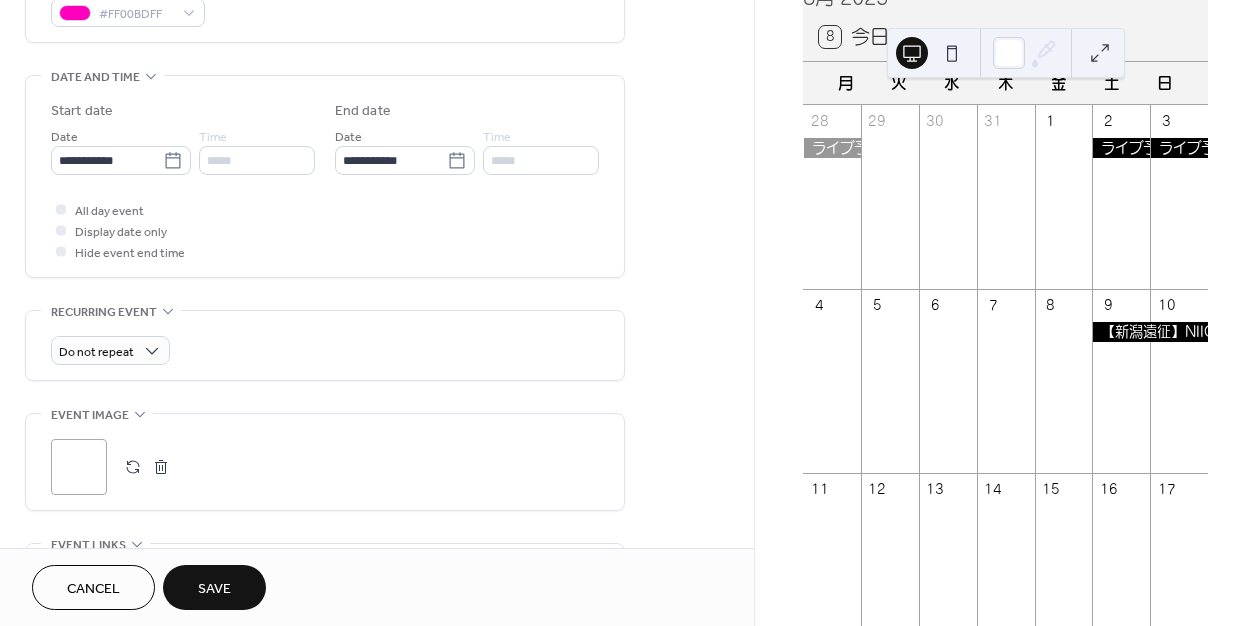 scroll, scrollTop: 606, scrollLeft: 0, axis: vertical 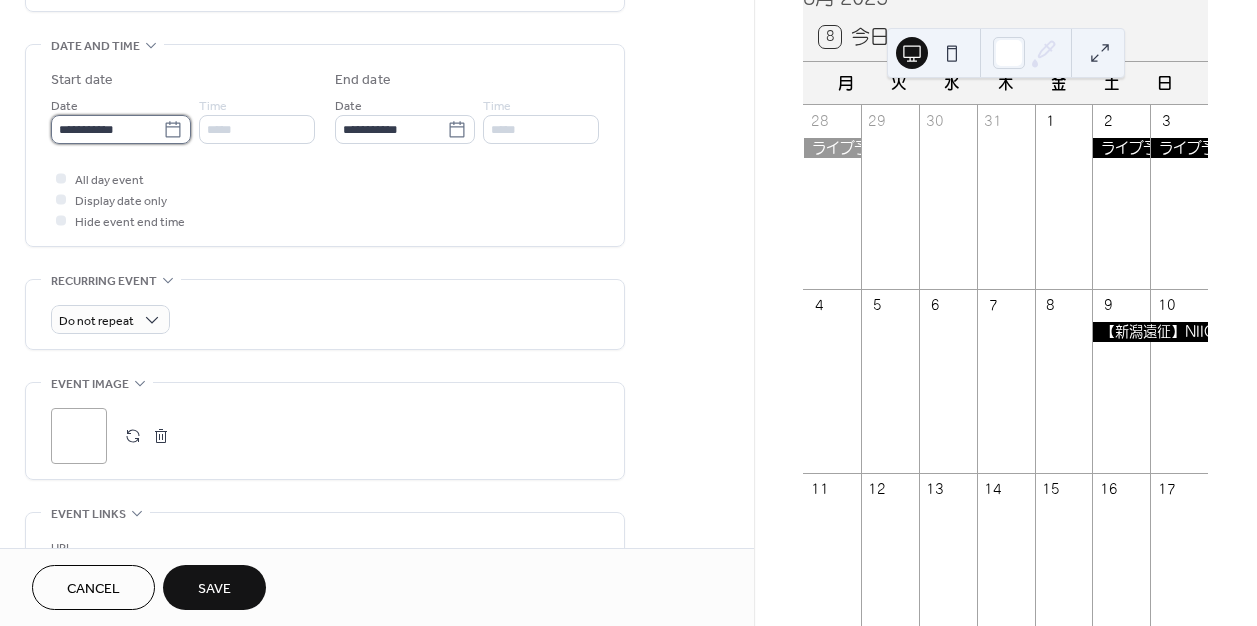 click on "**********" at bounding box center (107, 129) 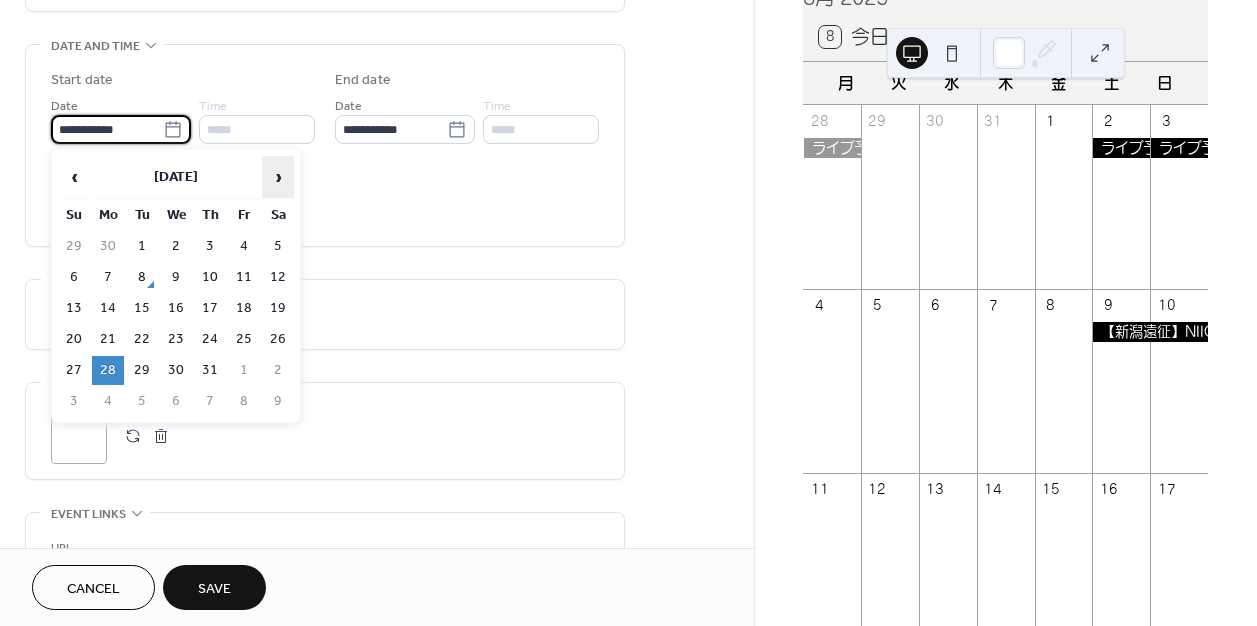 click on "›" at bounding box center (278, 177) 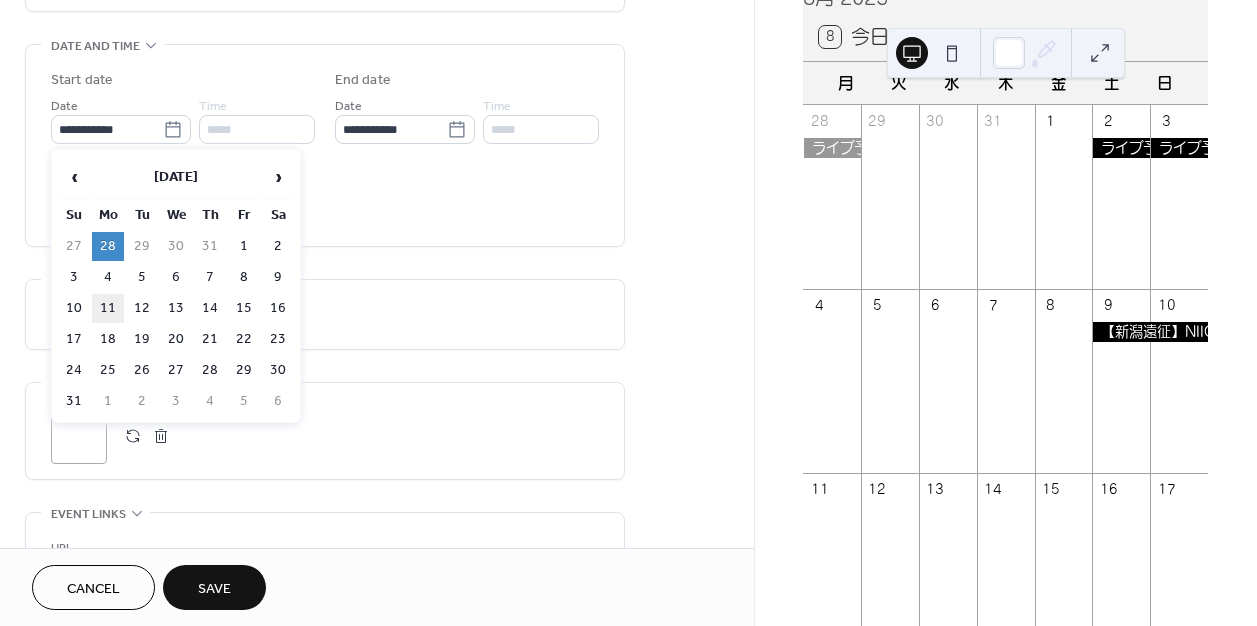 click on "11" at bounding box center [108, 308] 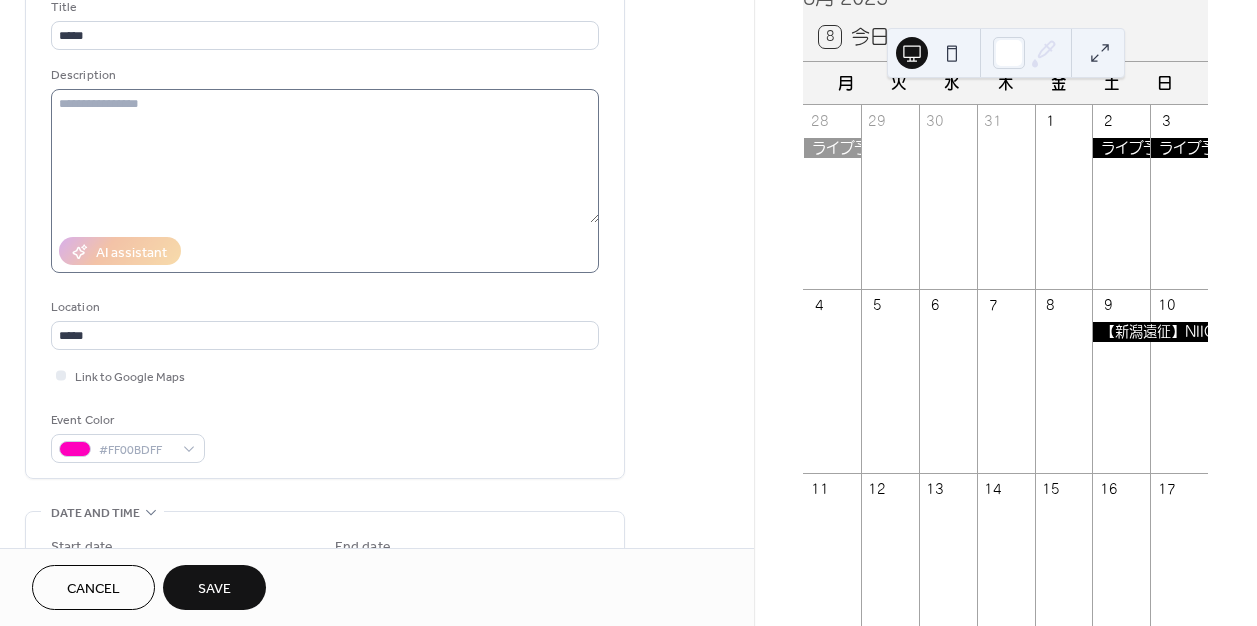 scroll, scrollTop: 169, scrollLeft: 0, axis: vertical 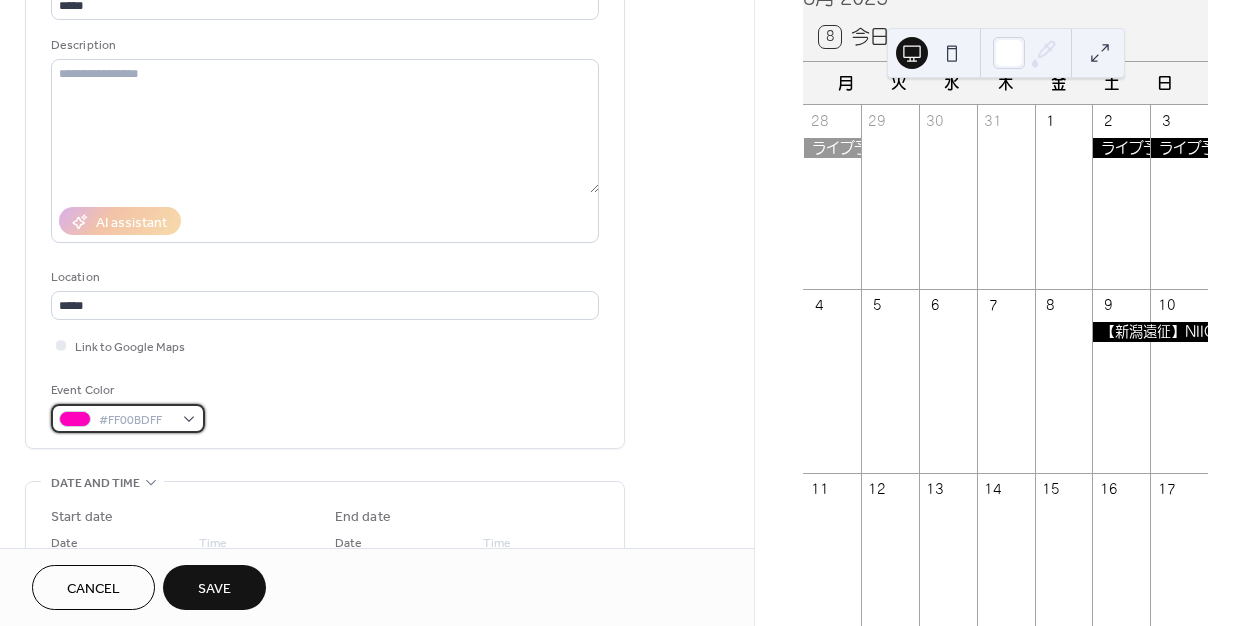 click on "#FF00BDFF" at bounding box center [128, 418] 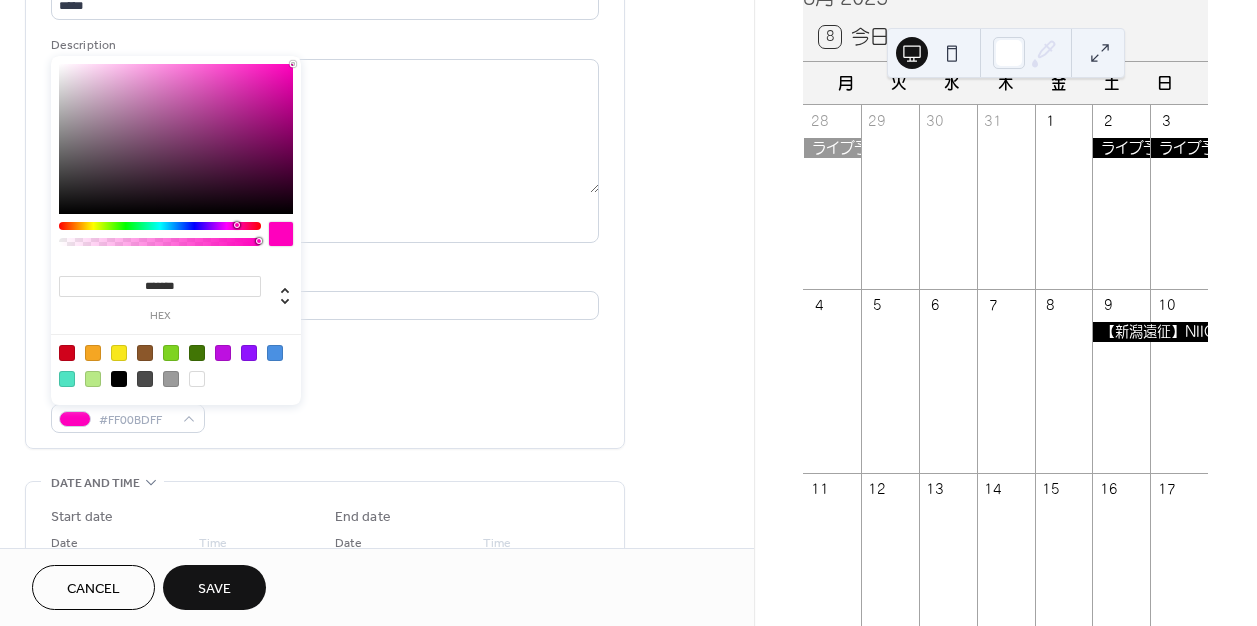 click at bounding box center [119, 379] 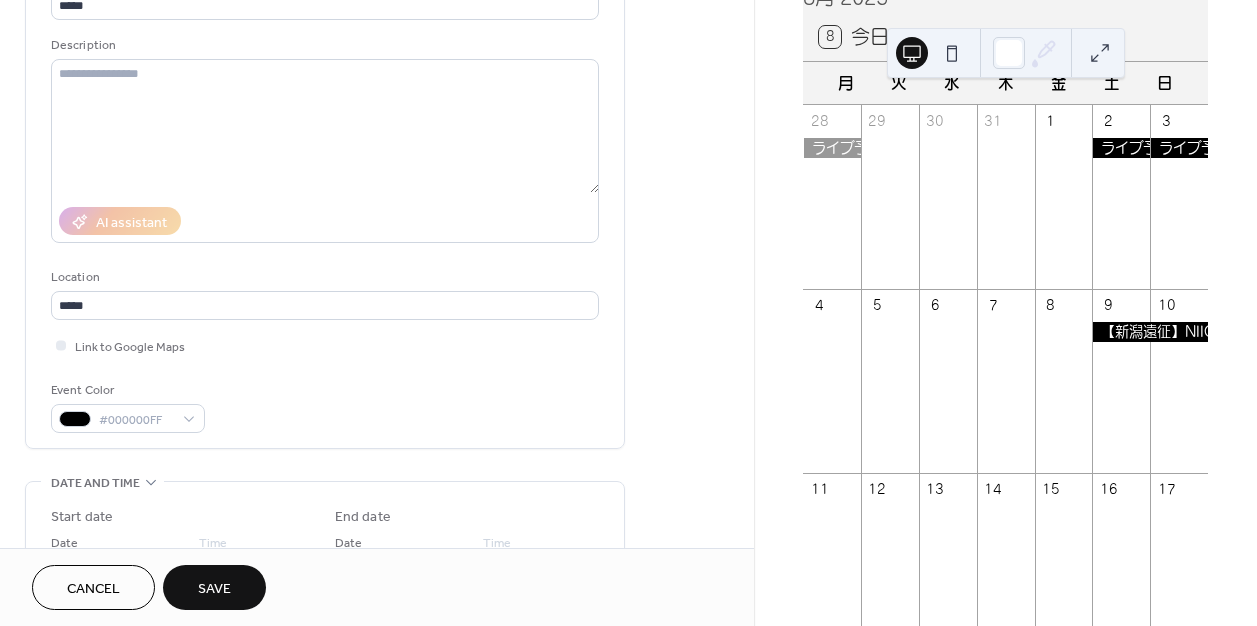 click on "Title ***** Description AI assistant Location ***** Link to Google Maps Event Color #000000FF" at bounding box center [325, 200] 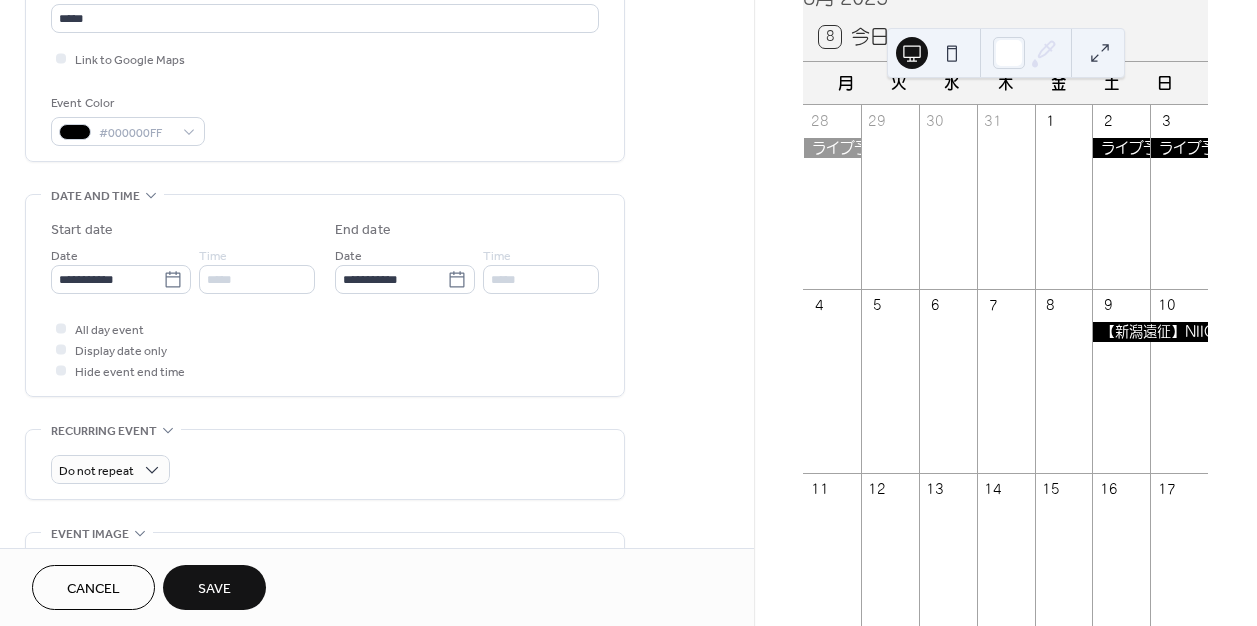 scroll, scrollTop: 514, scrollLeft: 0, axis: vertical 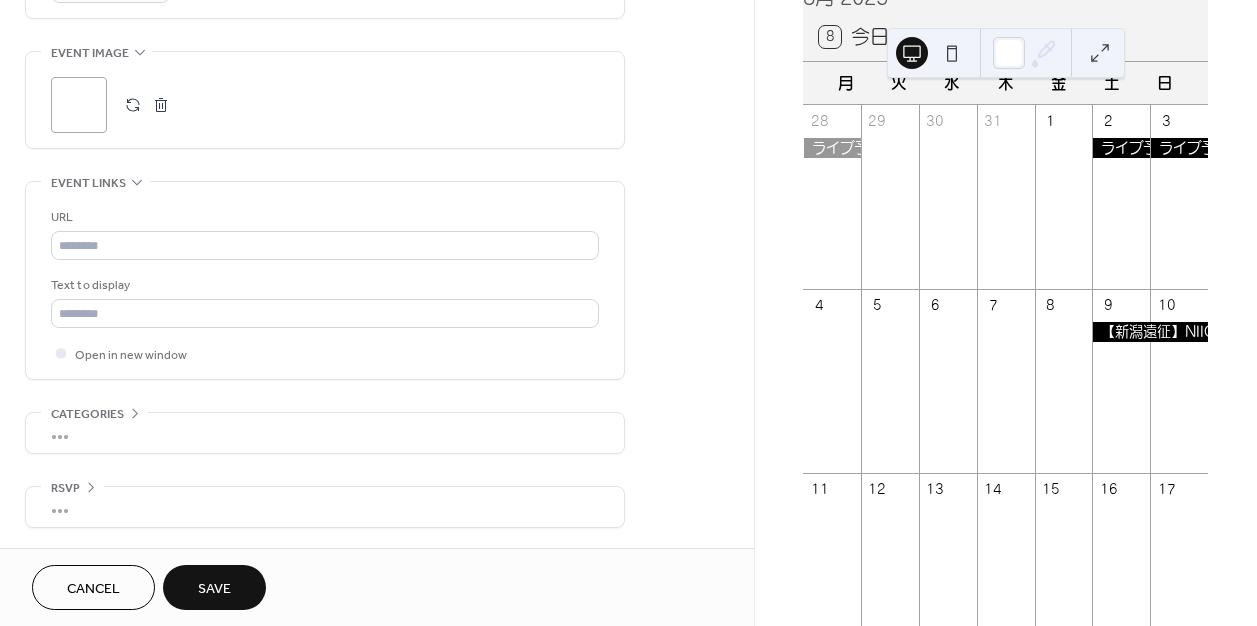 click on "Save" at bounding box center [214, 589] 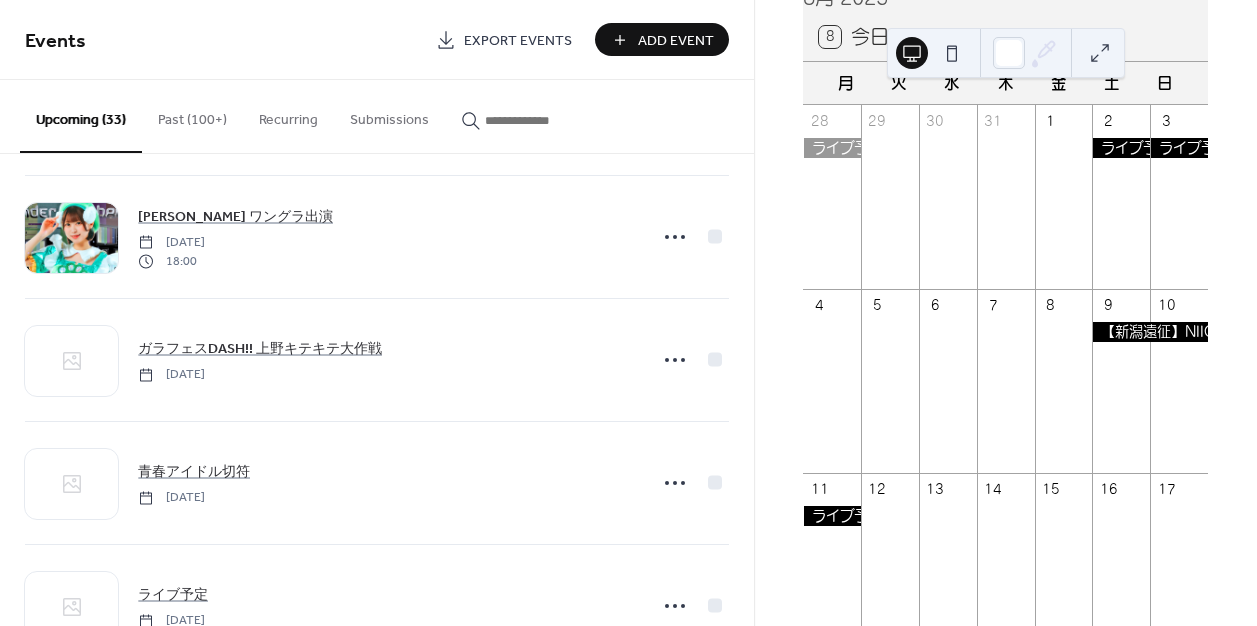 scroll, scrollTop: 2960, scrollLeft: 0, axis: vertical 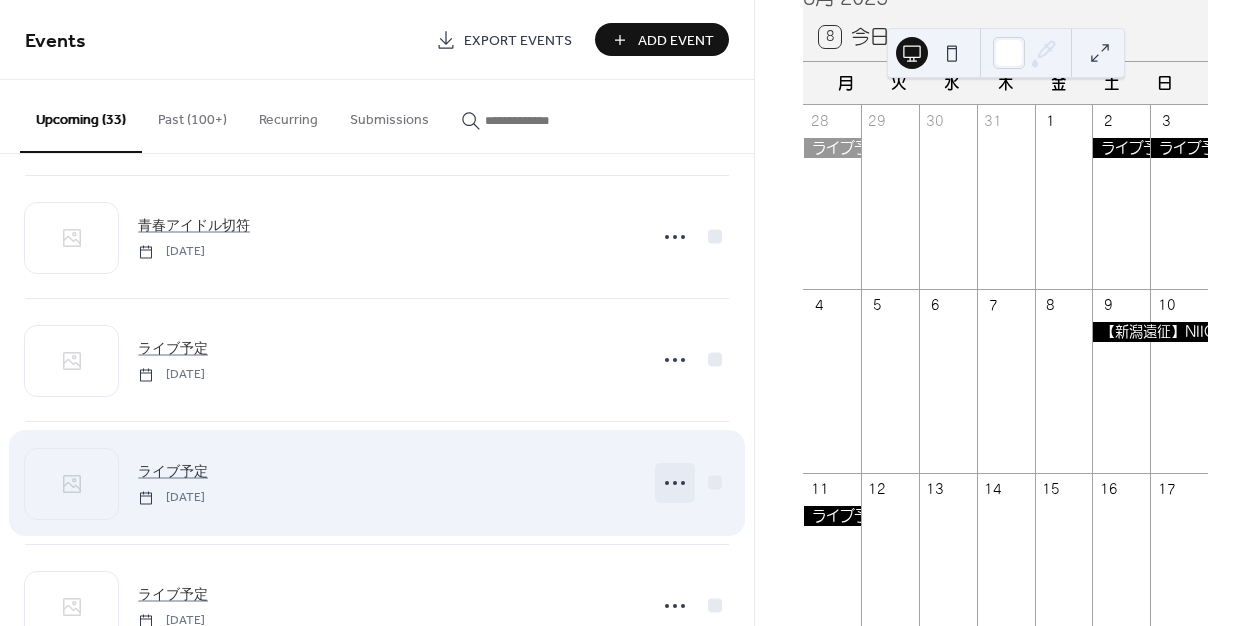 click 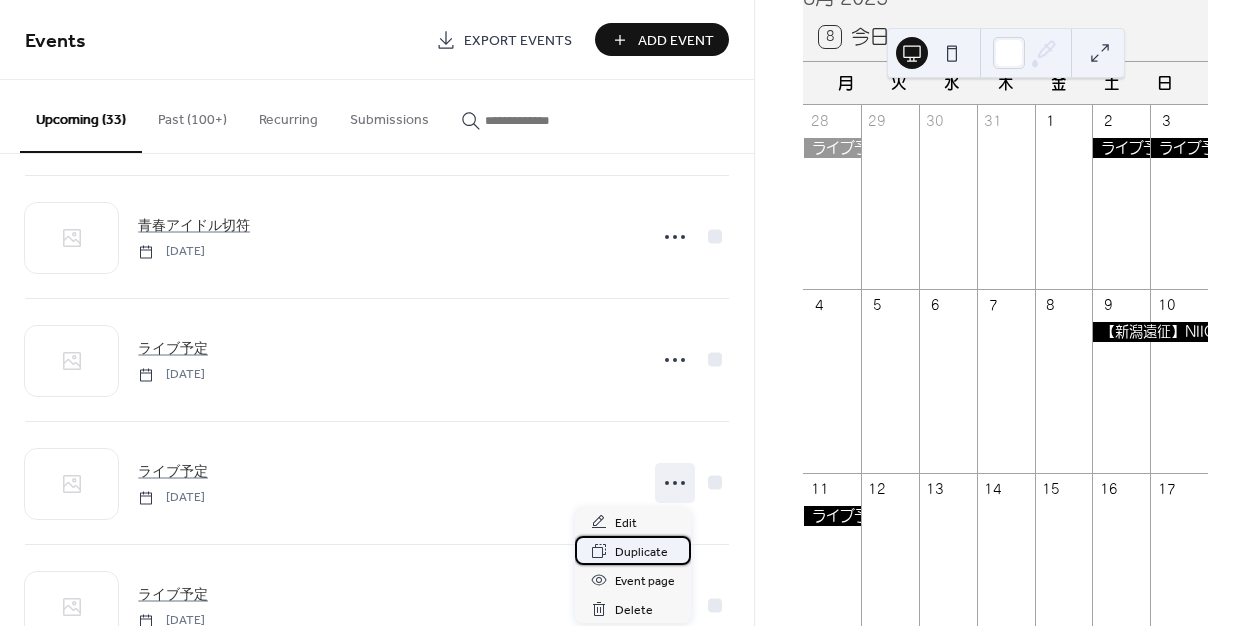 click on "Duplicate" at bounding box center [641, 552] 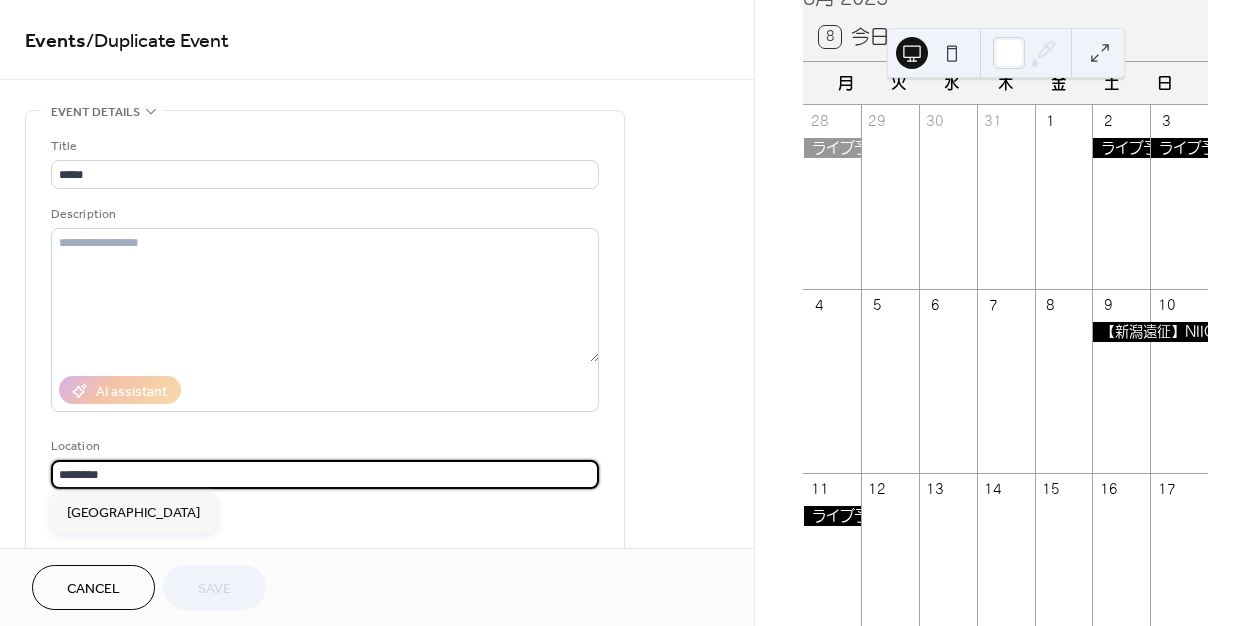 drag, startPoint x: 188, startPoint y: 474, endPoint x: 48, endPoint y: 471, distance: 140.03214 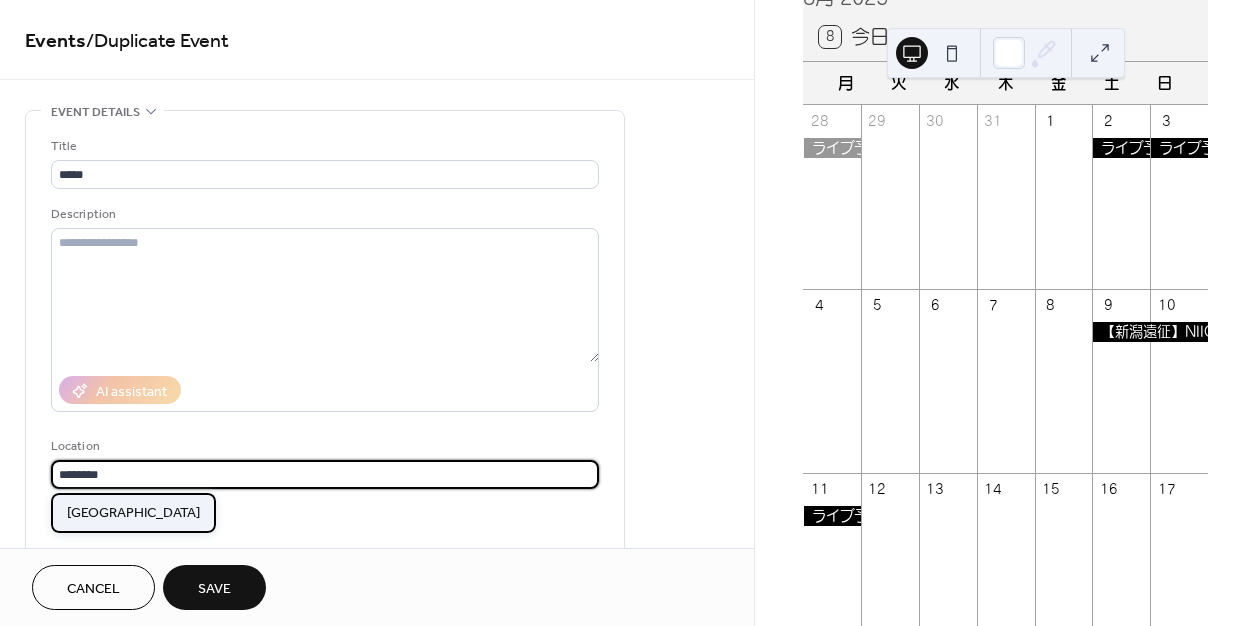 click on "[GEOGRAPHIC_DATA]" at bounding box center [133, 513] 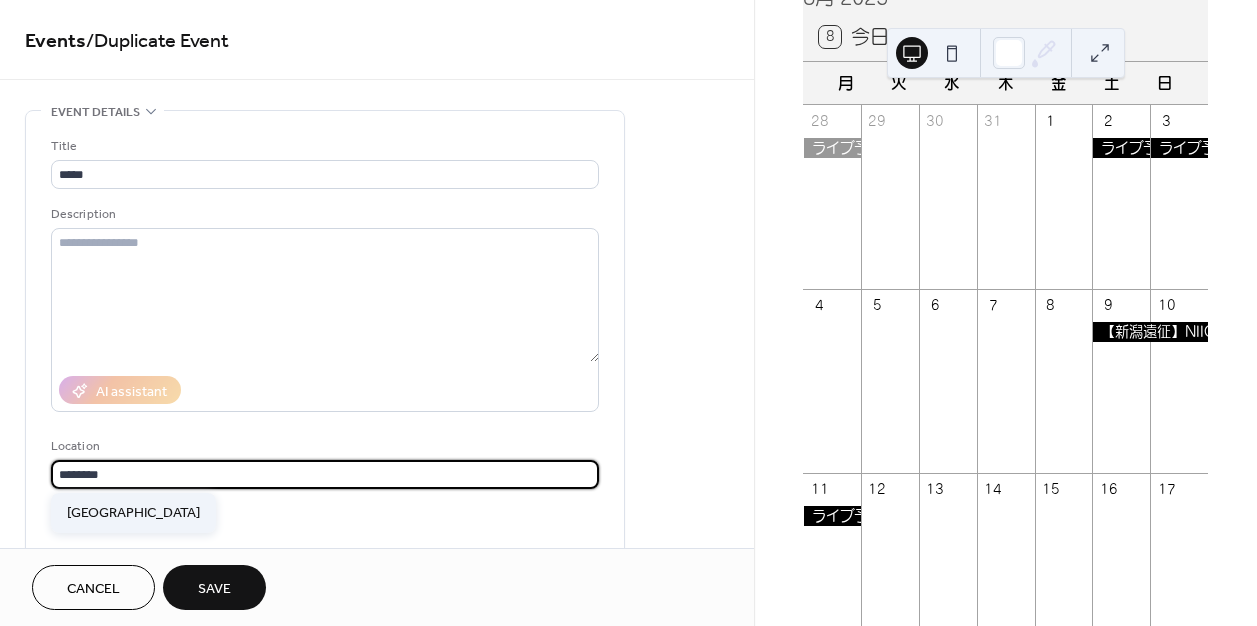 type on "**********" 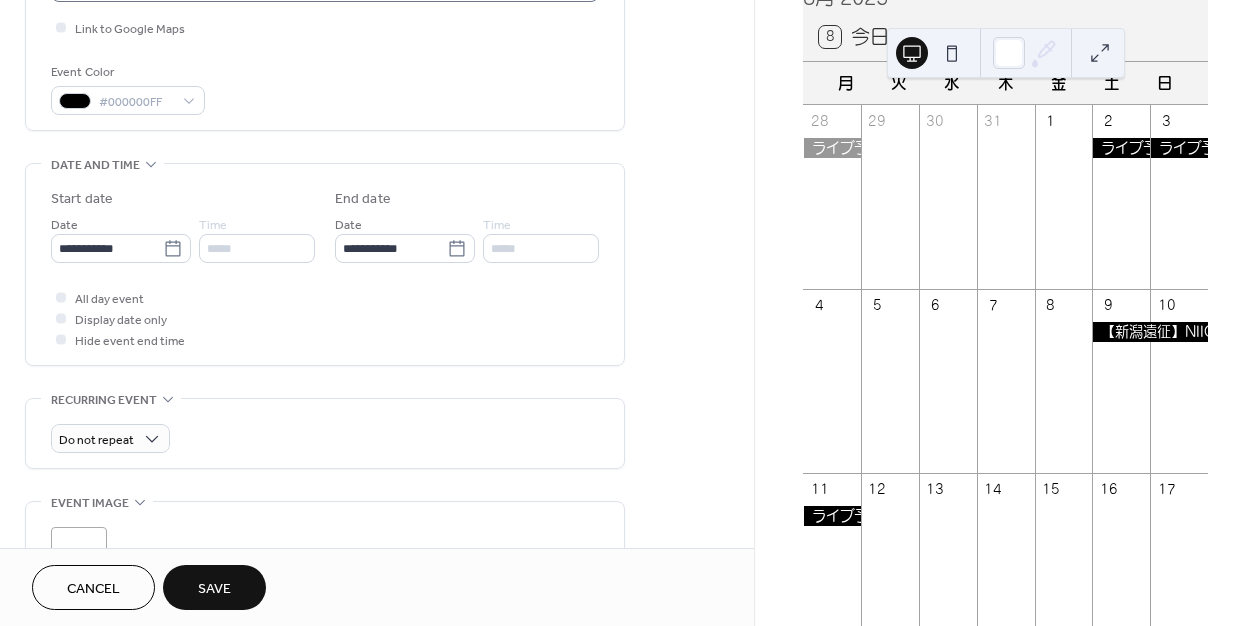 scroll, scrollTop: 499, scrollLeft: 0, axis: vertical 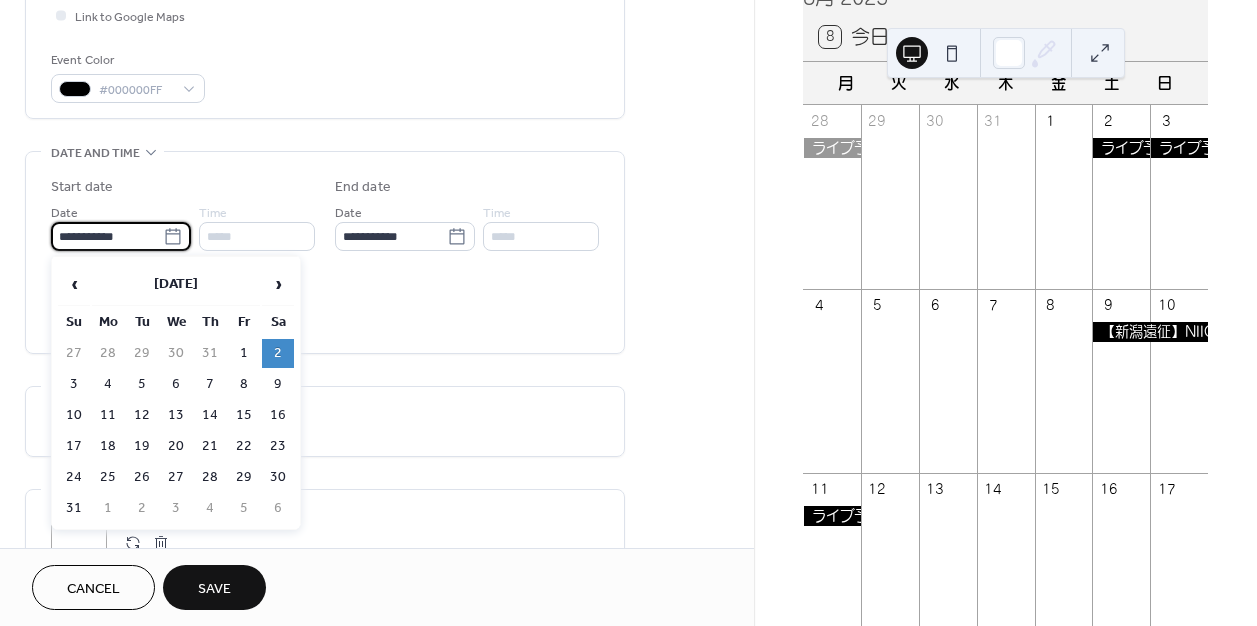 click on "**********" at bounding box center (107, 236) 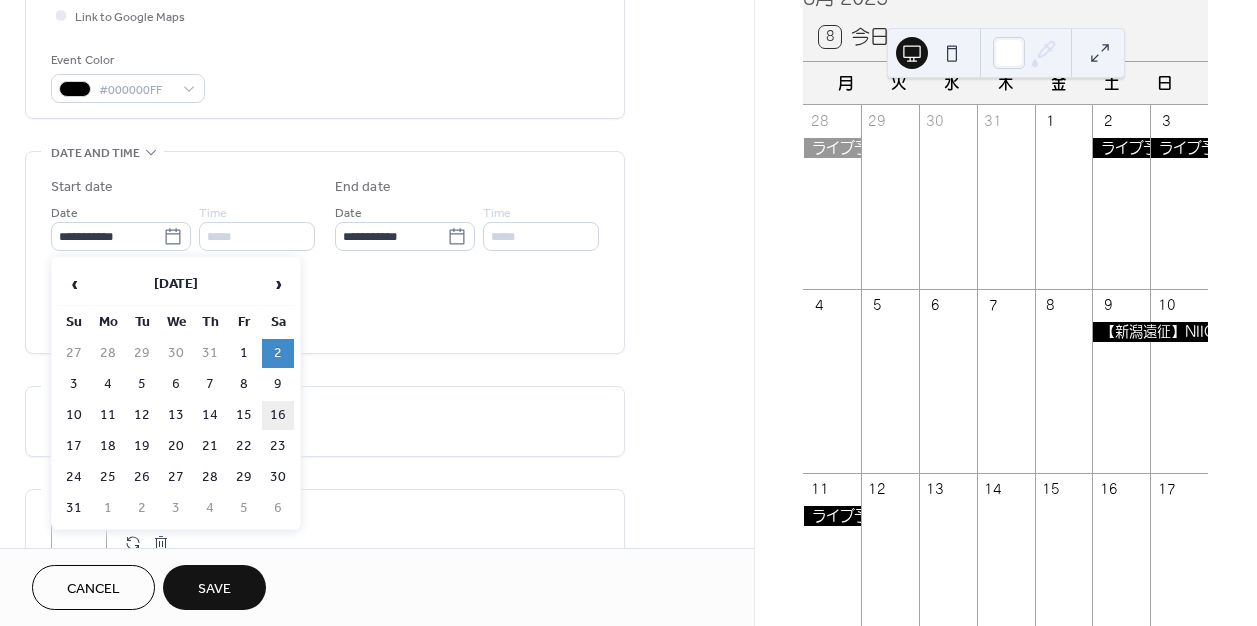 click on "16" at bounding box center (278, 415) 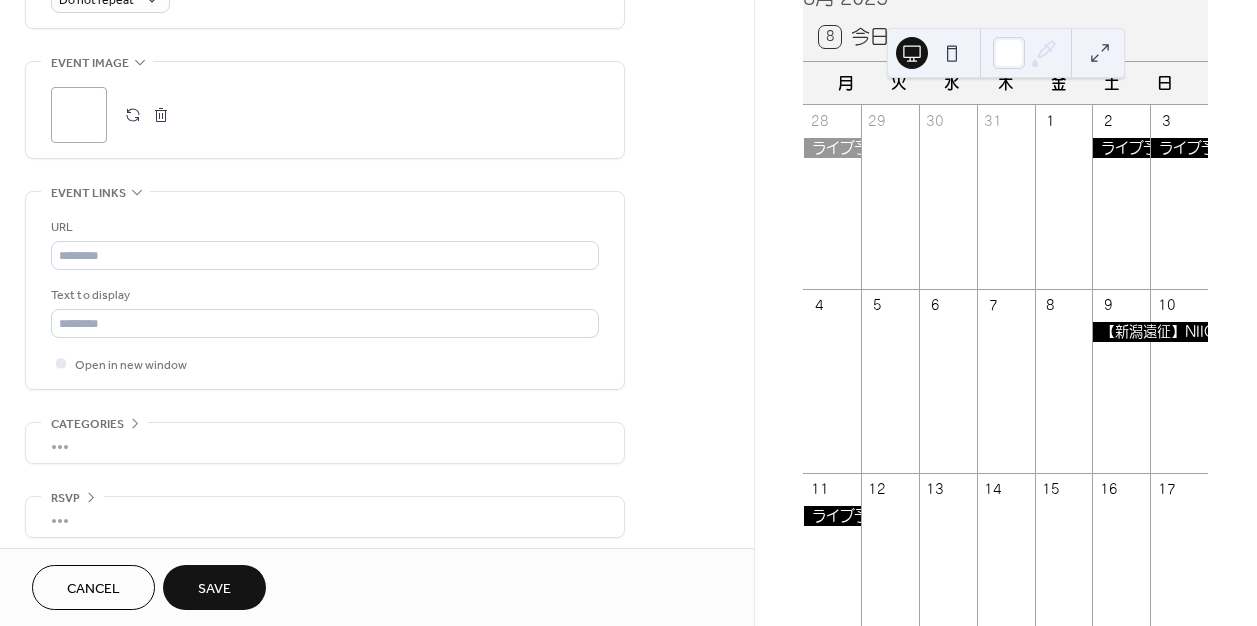 scroll, scrollTop: 937, scrollLeft: 0, axis: vertical 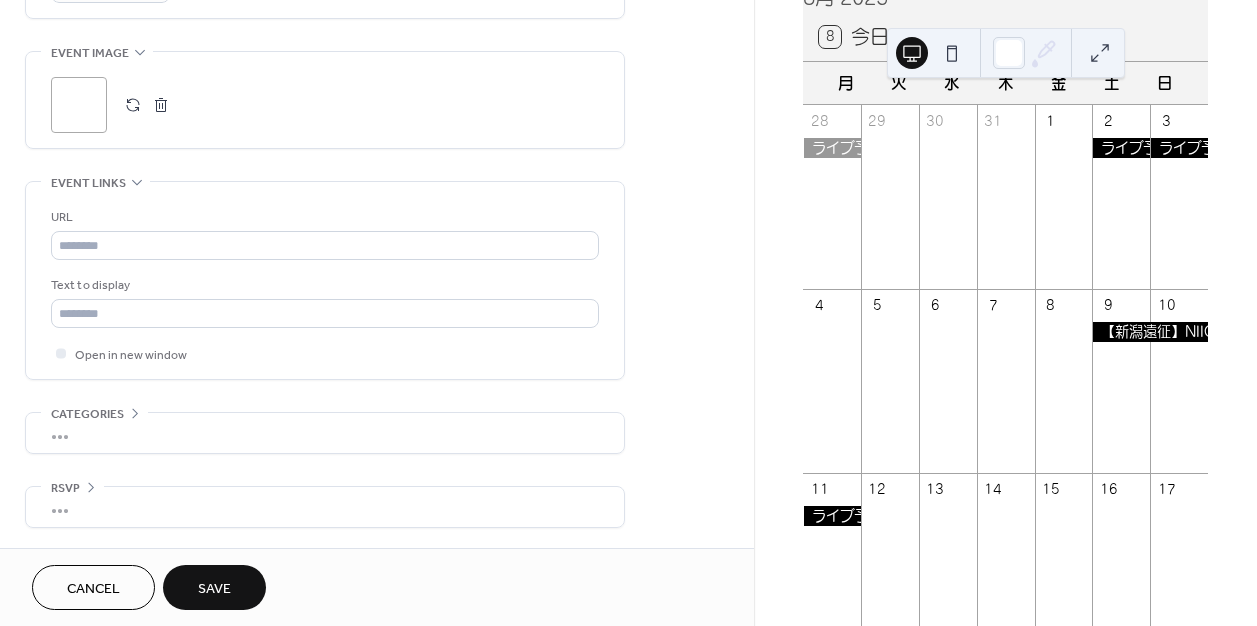 click on "Save" at bounding box center (214, 589) 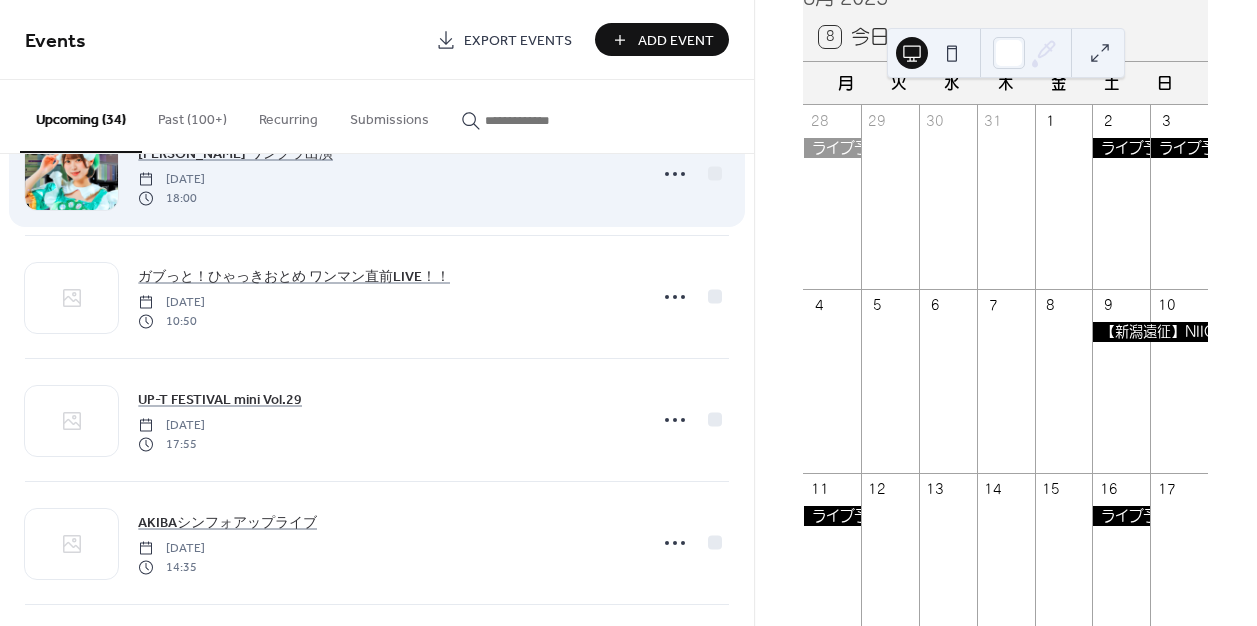 scroll, scrollTop: 1927, scrollLeft: 0, axis: vertical 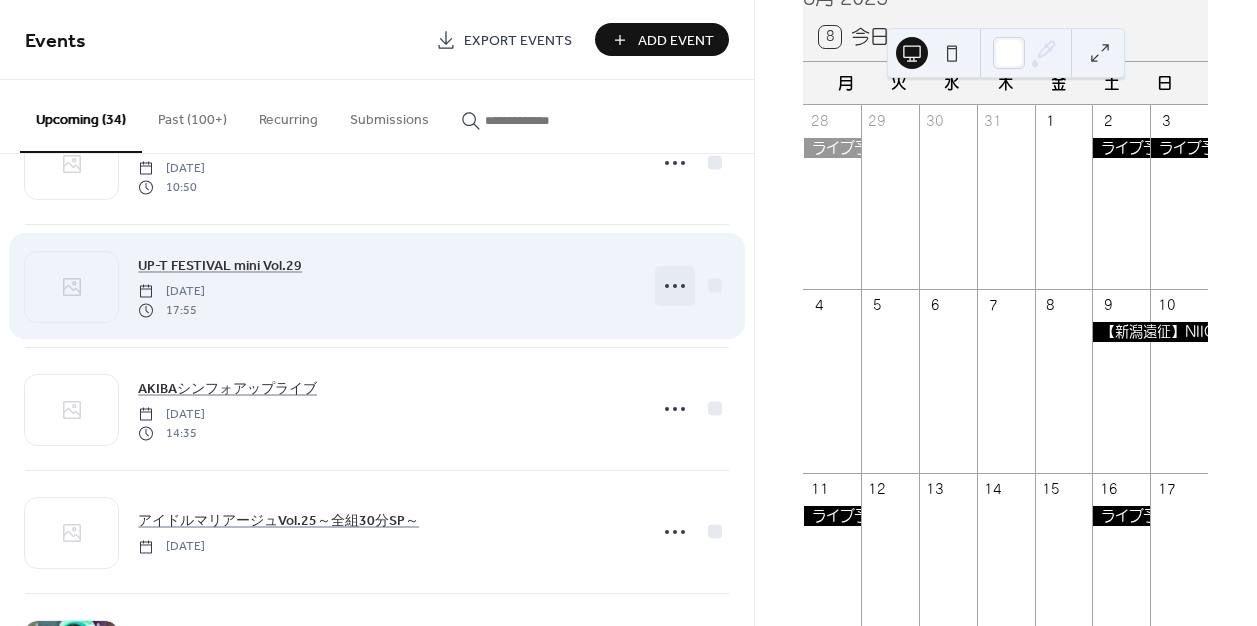 click 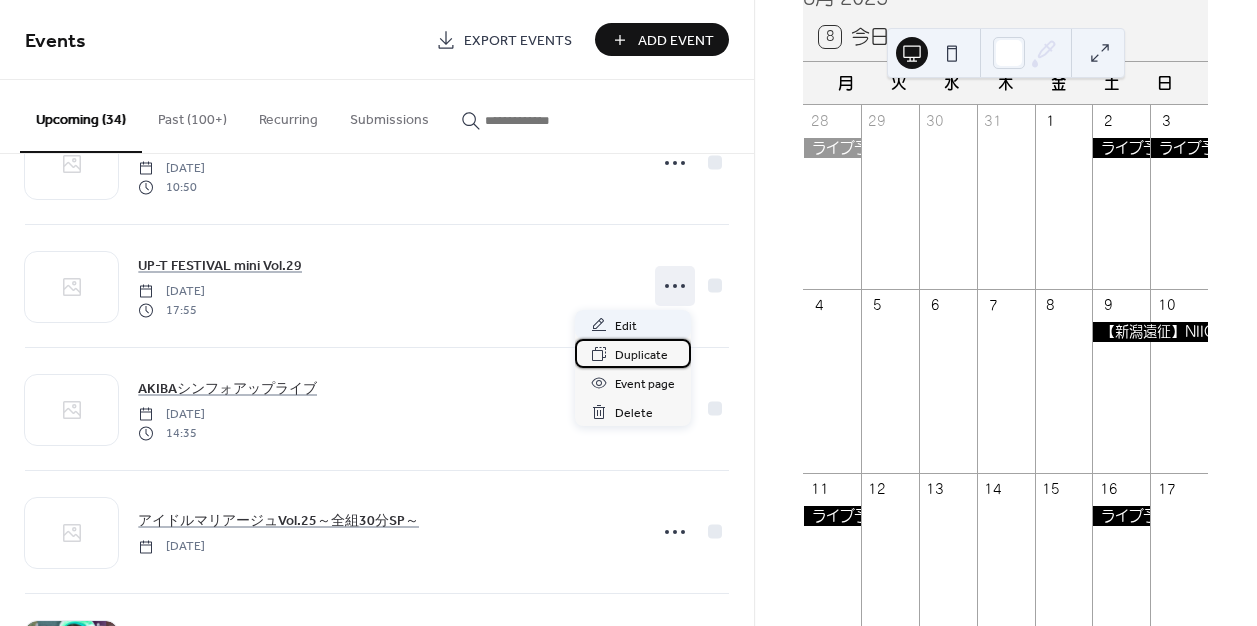 click on "Duplicate" at bounding box center [641, 355] 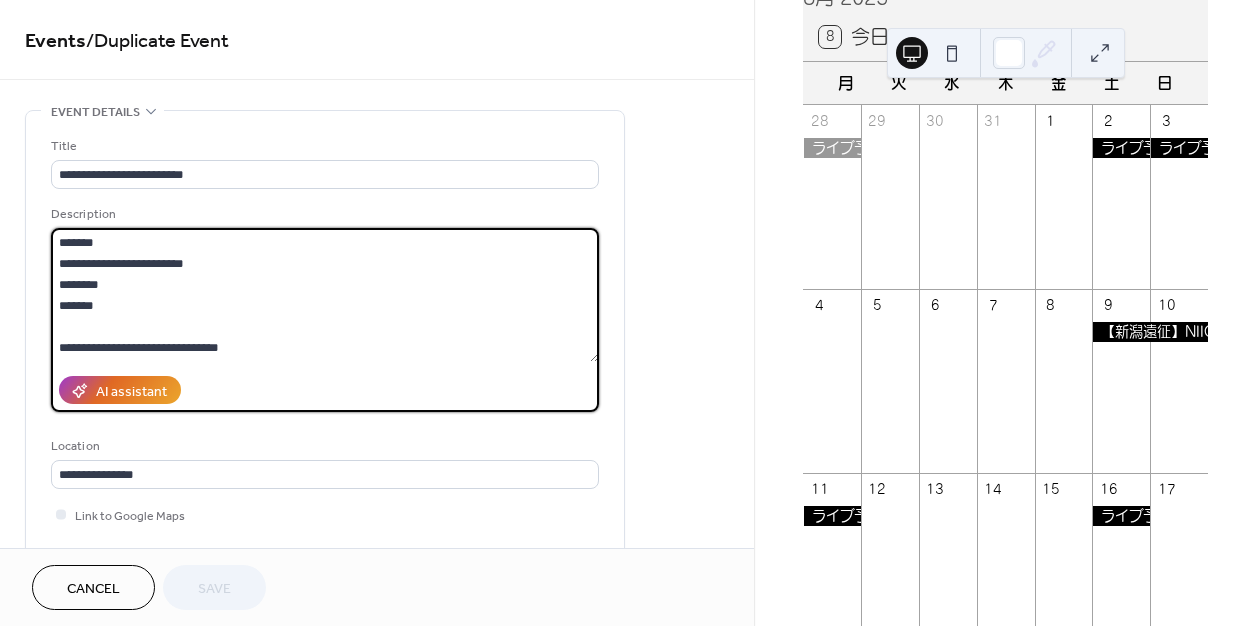click on "**********" at bounding box center [325, 295] 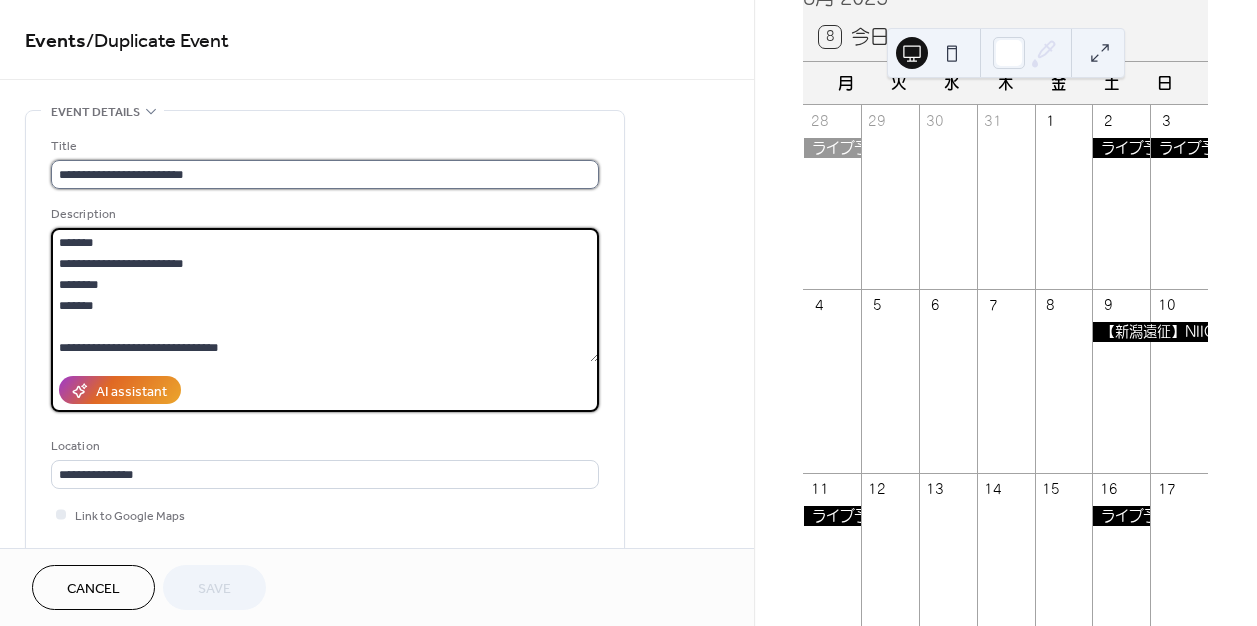 click on "**********" at bounding box center (325, 174) 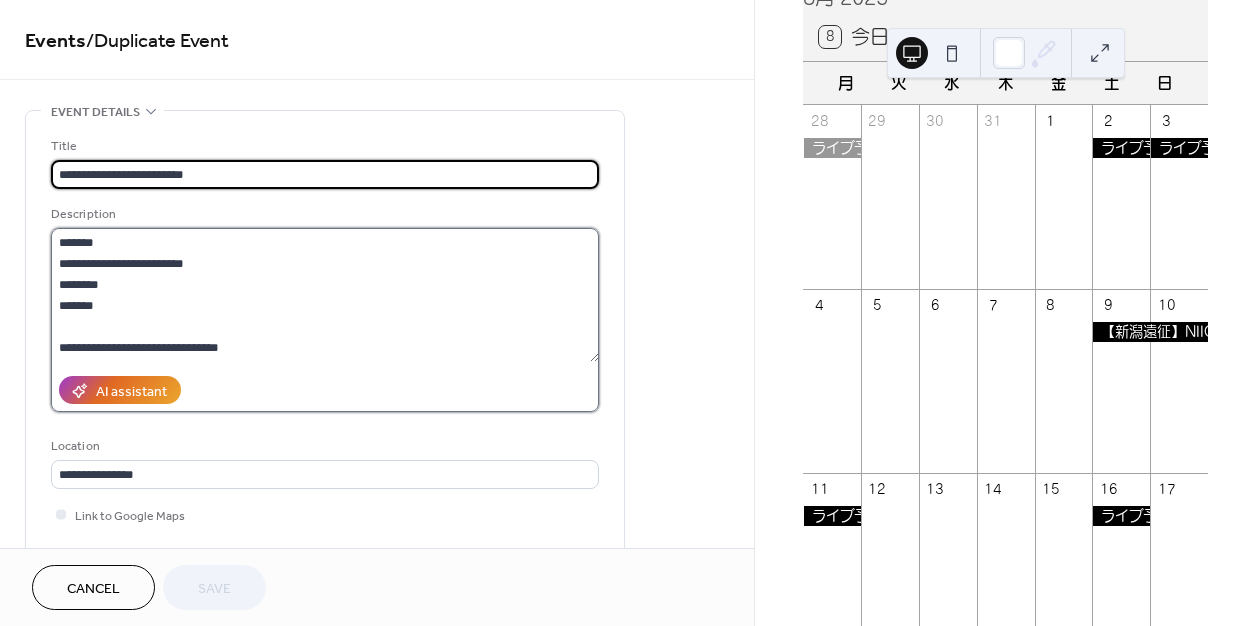 click on "**********" at bounding box center [325, 295] 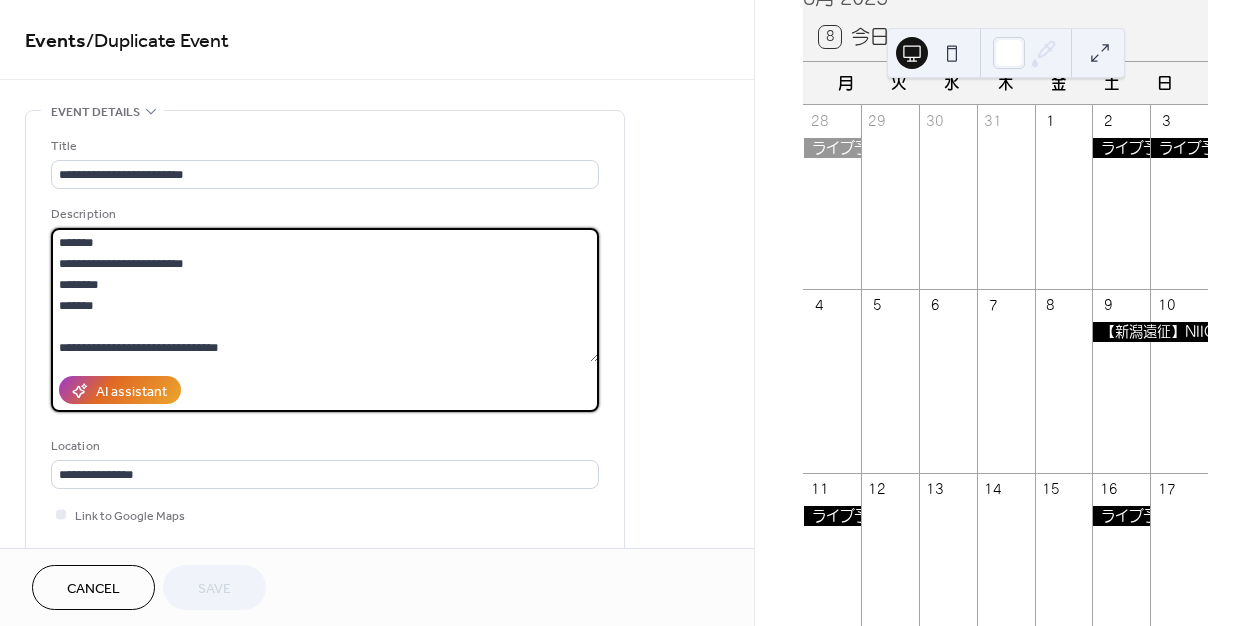 click on "**********" at bounding box center [325, 295] 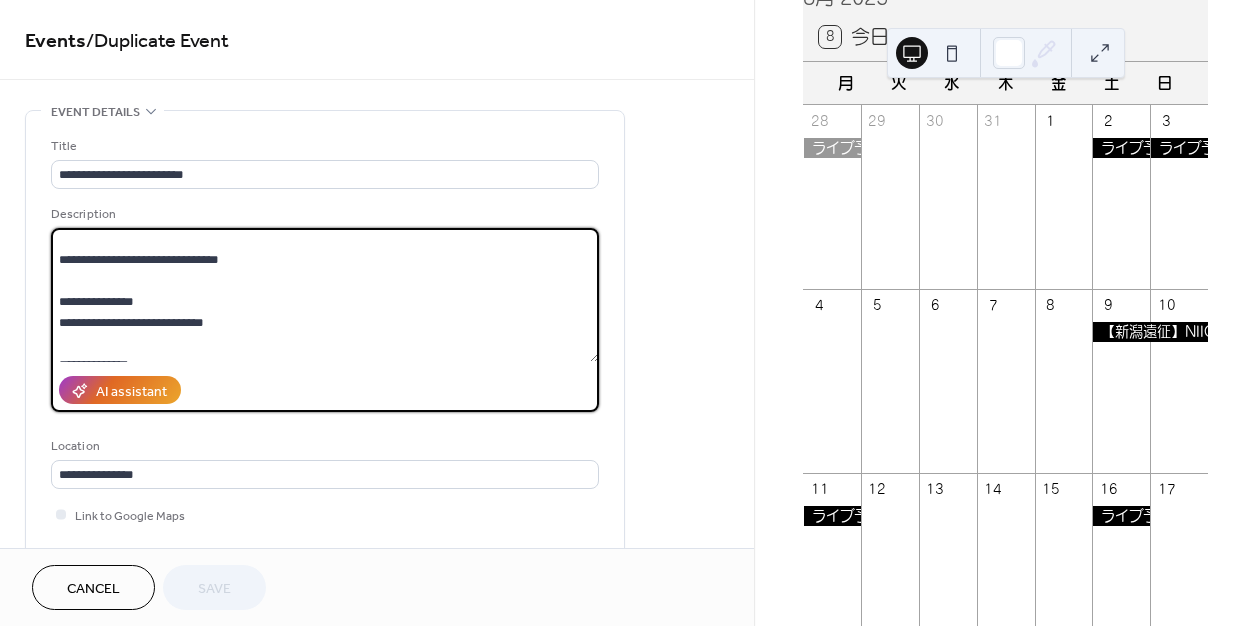 scroll, scrollTop: 0, scrollLeft: 0, axis: both 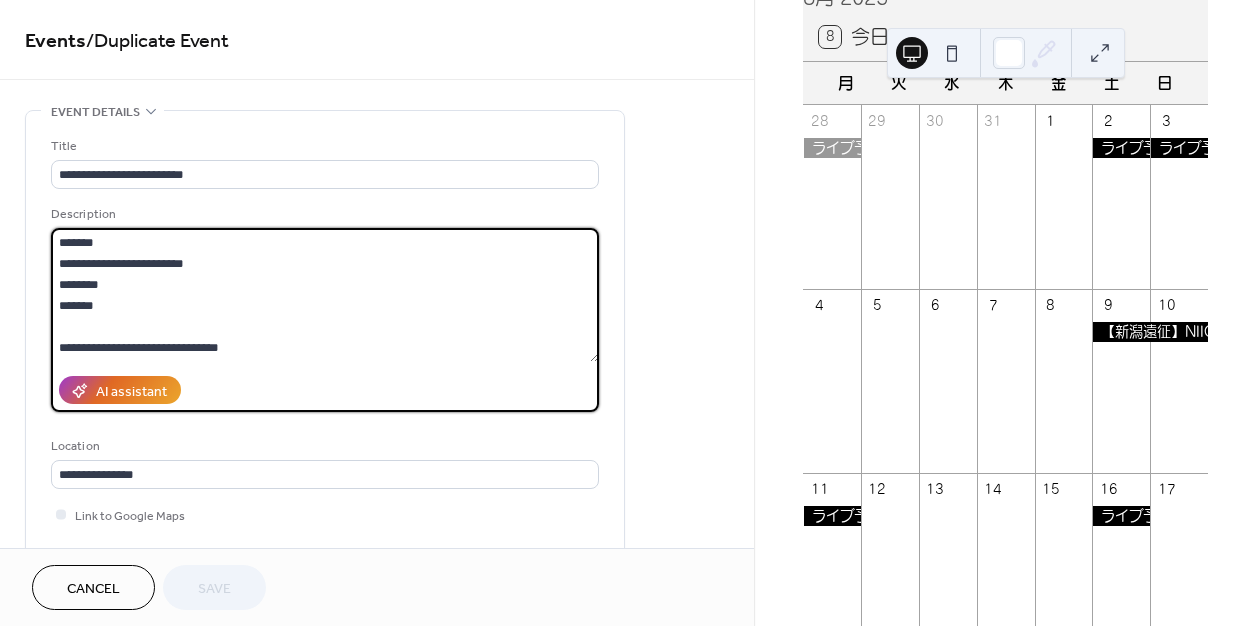 click on "Cancel Save" at bounding box center [377, 587] 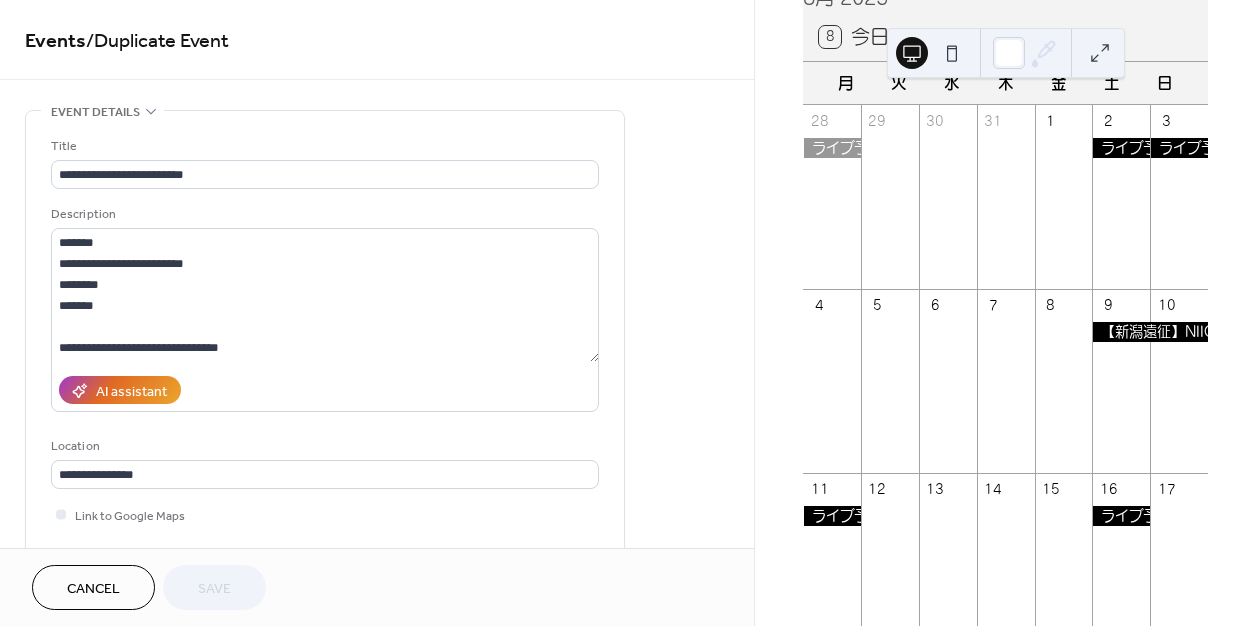 click on "Cancel" at bounding box center [93, 589] 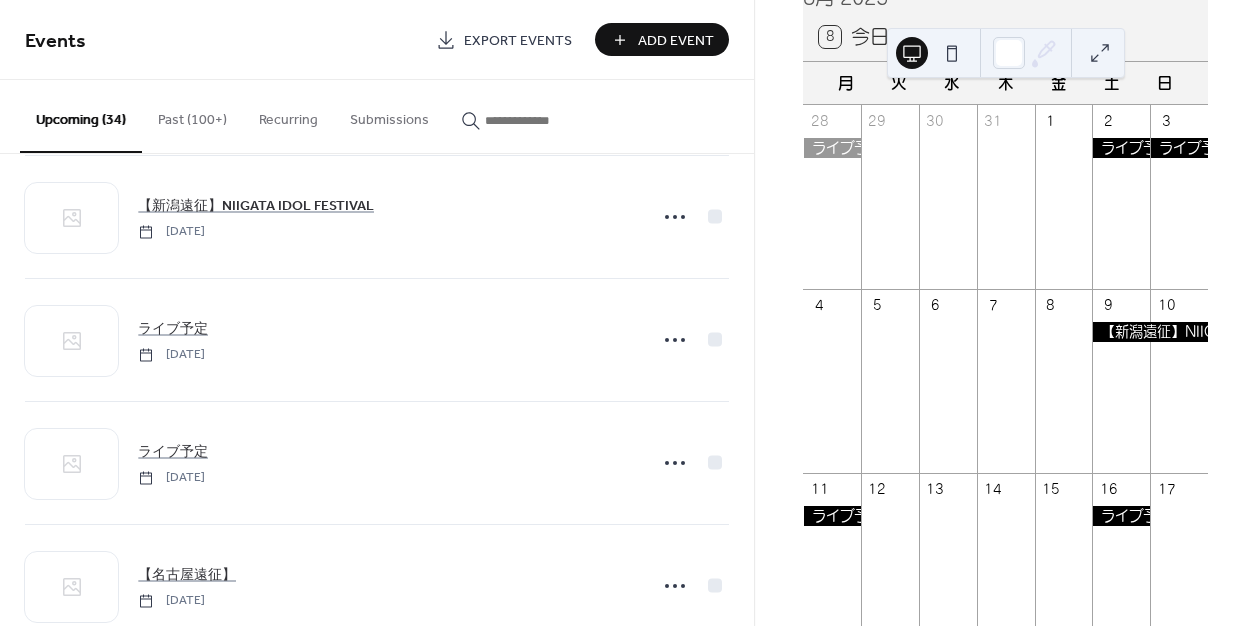 scroll, scrollTop: 3251, scrollLeft: 0, axis: vertical 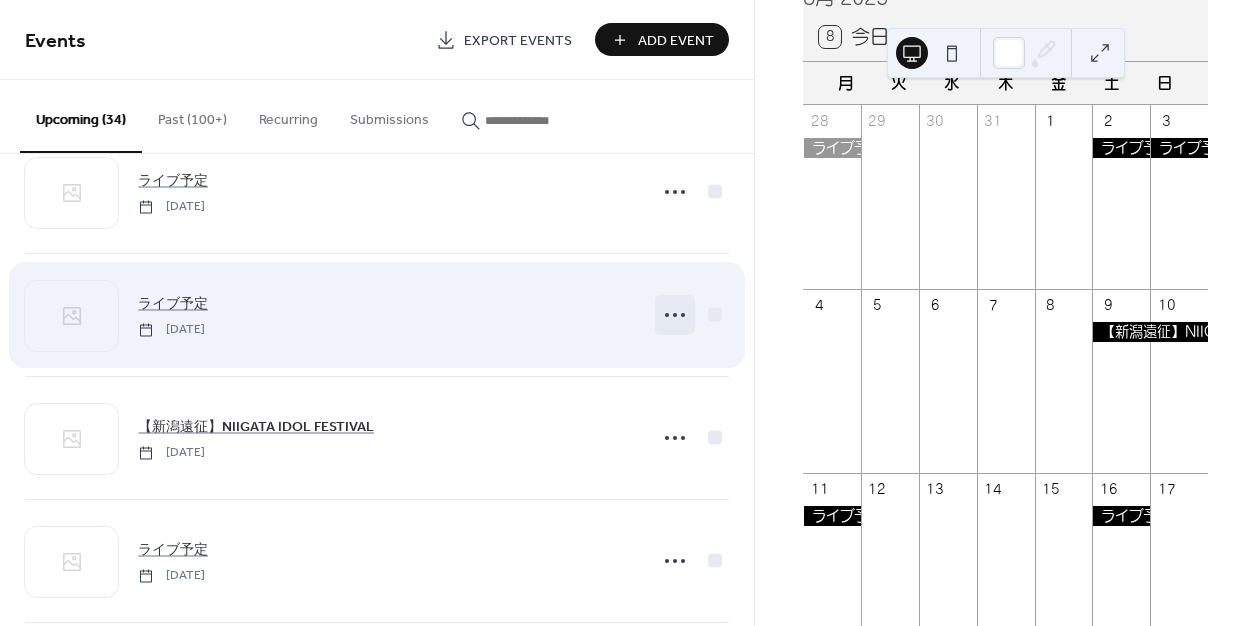 click 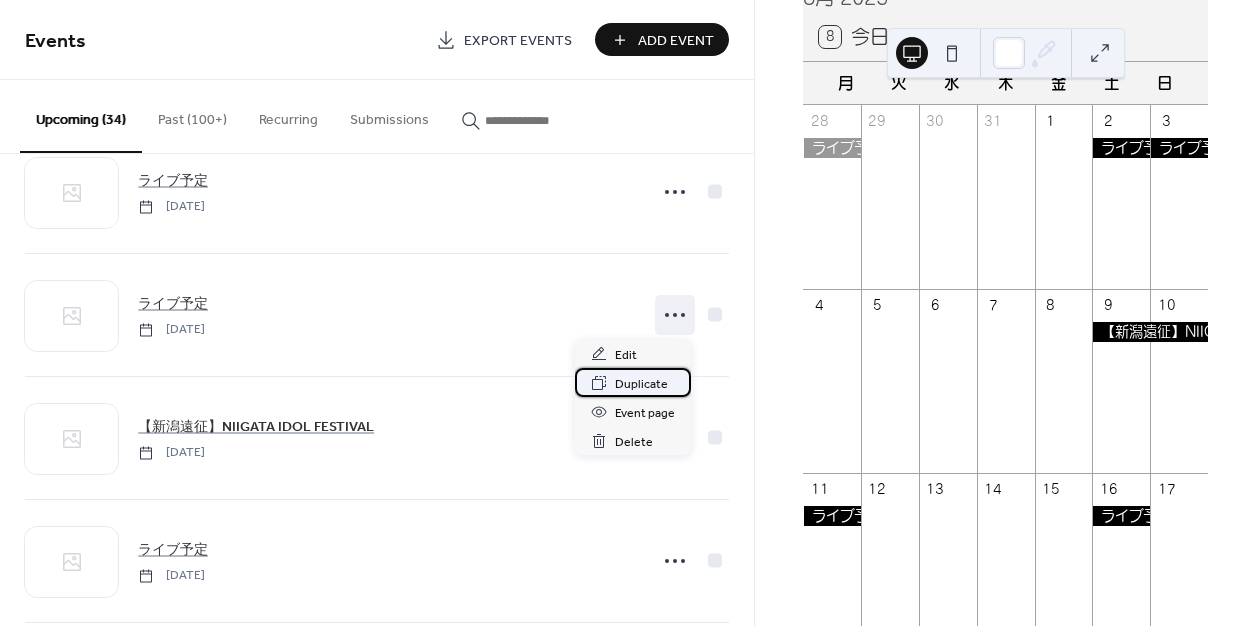 click on "Duplicate" at bounding box center [641, 384] 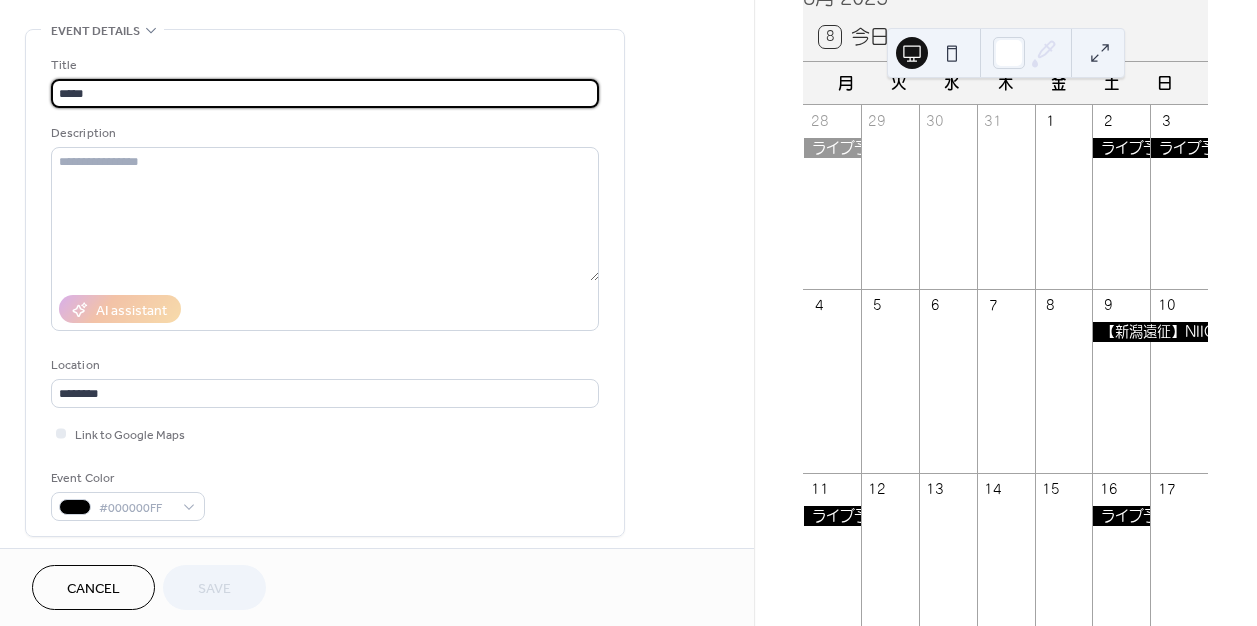 scroll, scrollTop: 196, scrollLeft: 0, axis: vertical 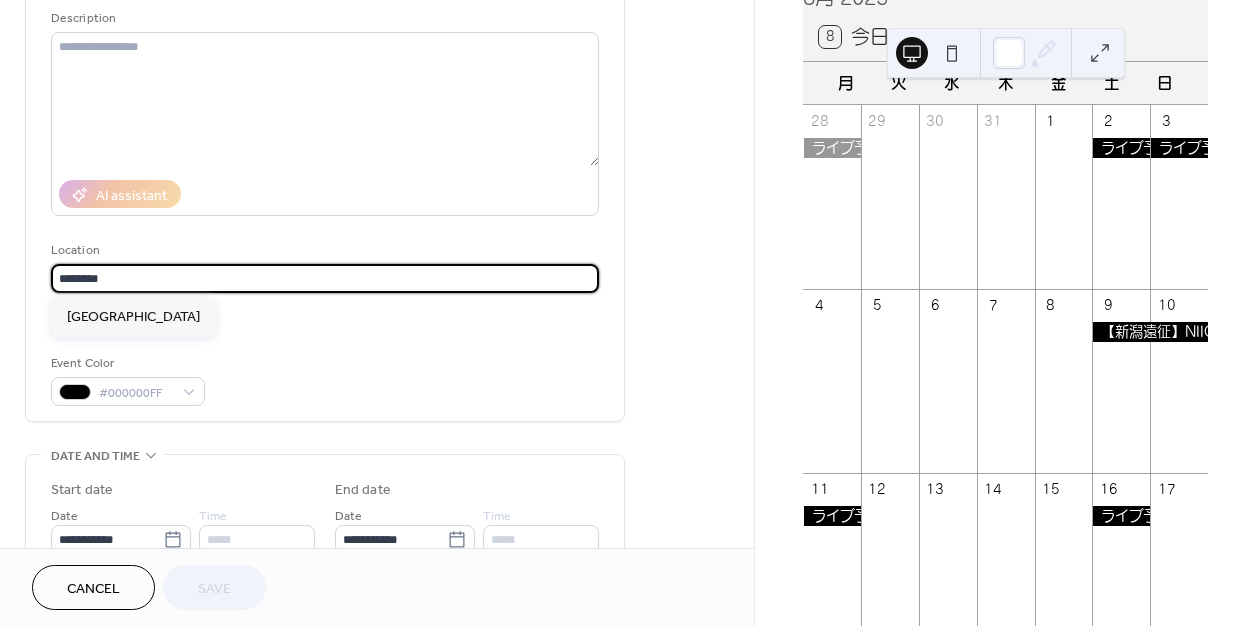 drag, startPoint x: 177, startPoint y: 273, endPoint x: 40, endPoint y: 275, distance: 137.0146 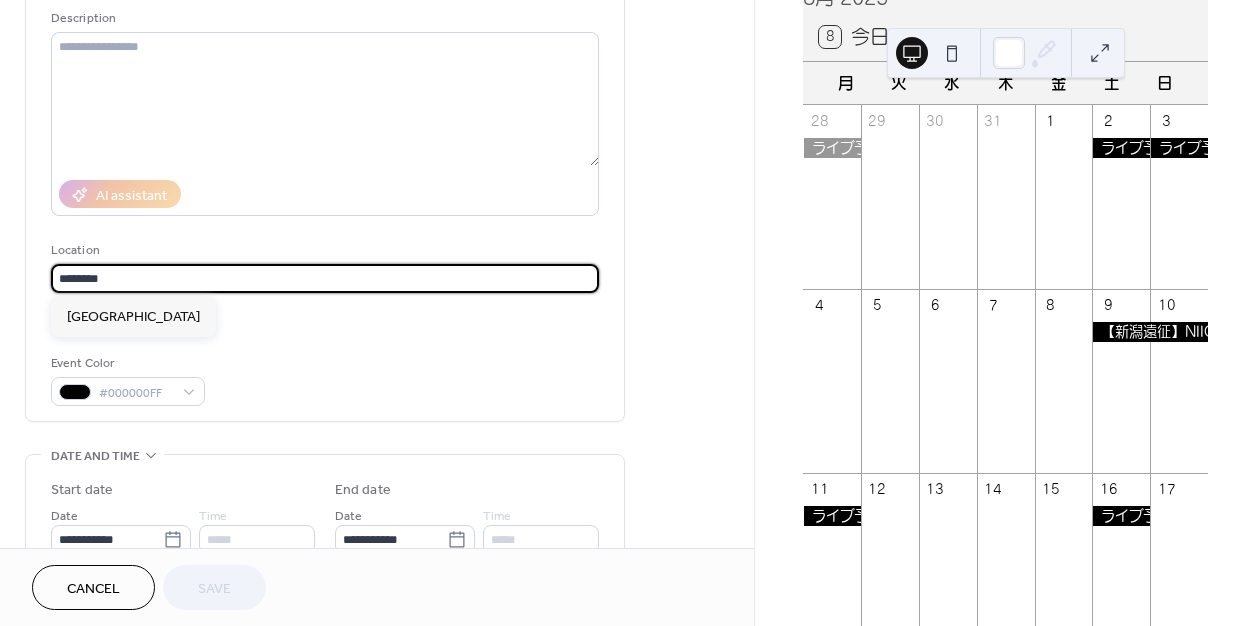click on "Title ***** Description AI assistant Location ******** Link to Google Maps Event Color #000000FF" at bounding box center (325, 168) 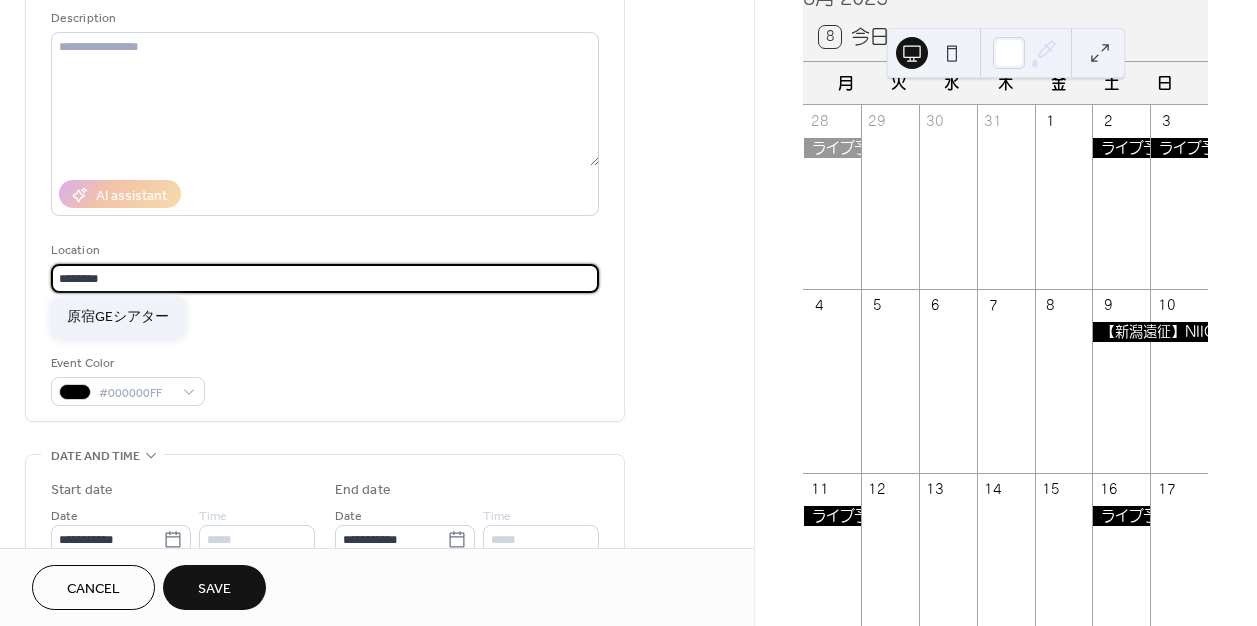 type on "********" 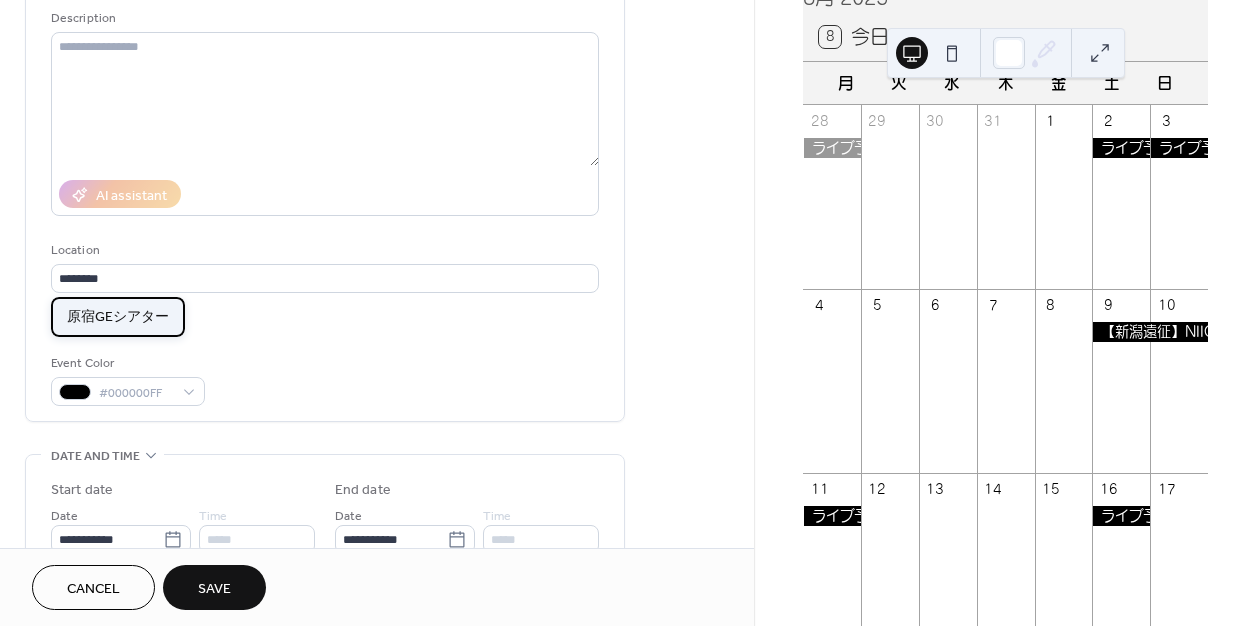 click on "原宿GEシアター" at bounding box center (118, 317) 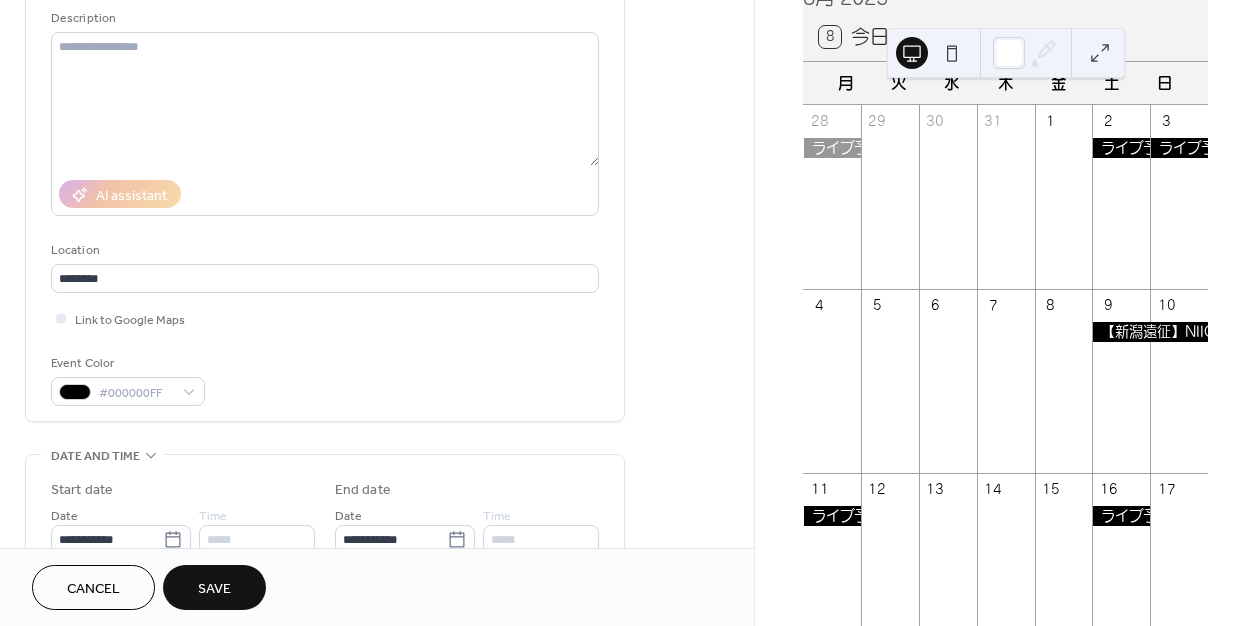 click on "Link to Google Maps" at bounding box center [325, 318] 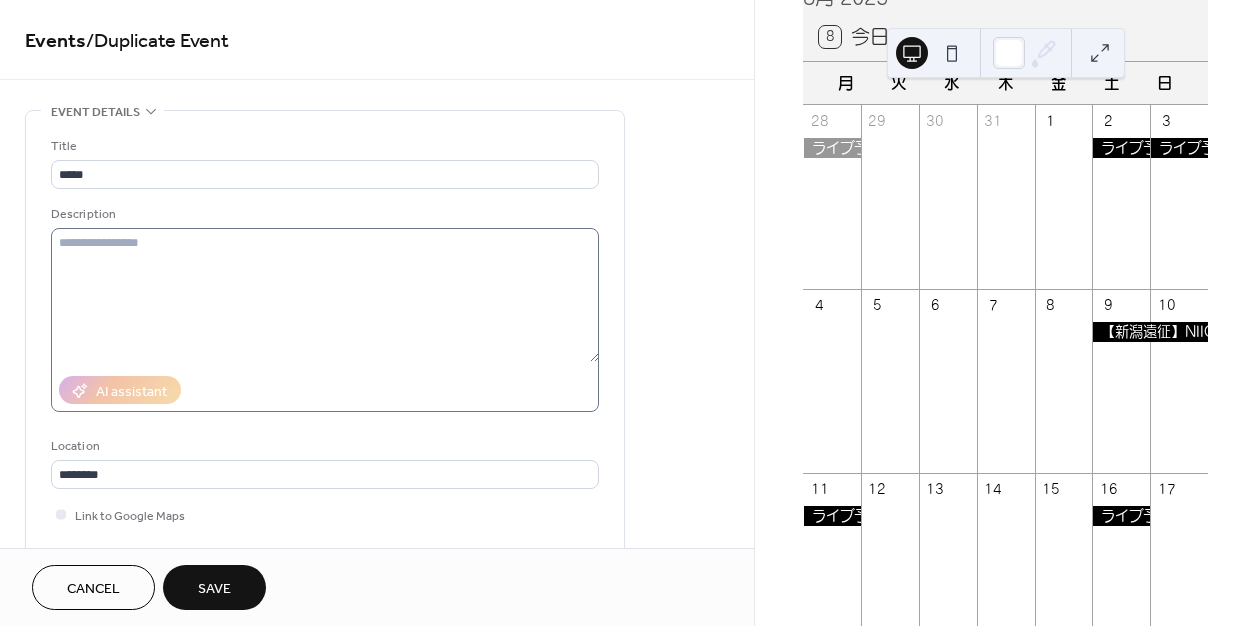 scroll, scrollTop: 215, scrollLeft: 0, axis: vertical 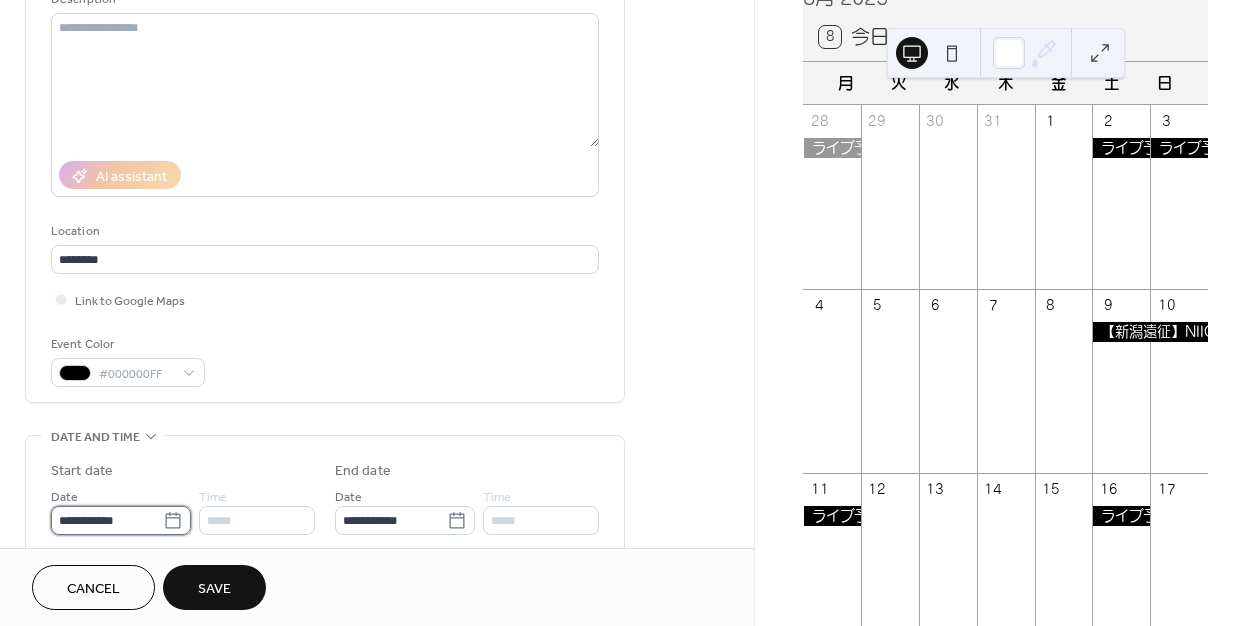 click on "**********" at bounding box center [107, 520] 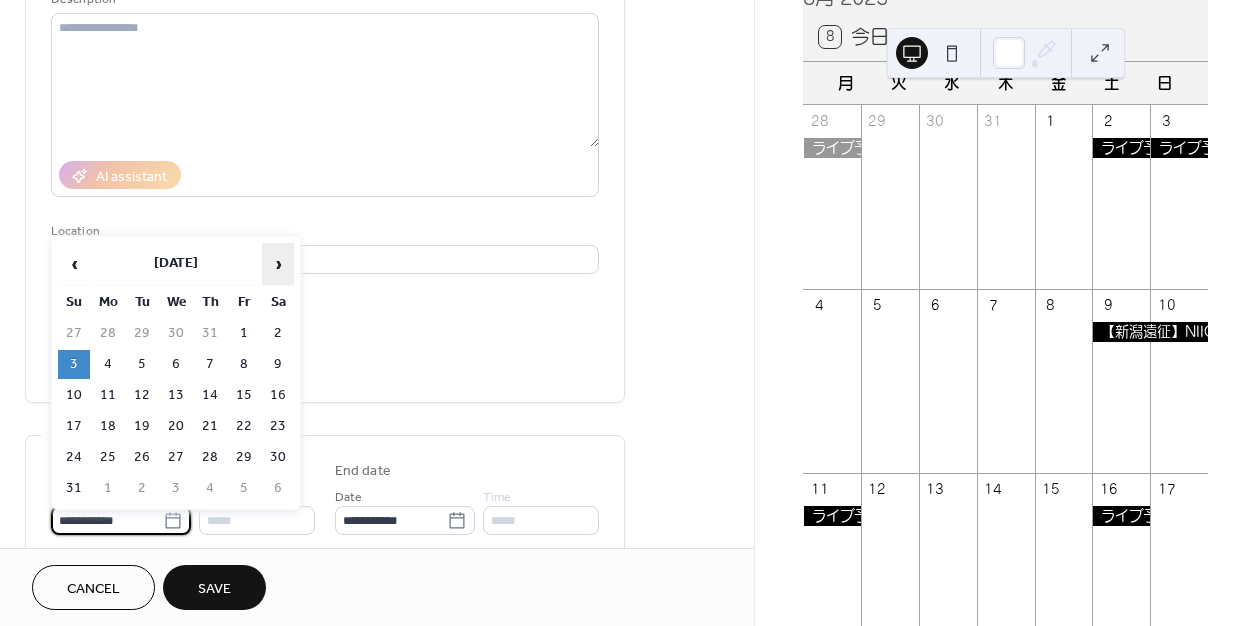 click on "›" at bounding box center (278, 264) 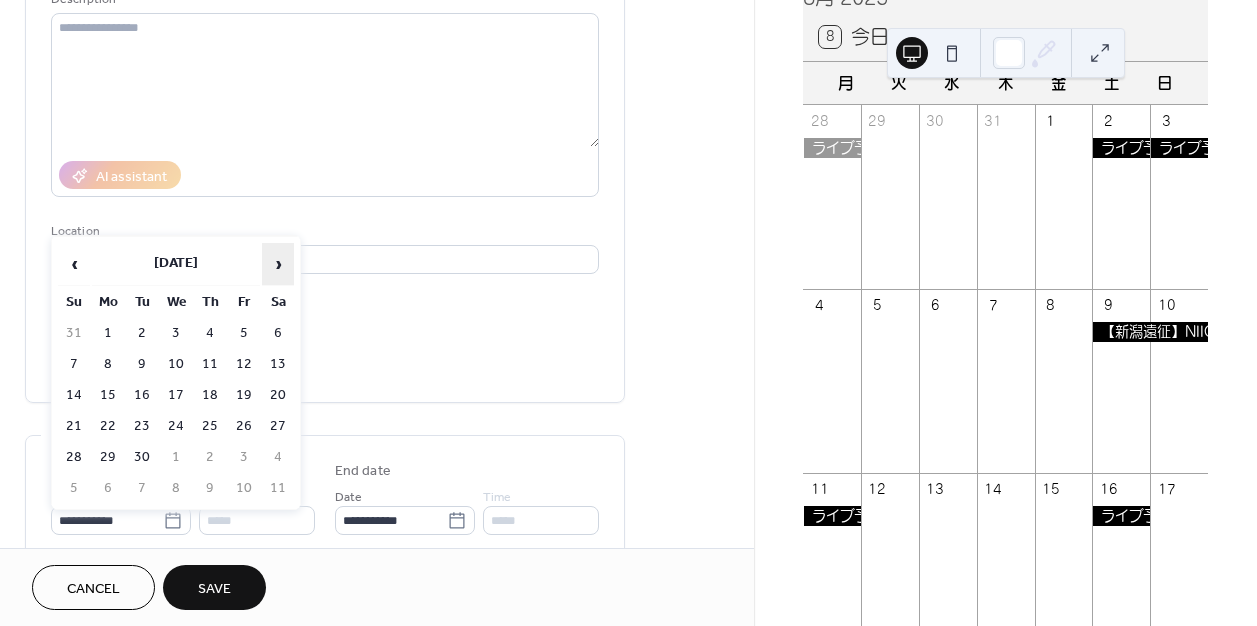 click on "›" at bounding box center (278, 264) 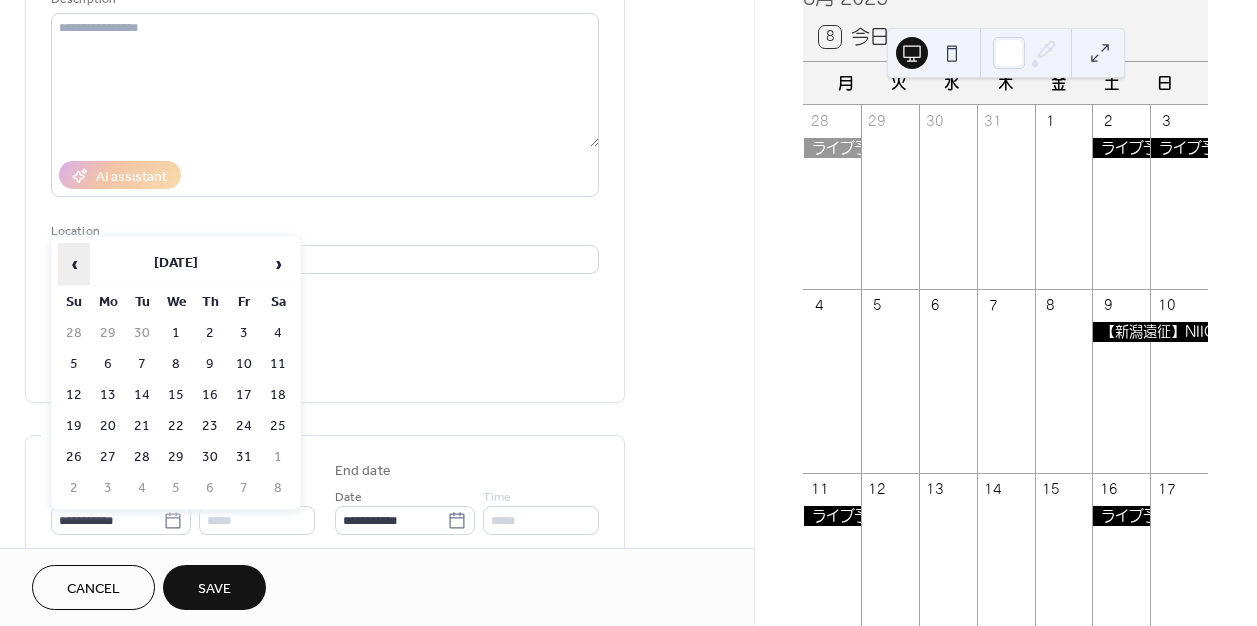click on "‹" at bounding box center [74, 264] 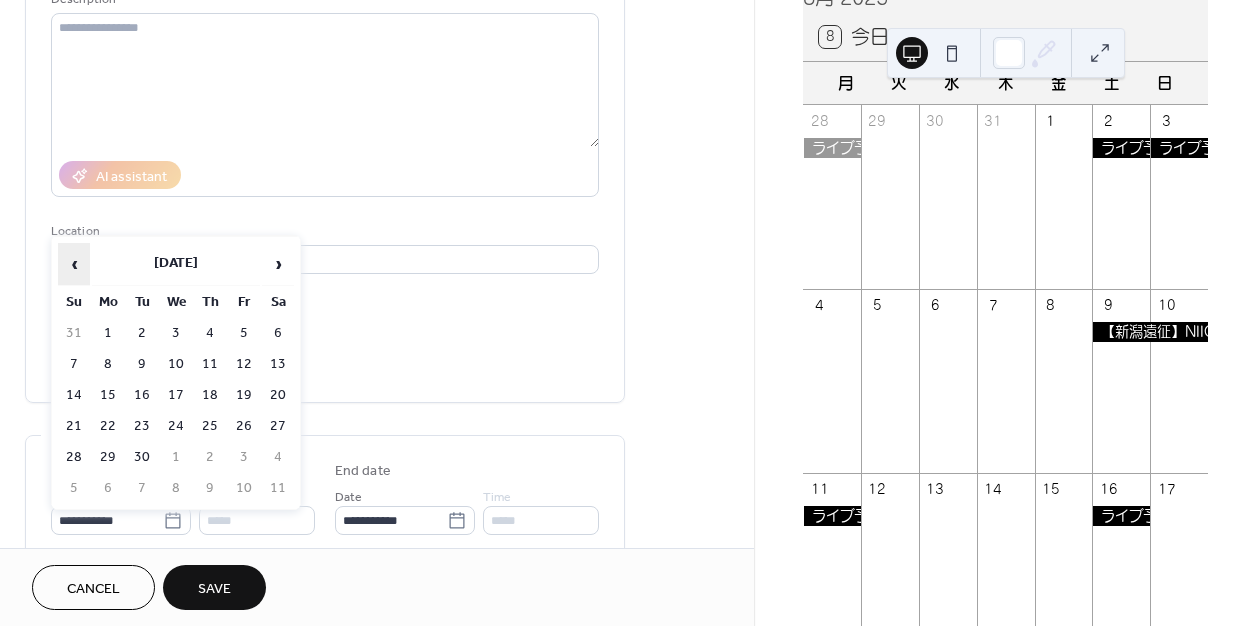 click on "‹" at bounding box center [74, 264] 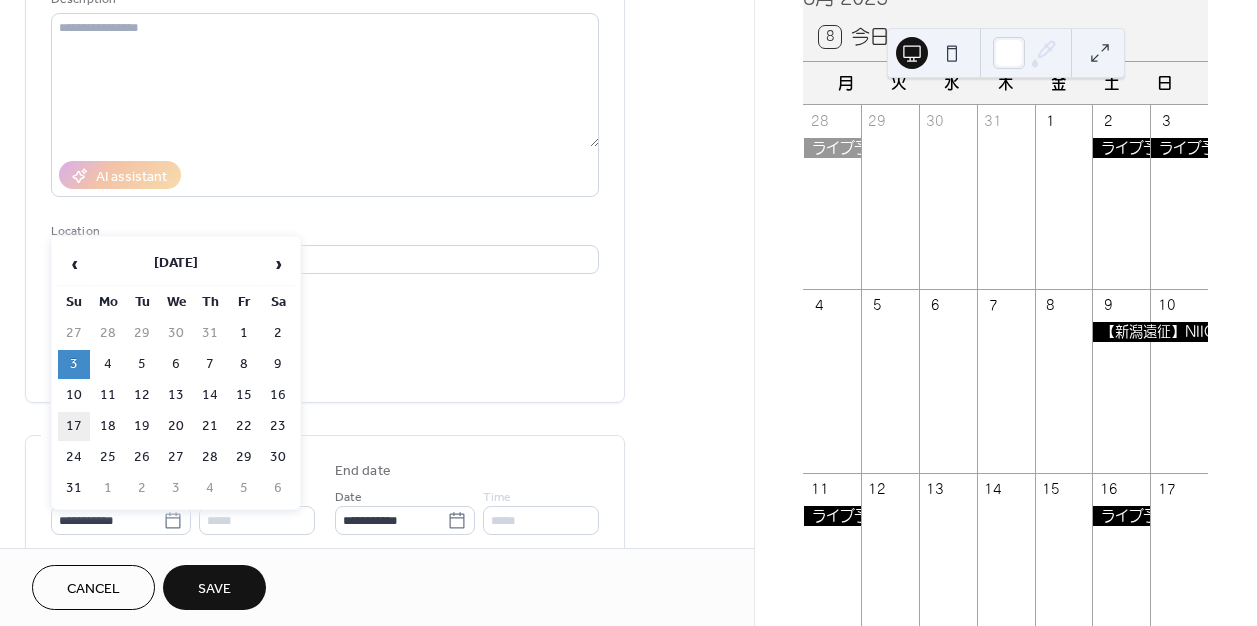 click on "17" at bounding box center (74, 426) 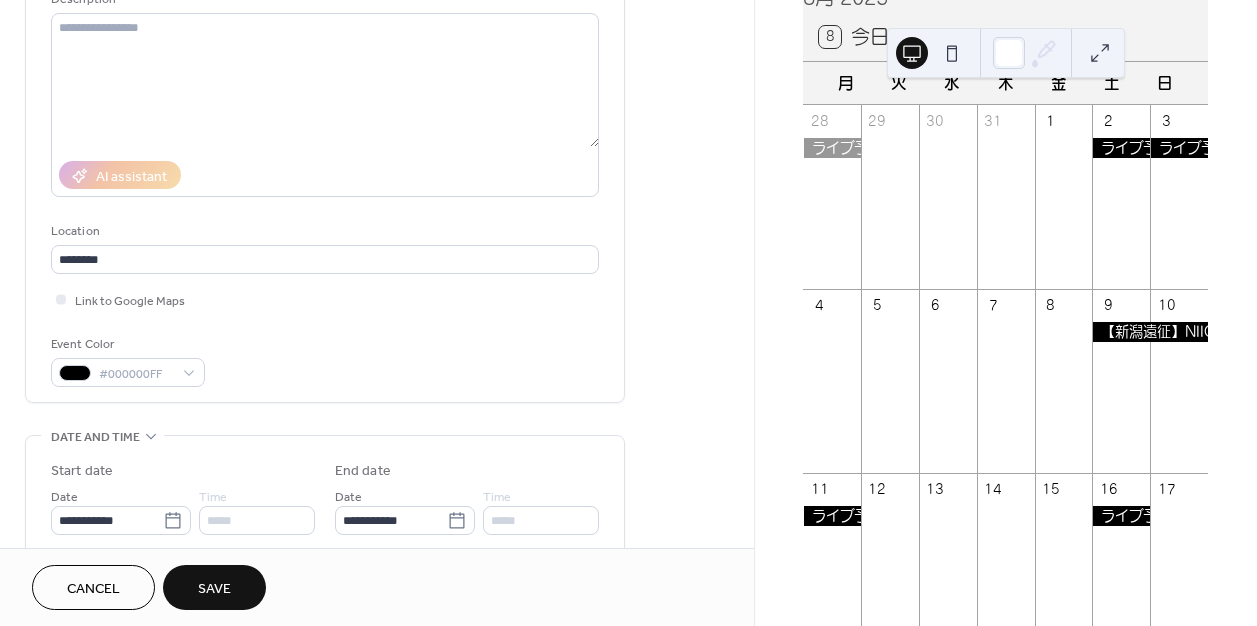 click on "Save" at bounding box center (214, 589) 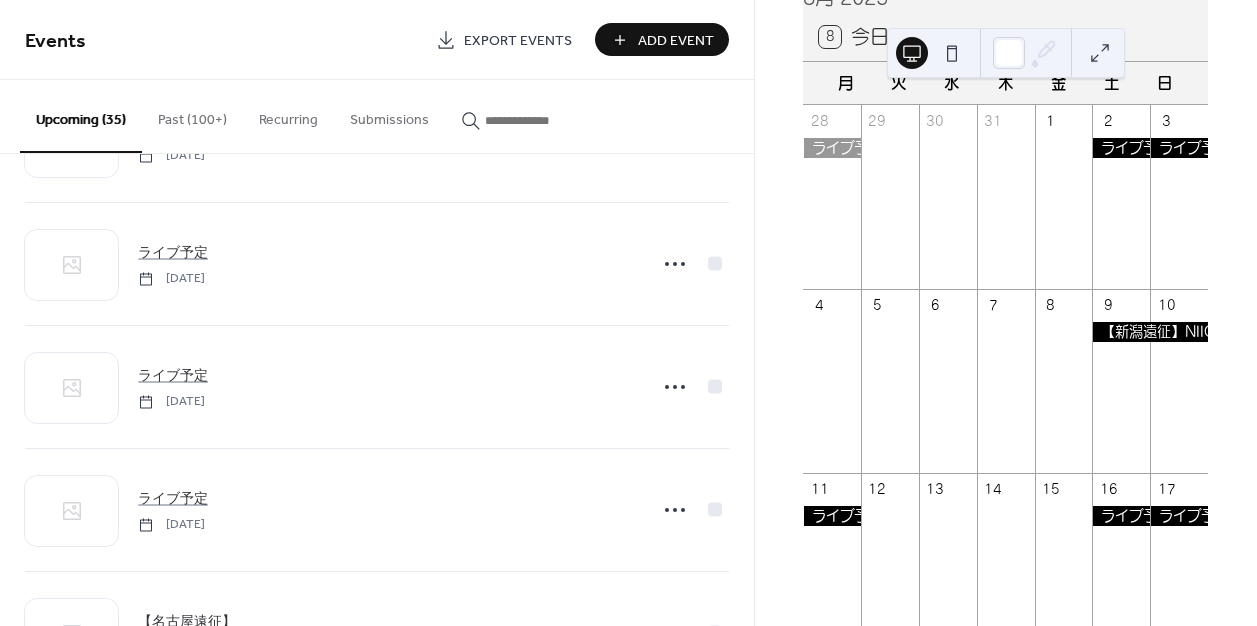 scroll, scrollTop: 3447, scrollLeft: 0, axis: vertical 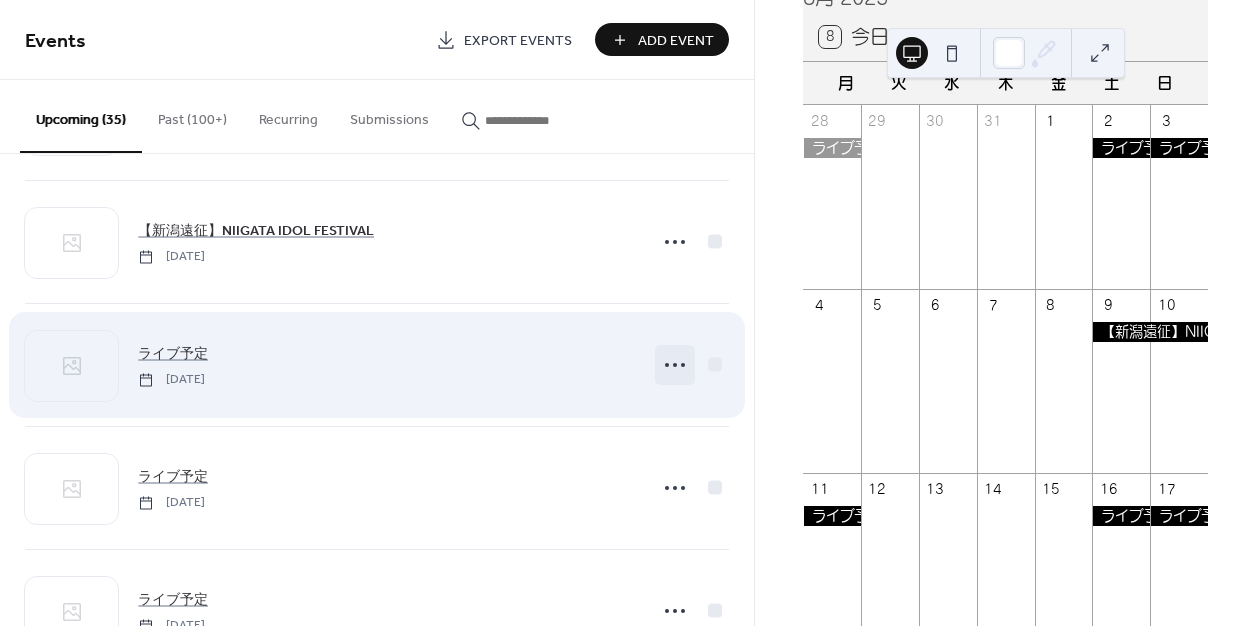 click 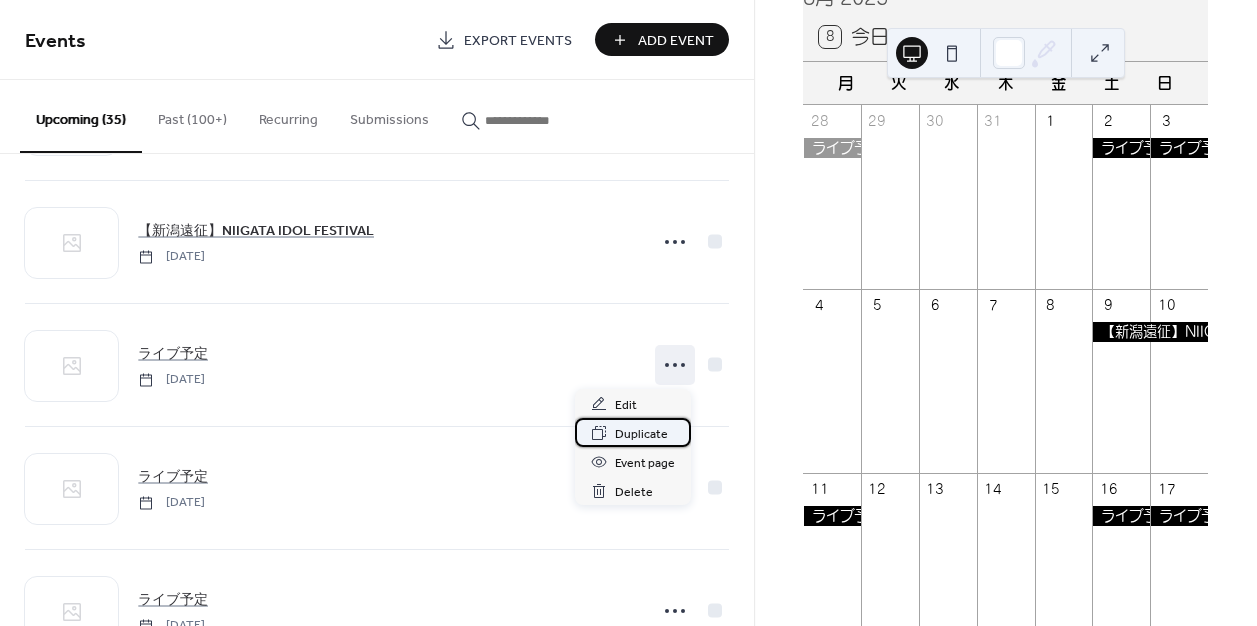 click on "Duplicate" at bounding box center [641, 434] 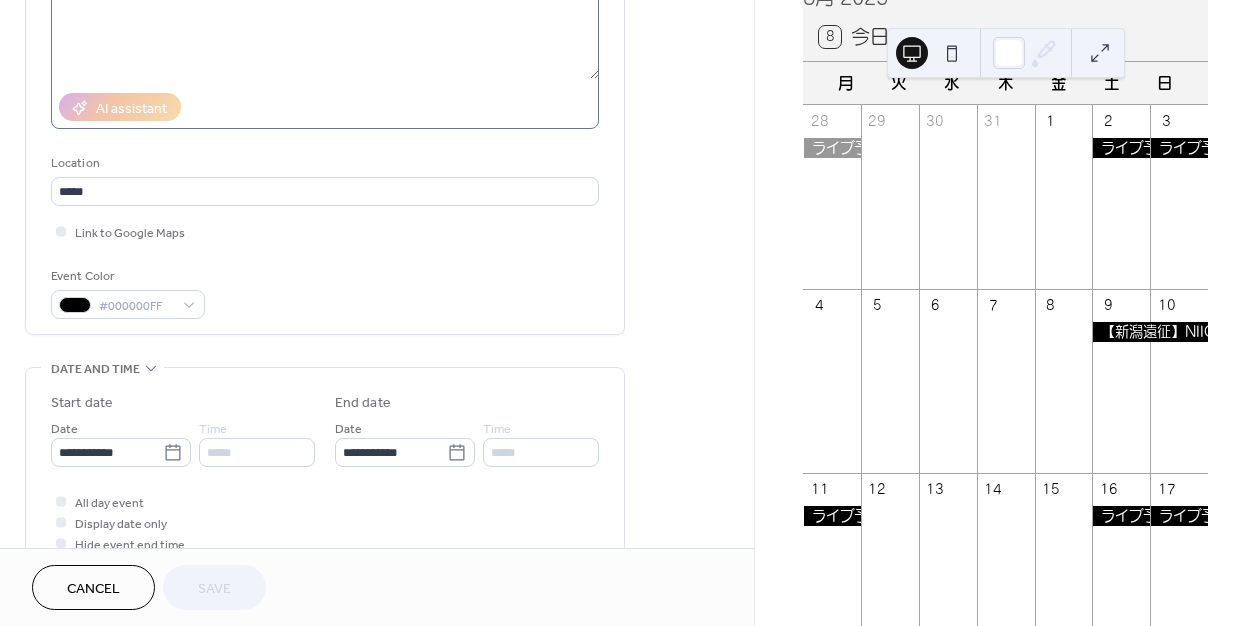 scroll, scrollTop: 347, scrollLeft: 0, axis: vertical 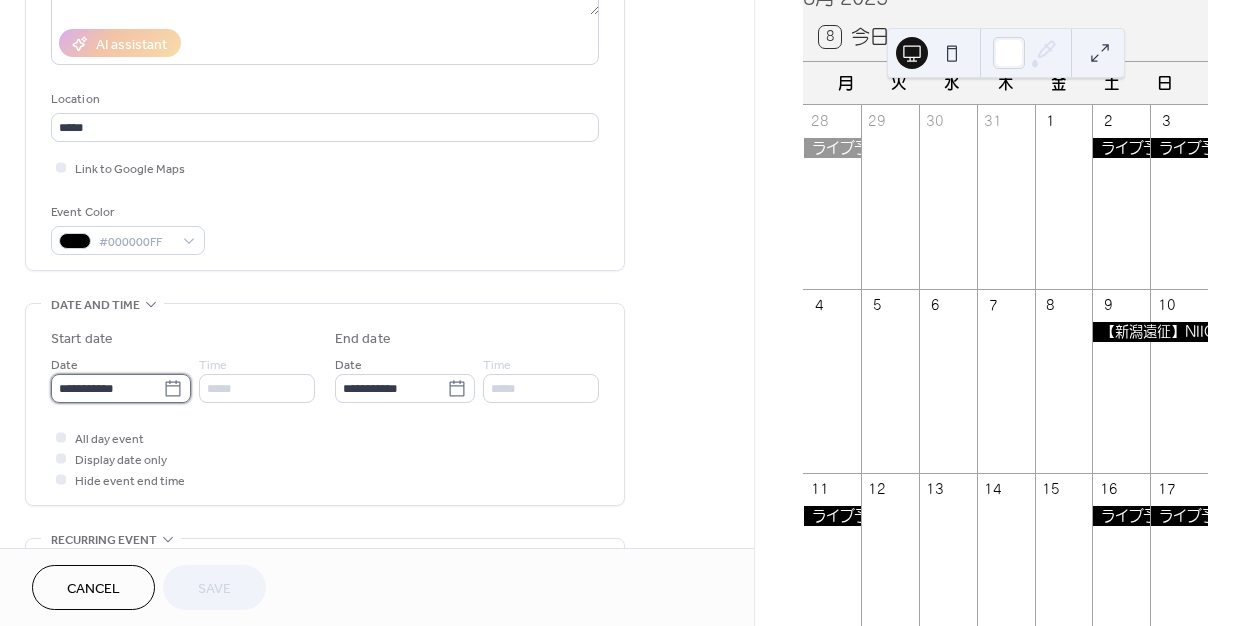 click on "**********" at bounding box center (107, 388) 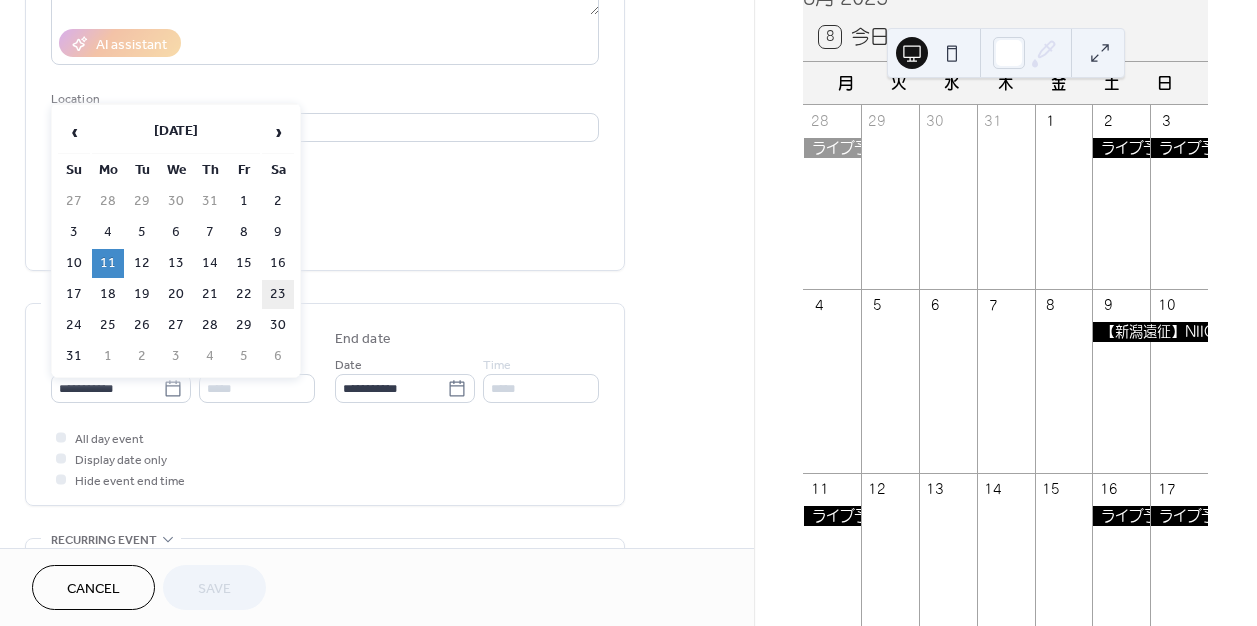 click on "23" at bounding box center (278, 294) 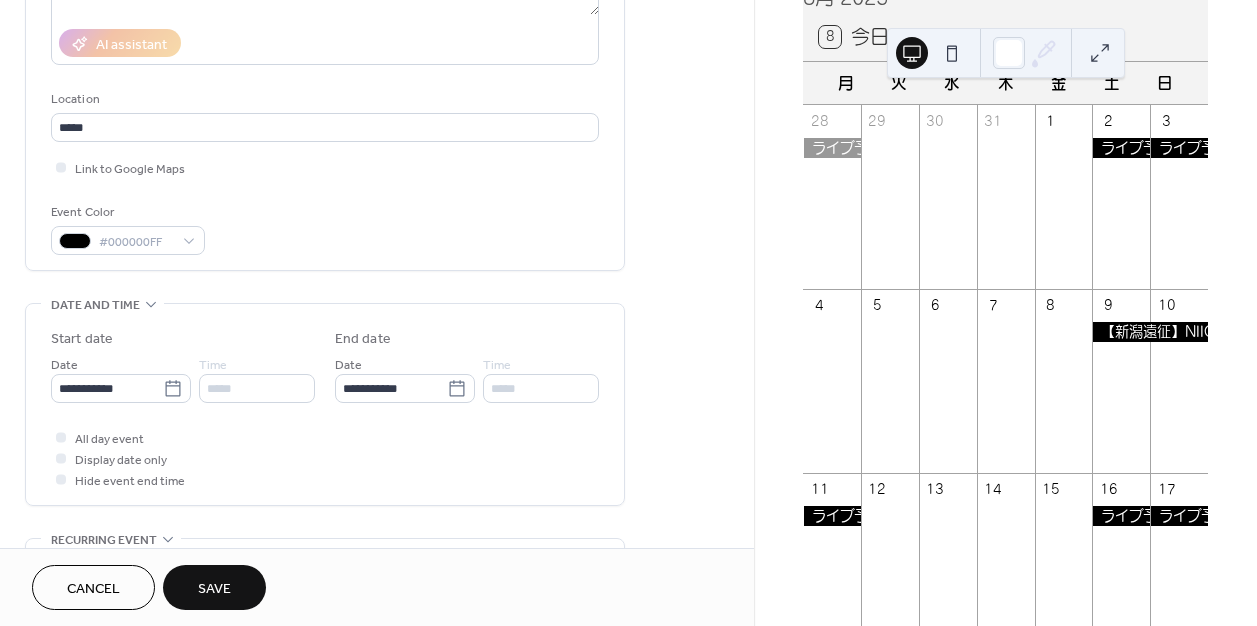 click on "Save" at bounding box center (214, 589) 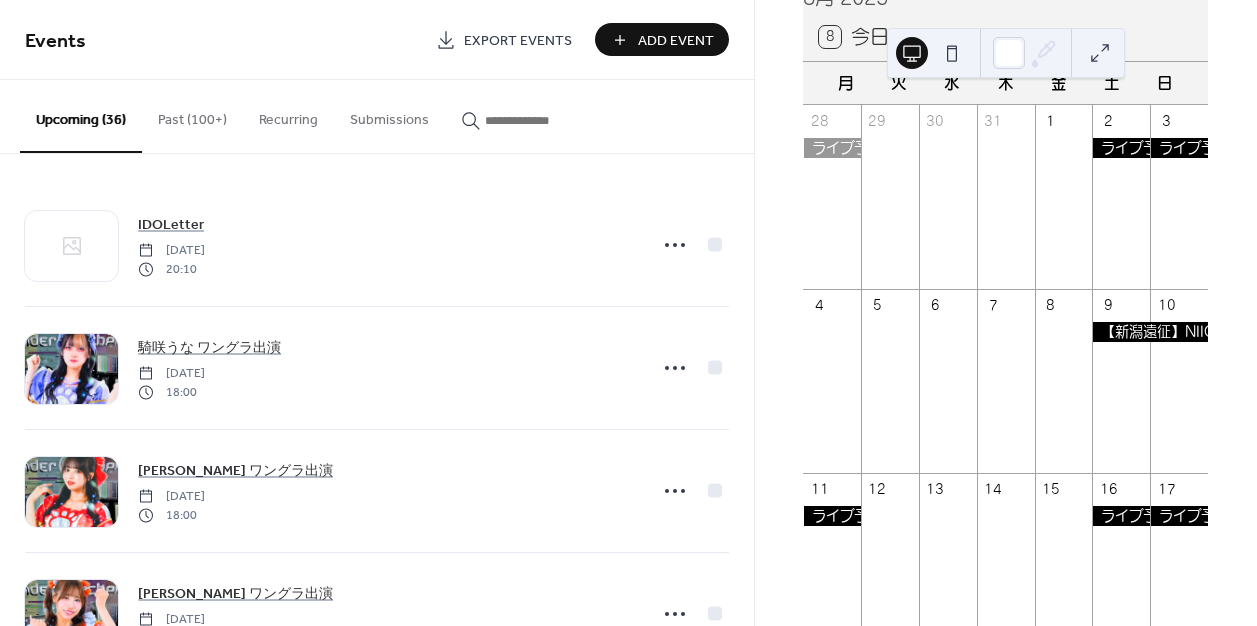 scroll, scrollTop: 220, scrollLeft: 0, axis: vertical 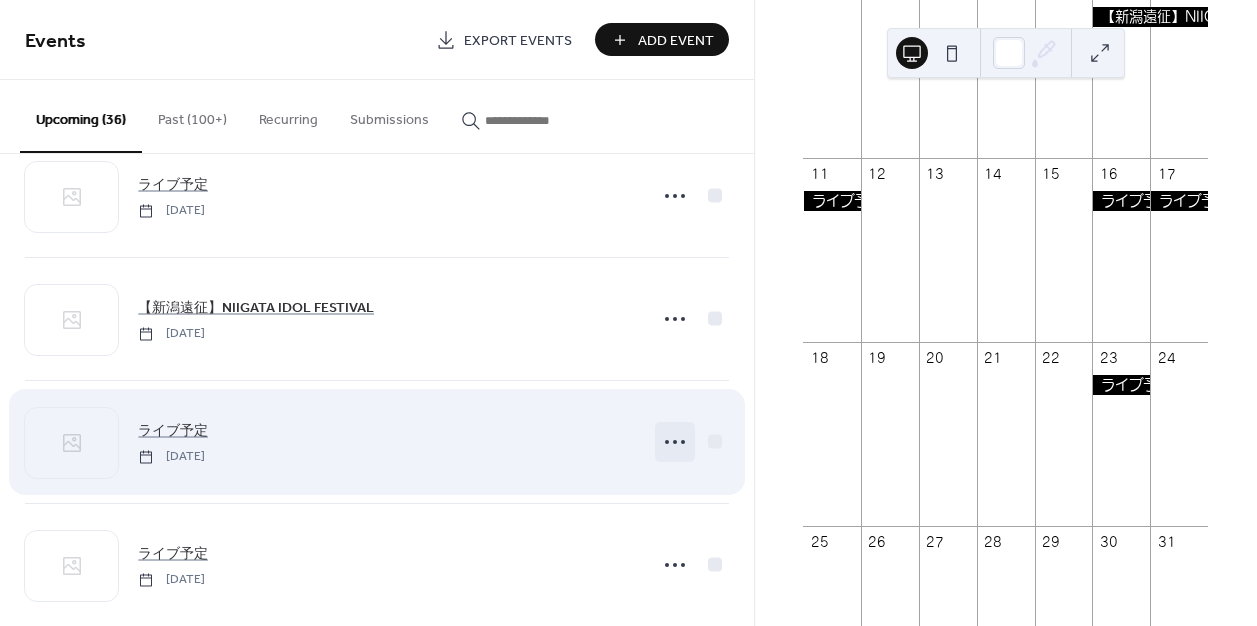 click 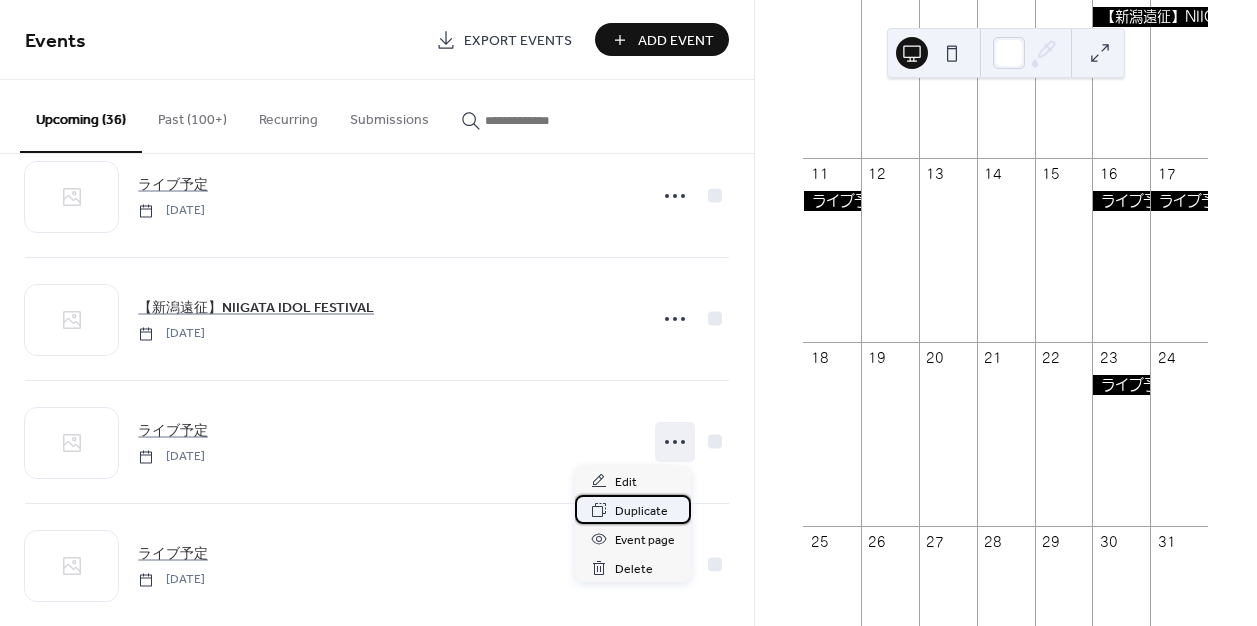 click on "Duplicate" at bounding box center (641, 511) 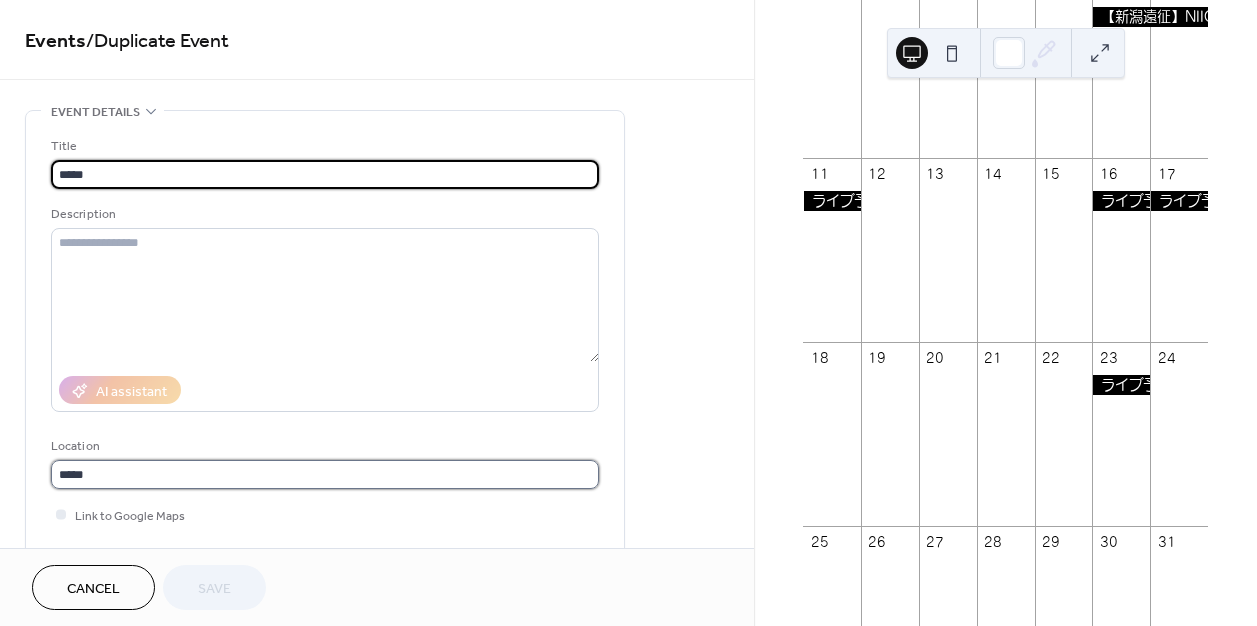 click on "*****" at bounding box center (325, 474) 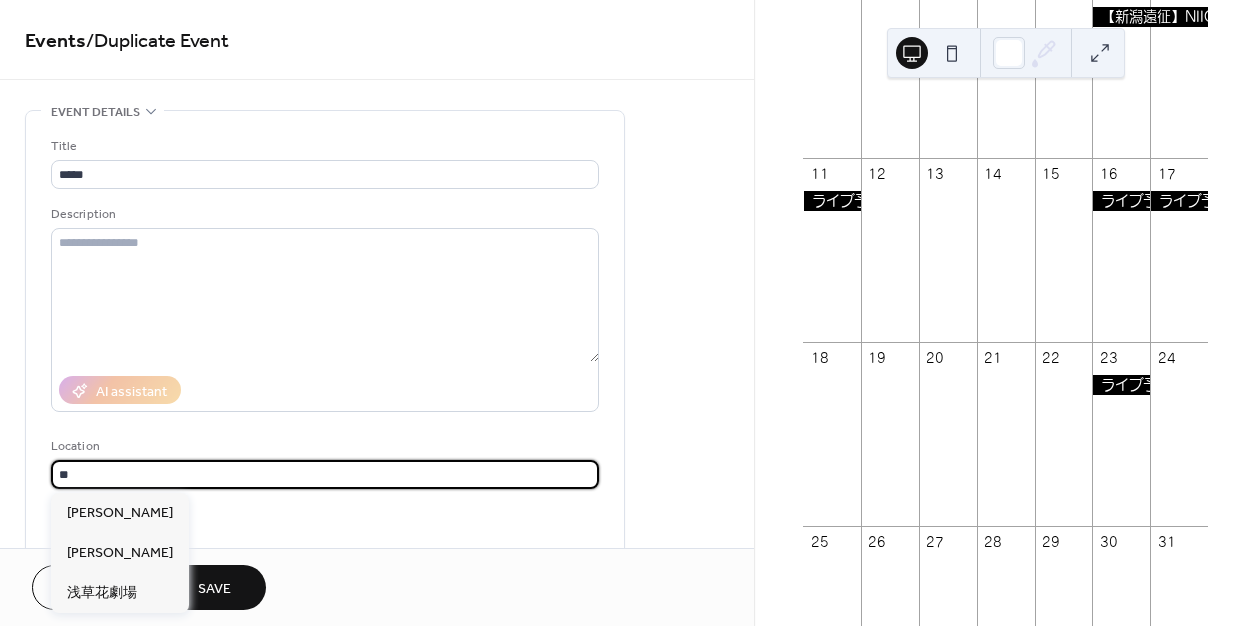 type on "*" 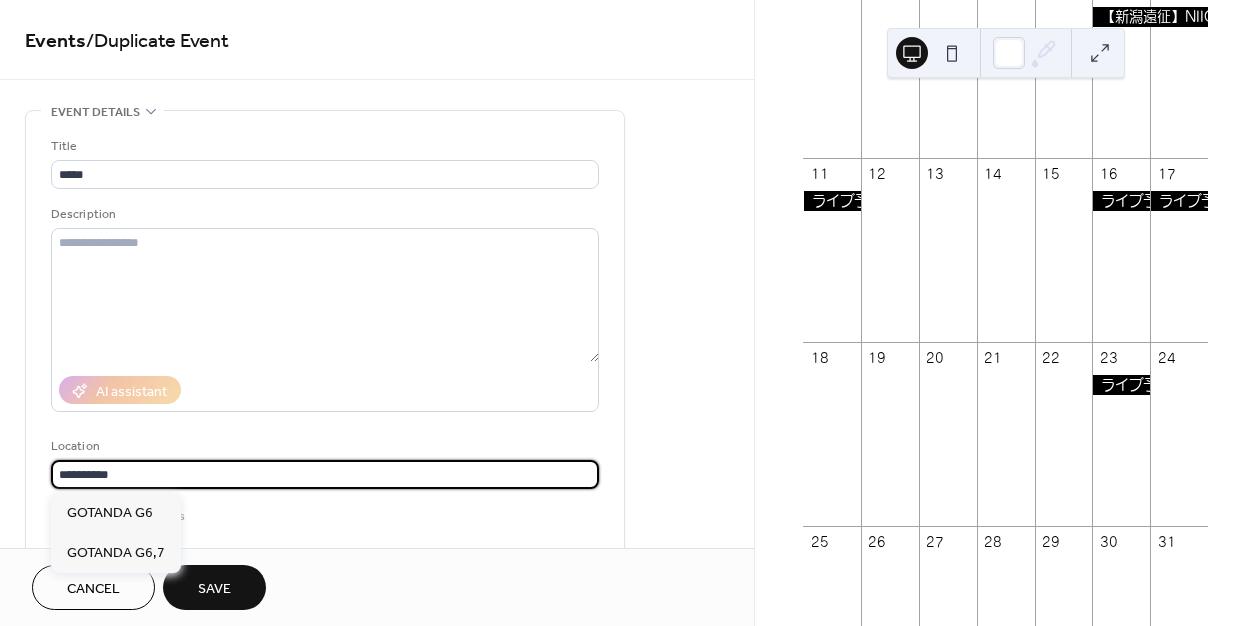 type on "**********" 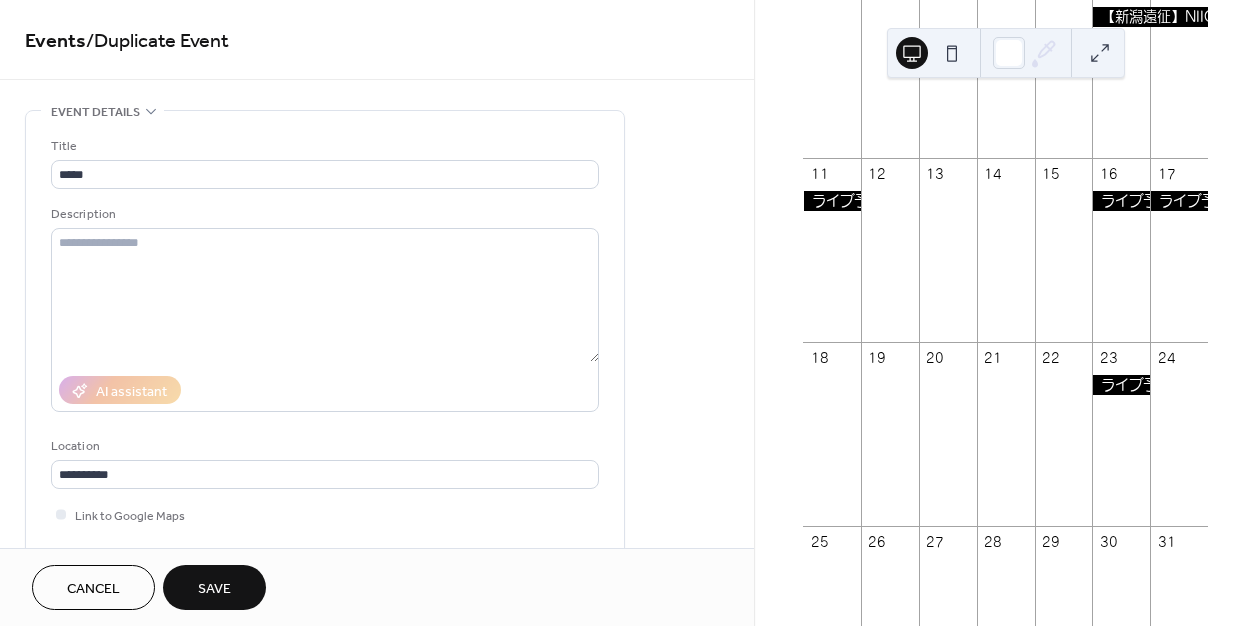 click on "**********" at bounding box center [377, 797] 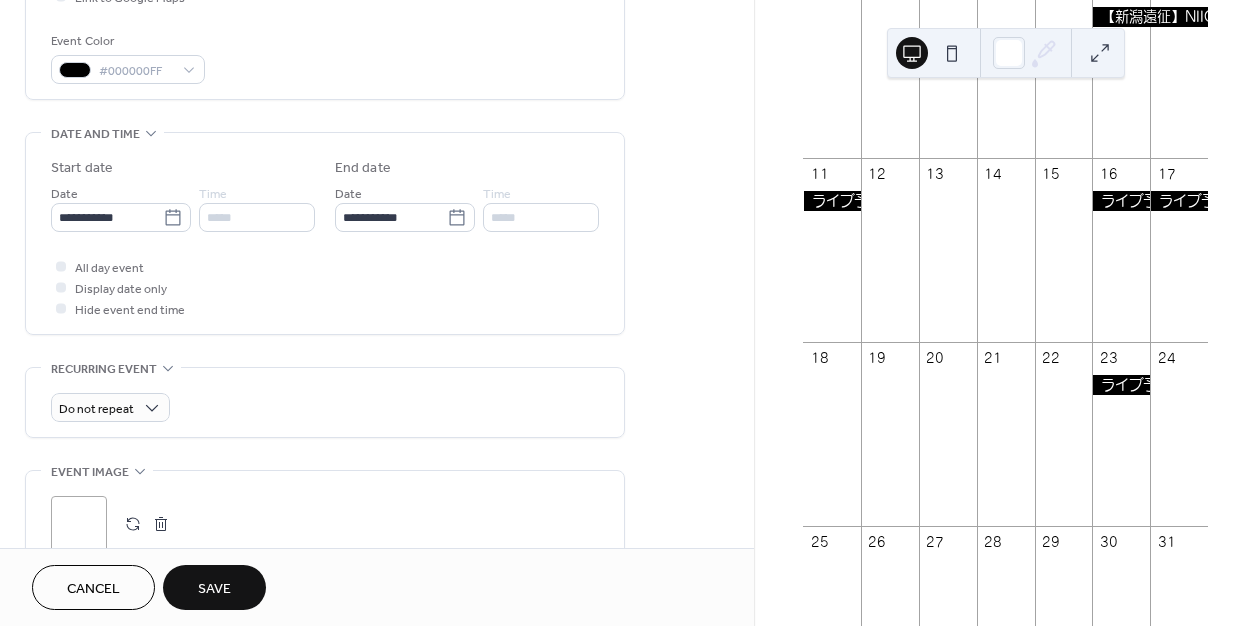 scroll, scrollTop: 375, scrollLeft: 0, axis: vertical 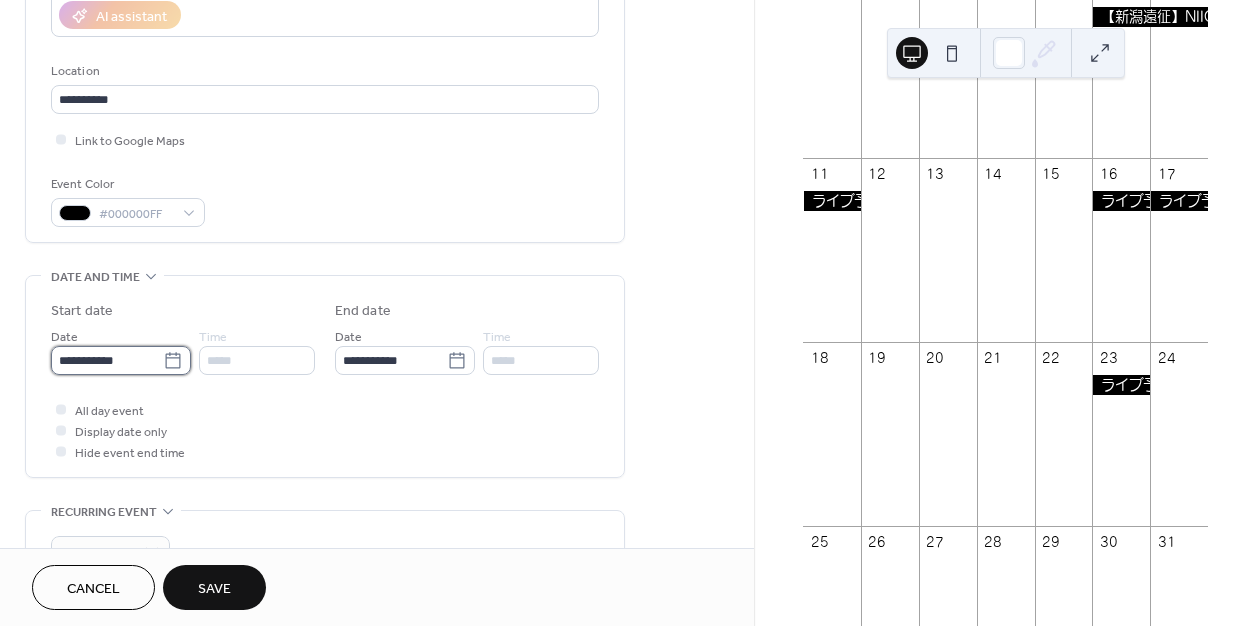 click on "**********" at bounding box center [107, 360] 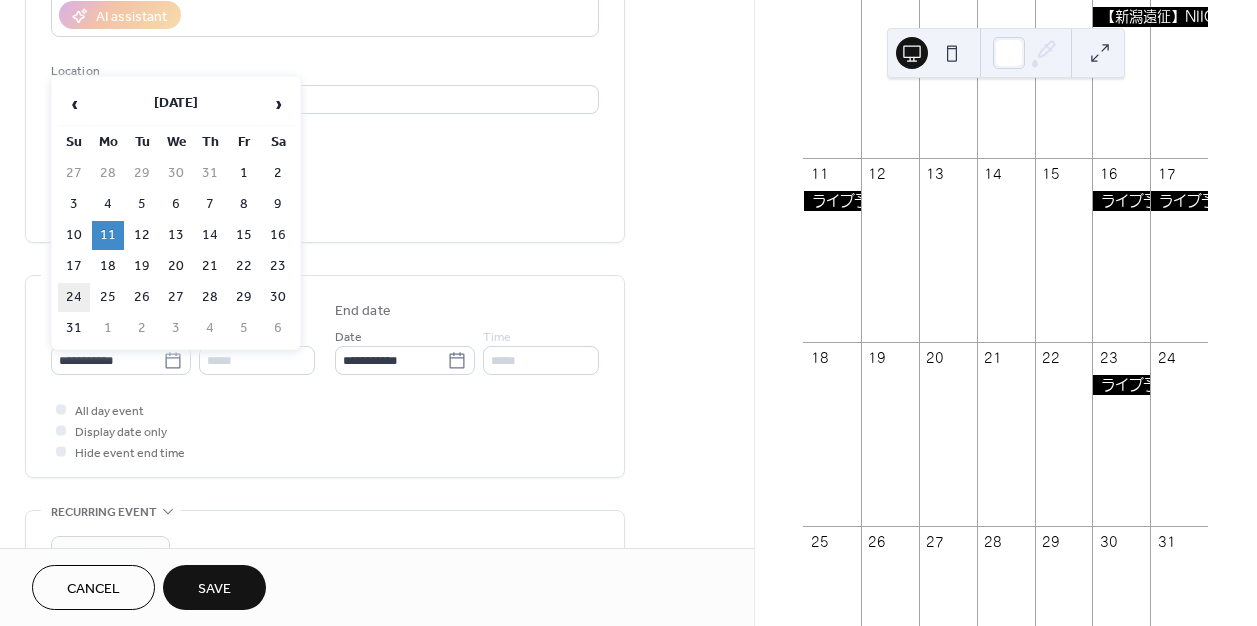 click on "24" at bounding box center (74, 297) 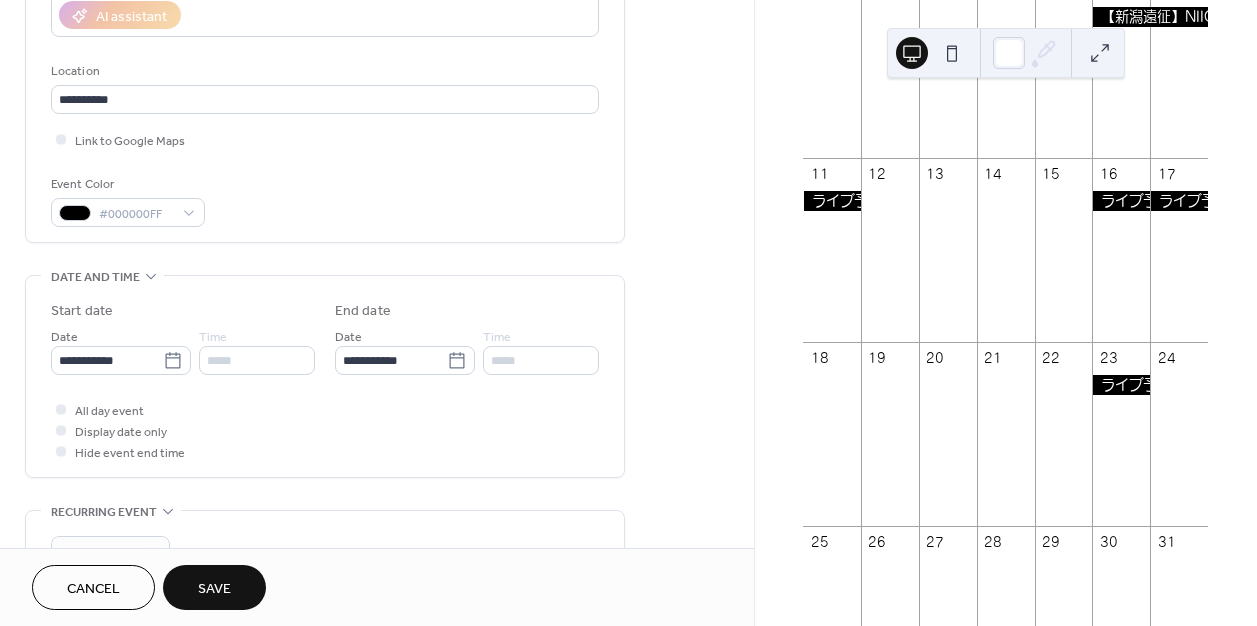 click on "Save" at bounding box center (214, 589) 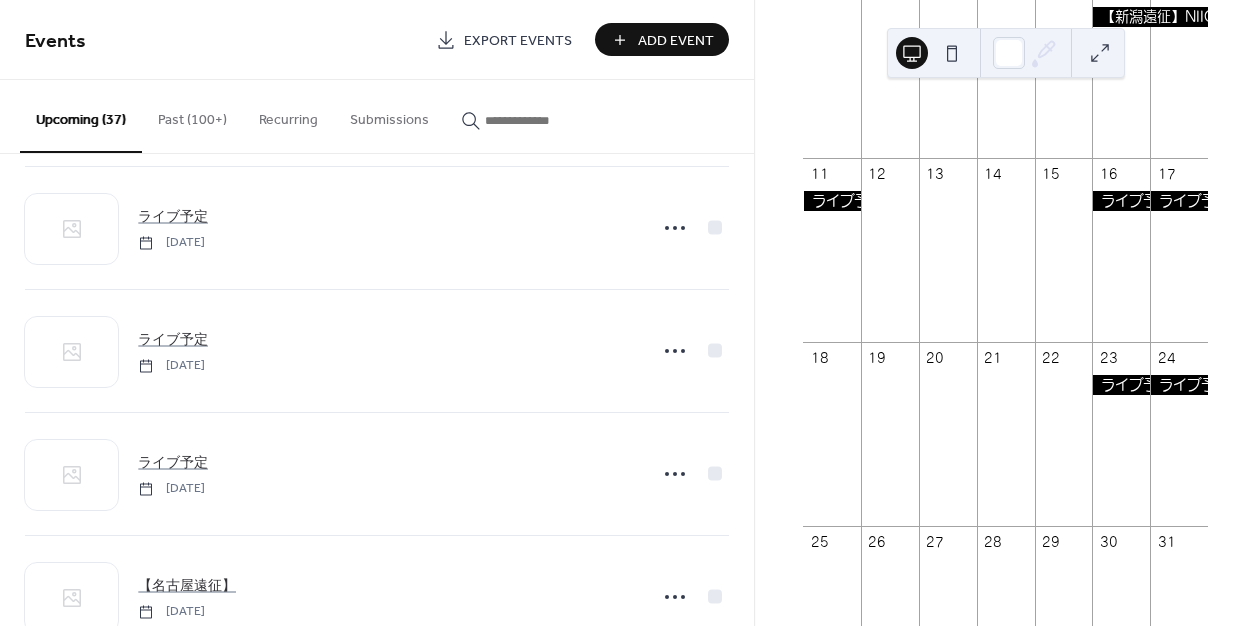 scroll, scrollTop: 3899, scrollLeft: 0, axis: vertical 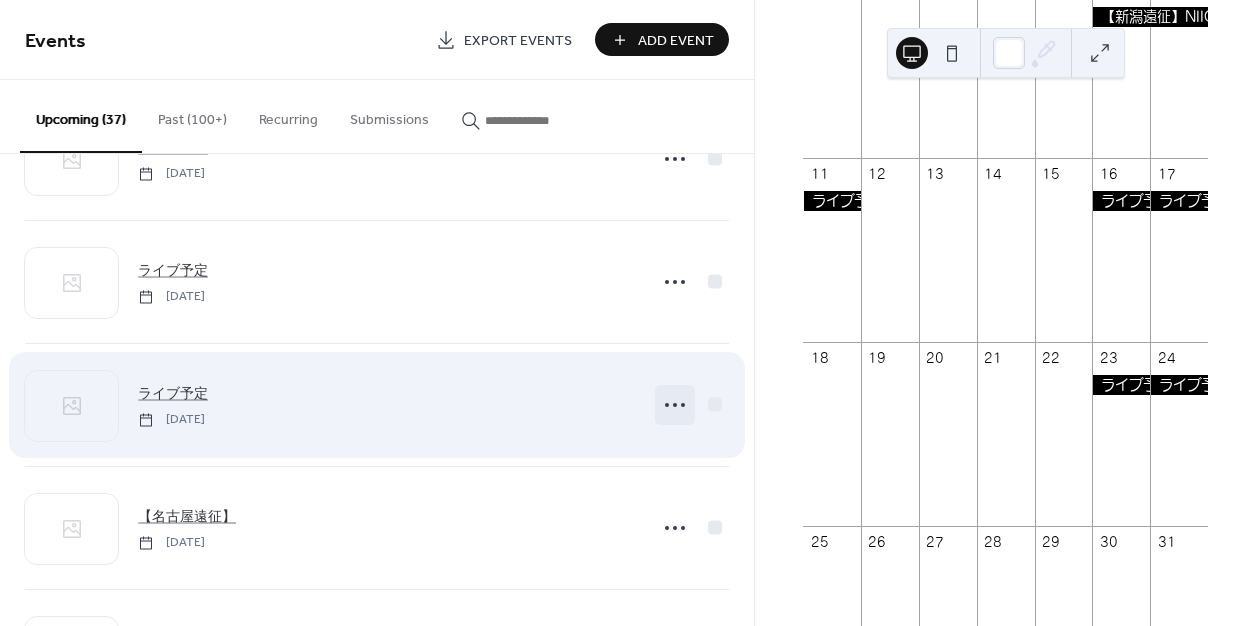 click 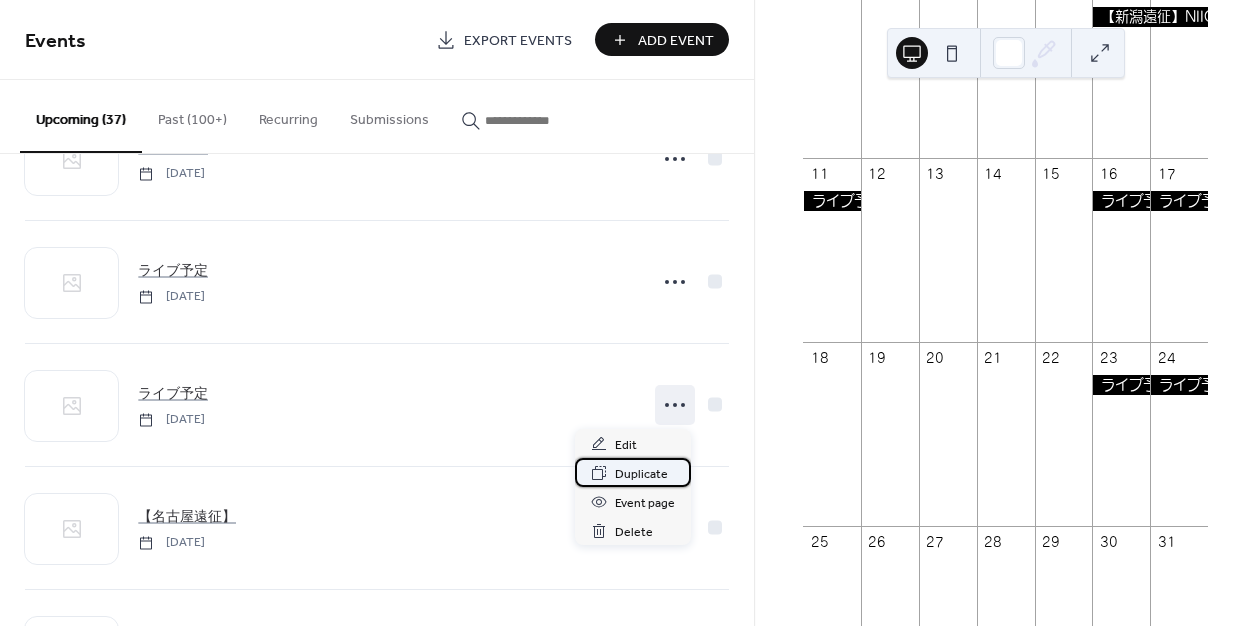 click on "Duplicate" at bounding box center (641, 474) 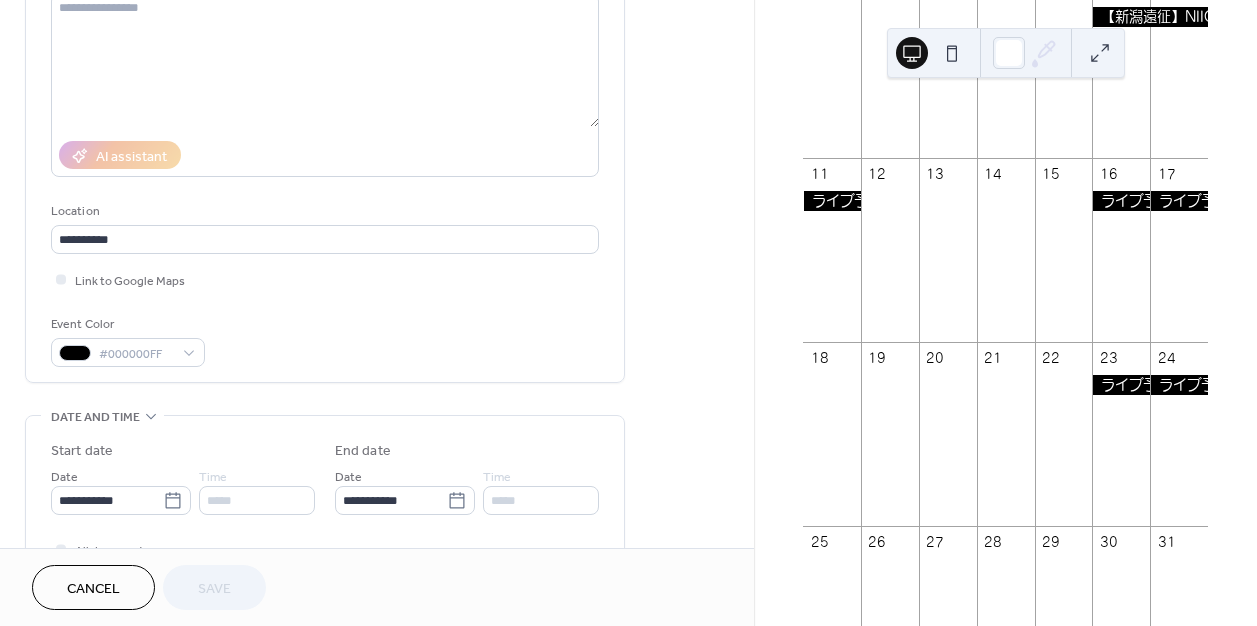scroll, scrollTop: 250, scrollLeft: 0, axis: vertical 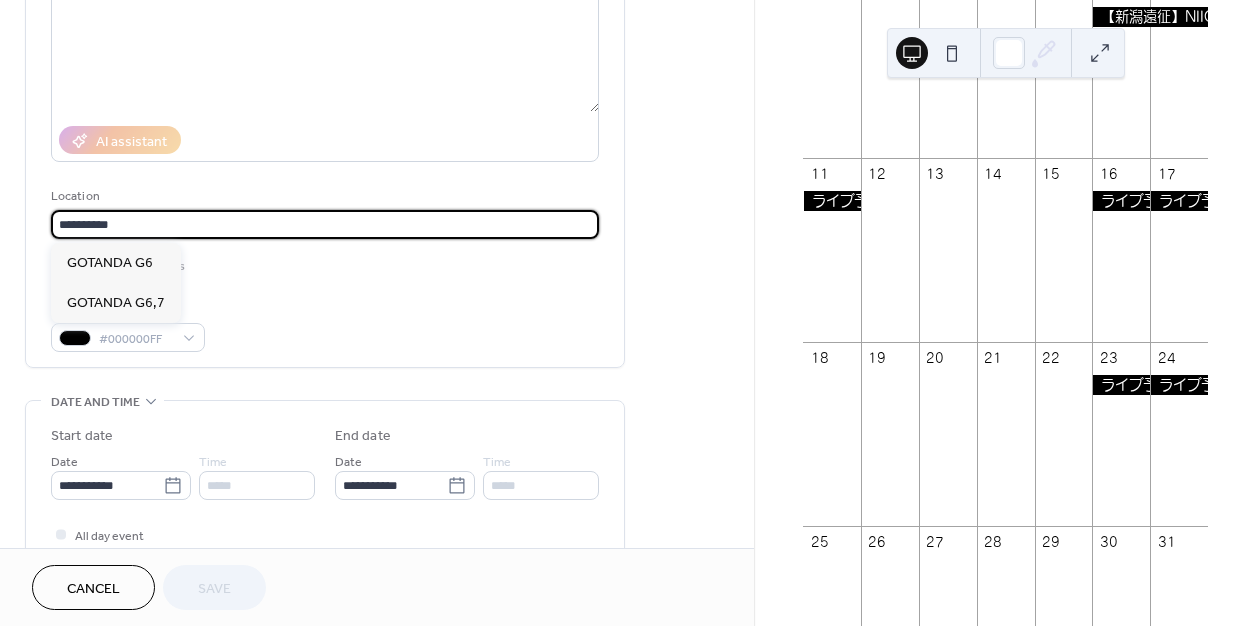 drag, startPoint x: 170, startPoint y: 228, endPoint x: 45, endPoint y: 218, distance: 125.39936 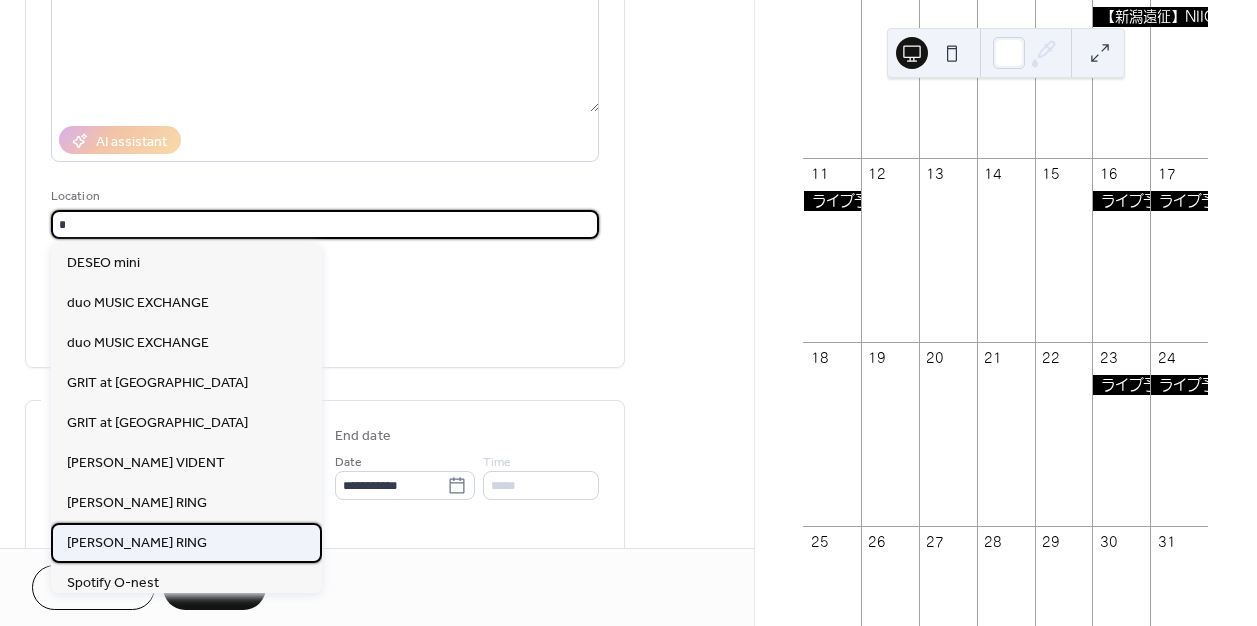 click on "[PERSON_NAME] RING" at bounding box center (137, 543) 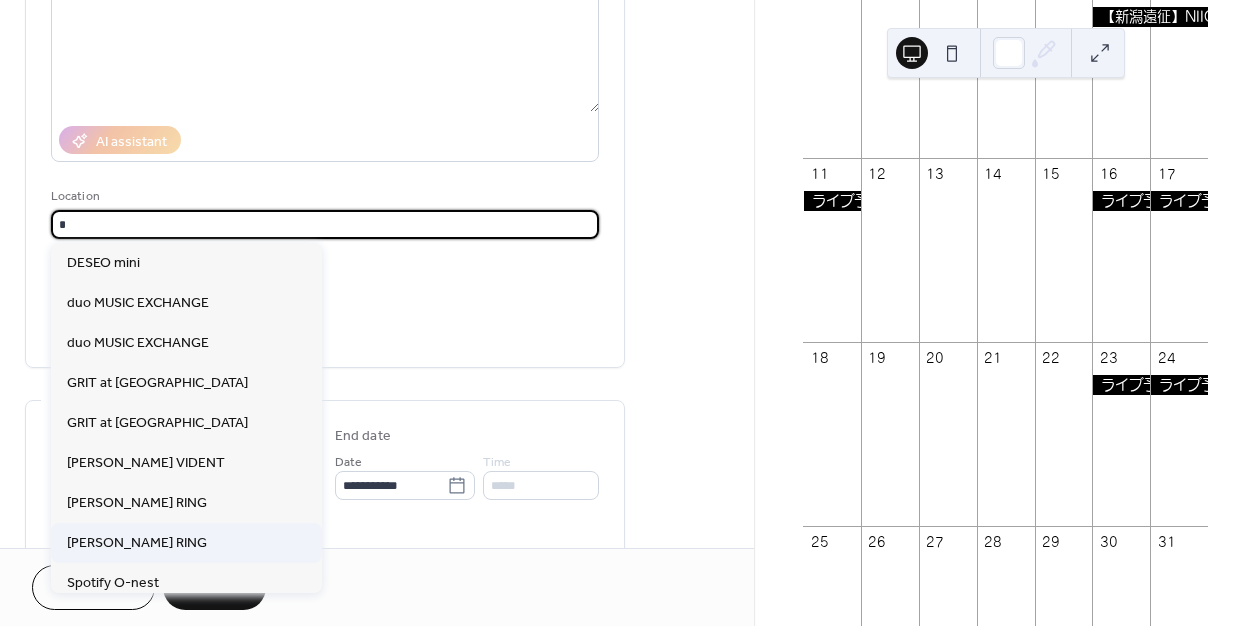 type on "**********" 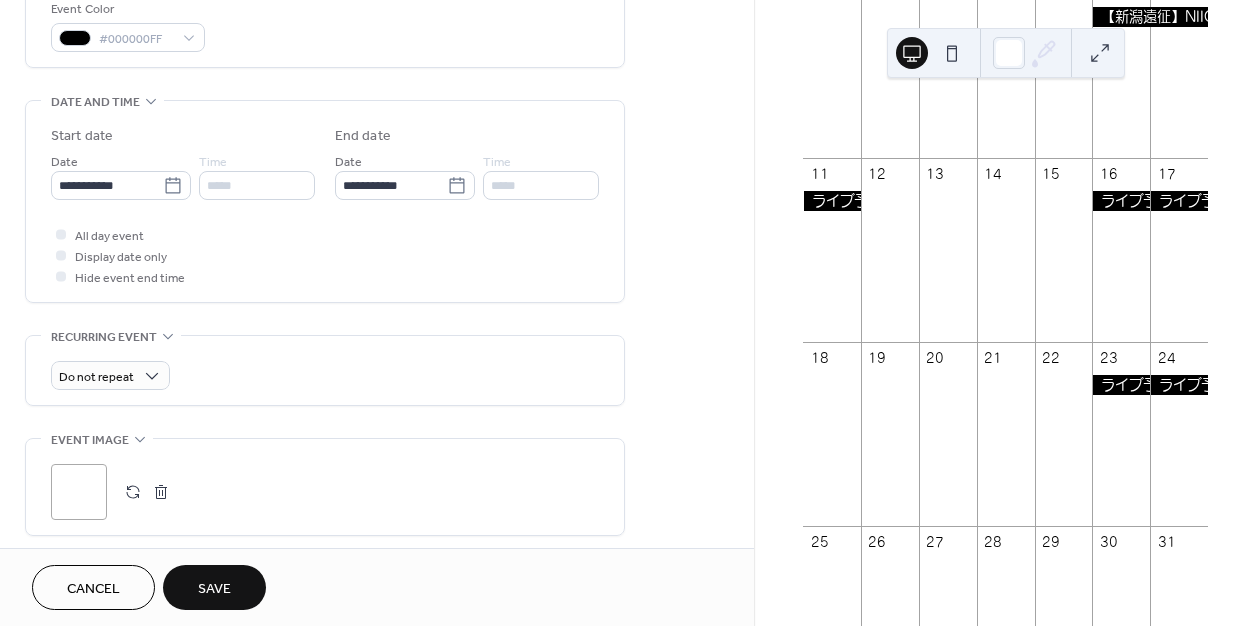 scroll, scrollTop: 568, scrollLeft: 0, axis: vertical 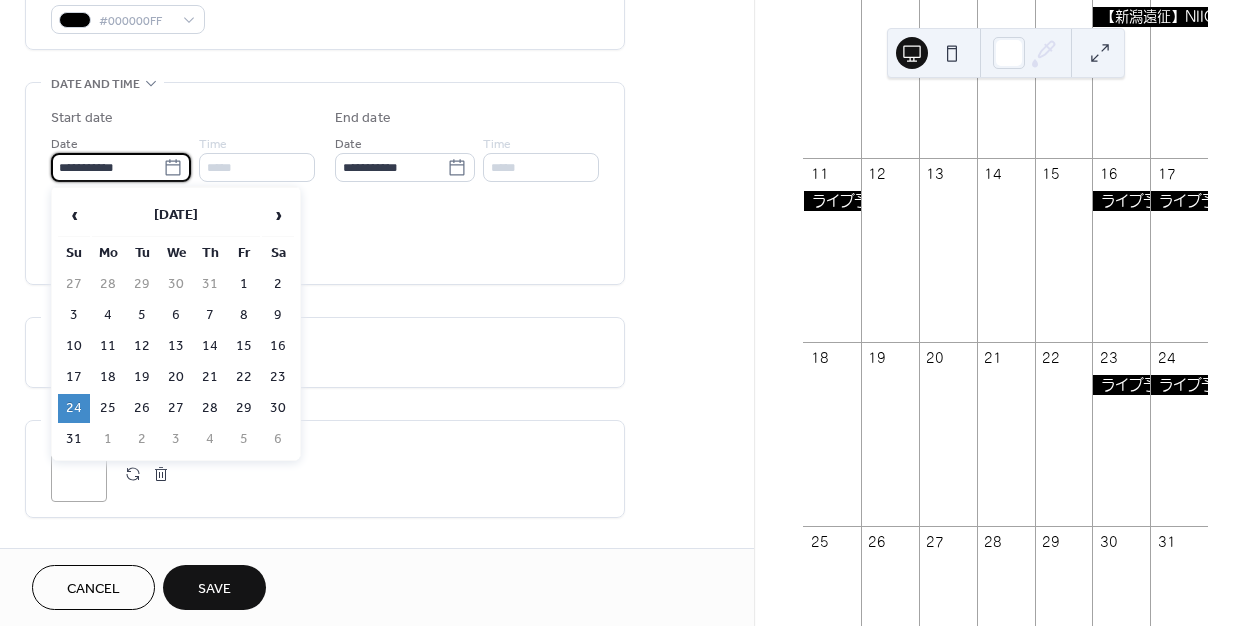 click on "**********" at bounding box center (107, 167) 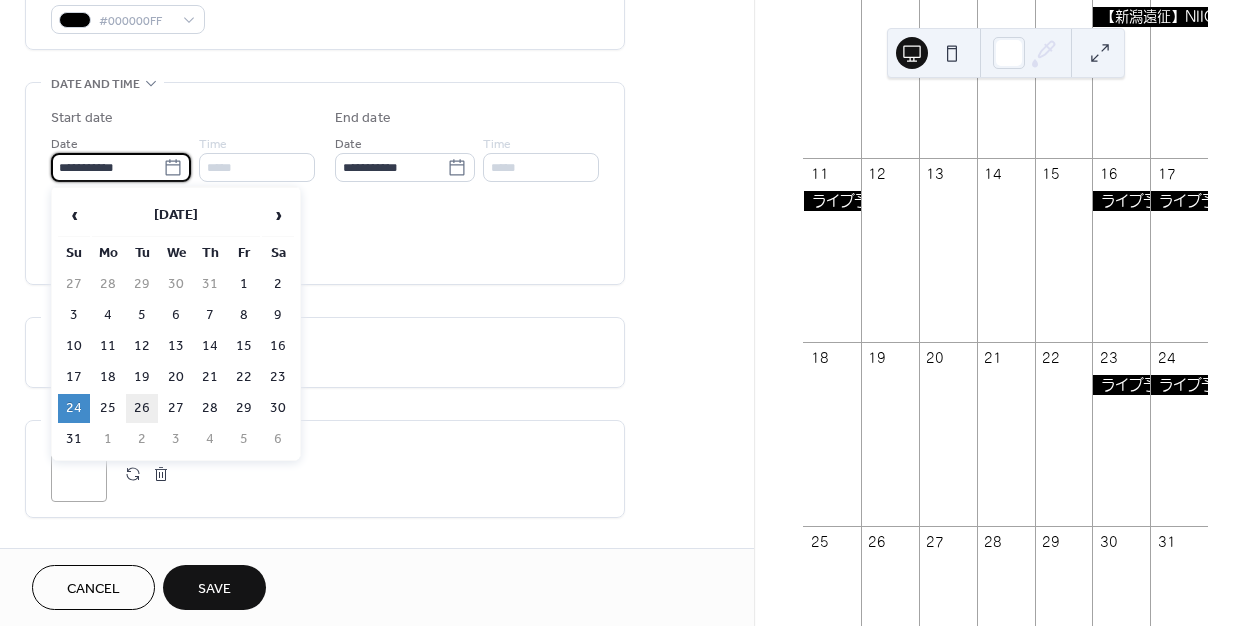 click on "26" at bounding box center (142, 408) 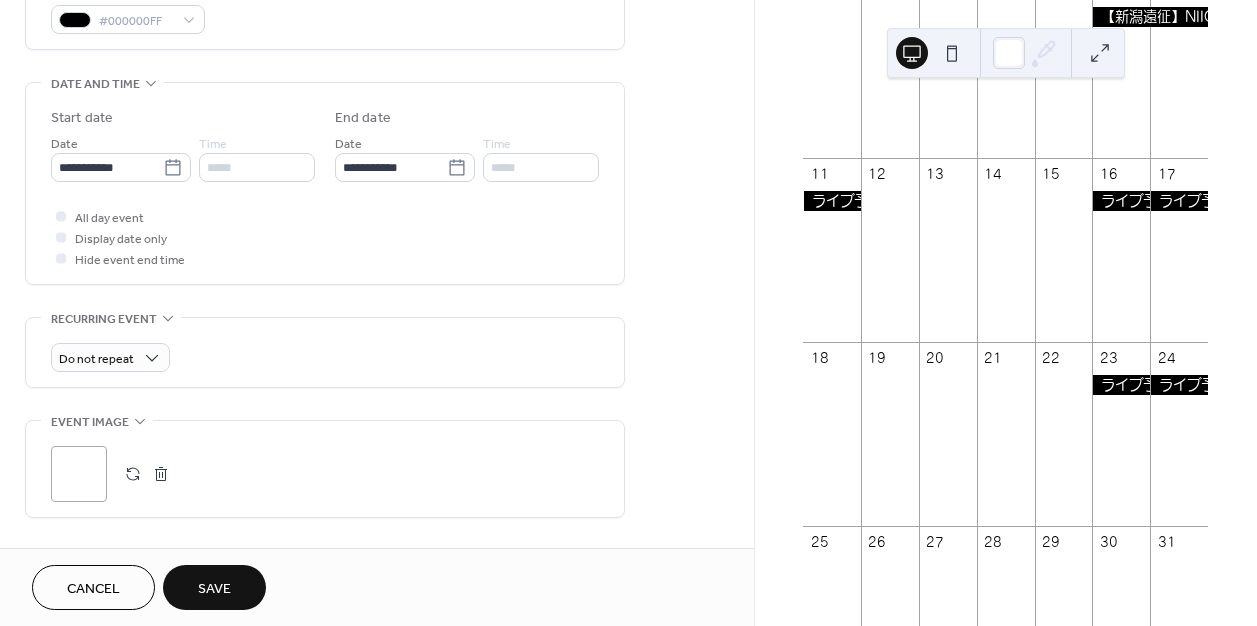 click on "Save" at bounding box center (214, 589) 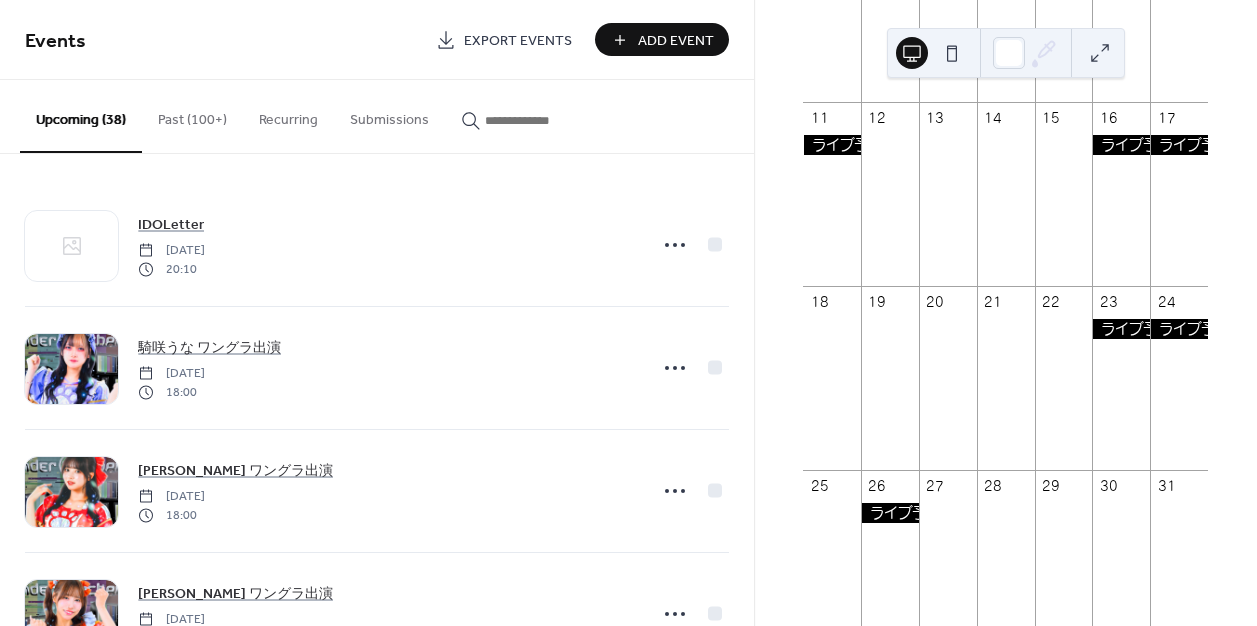 scroll, scrollTop: 571, scrollLeft: 0, axis: vertical 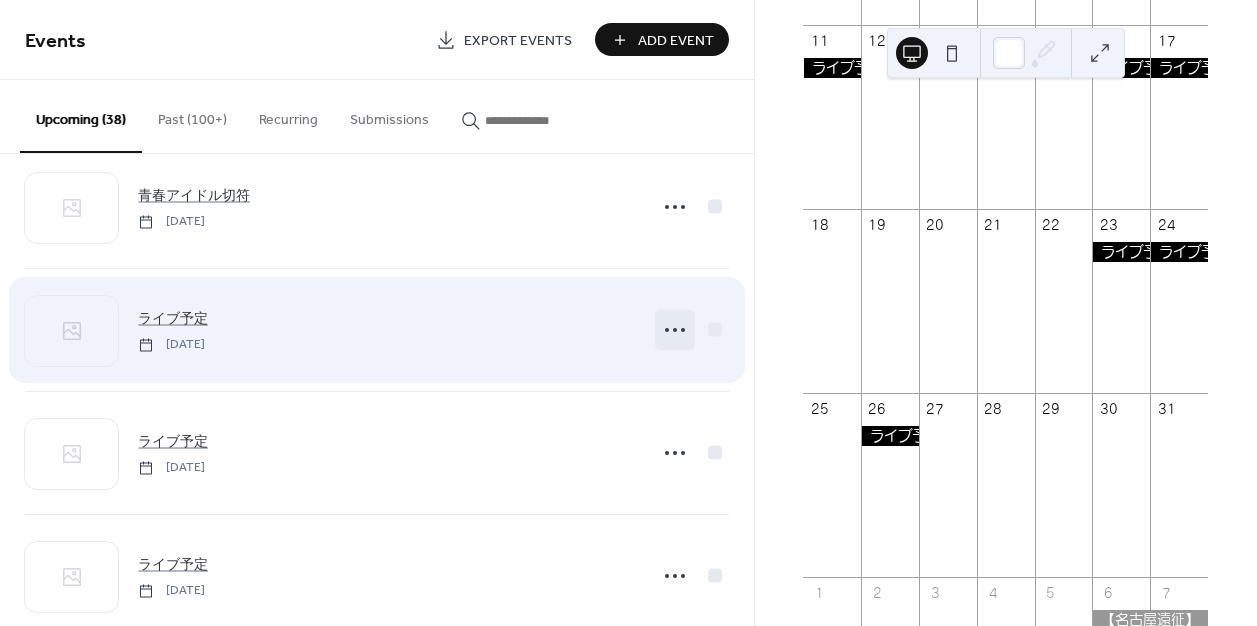 click 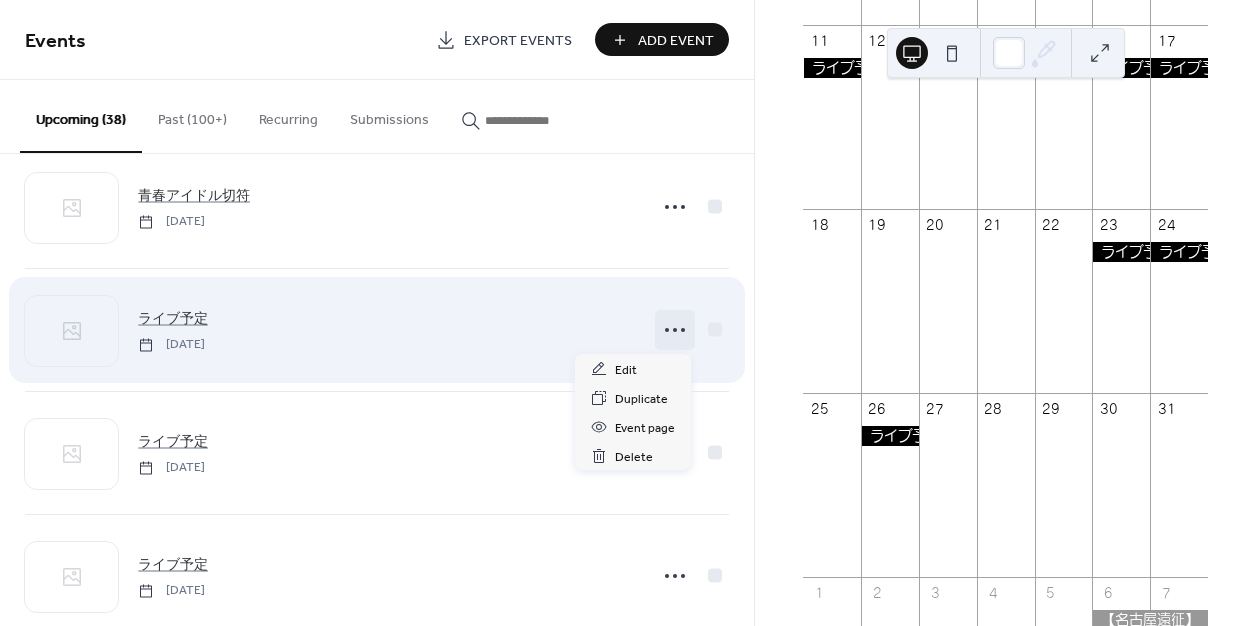 click on "ライブ予定 Monday, July 28, 2025" at bounding box center (386, 329) 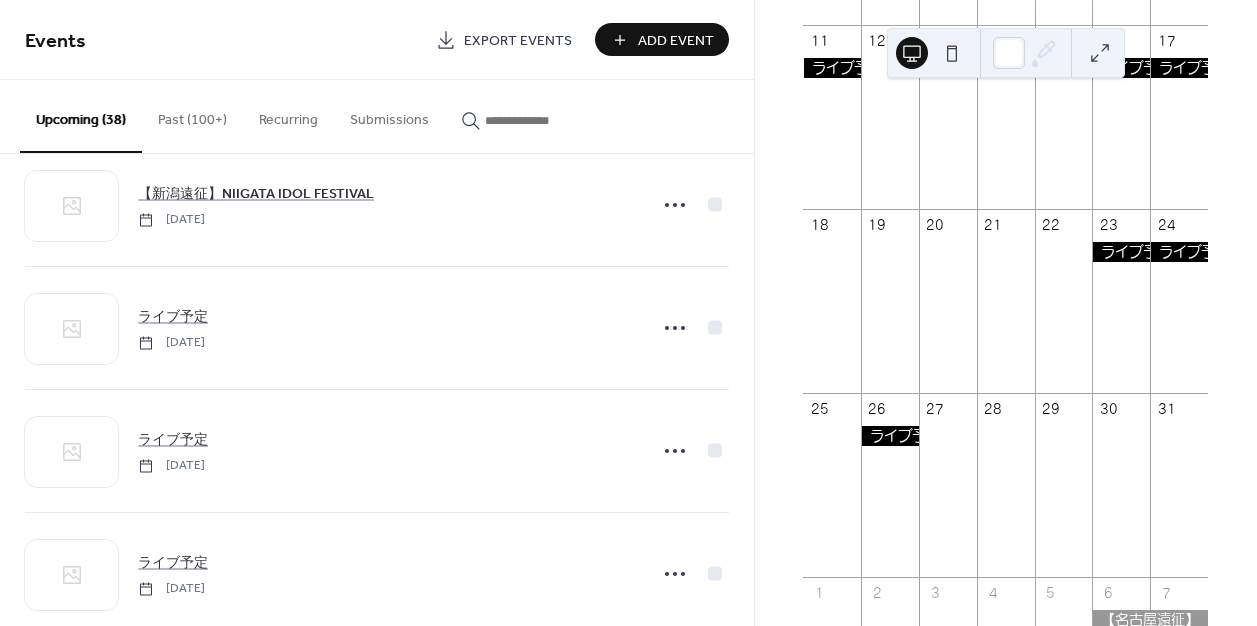 scroll, scrollTop: 3524, scrollLeft: 0, axis: vertical 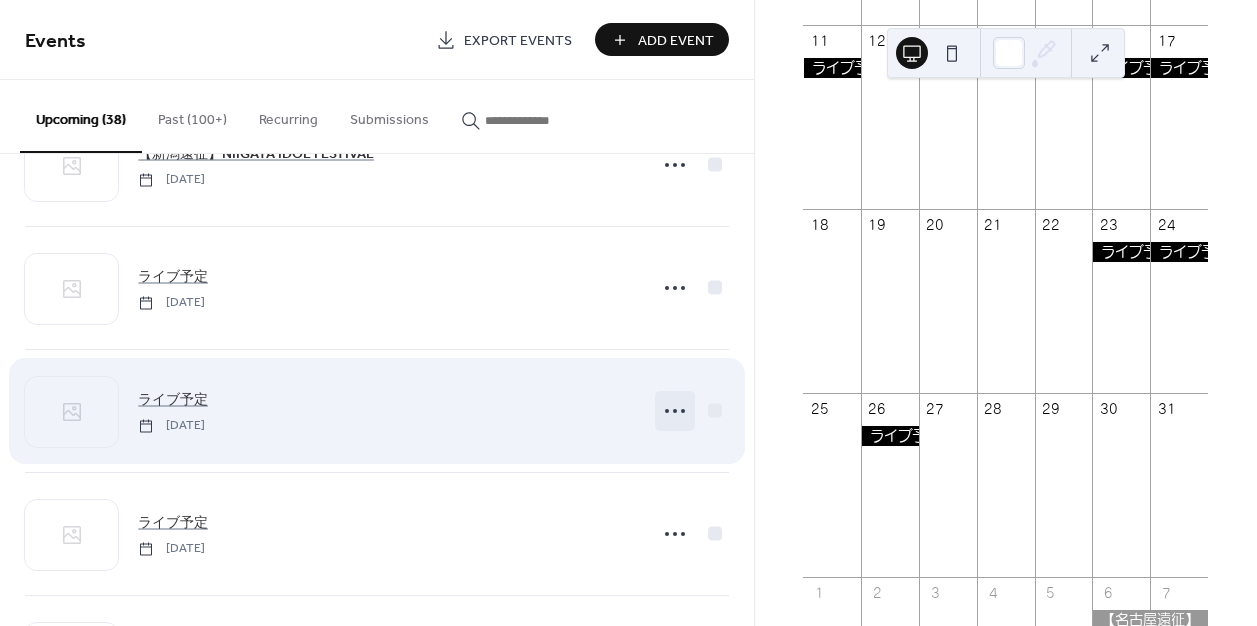 click 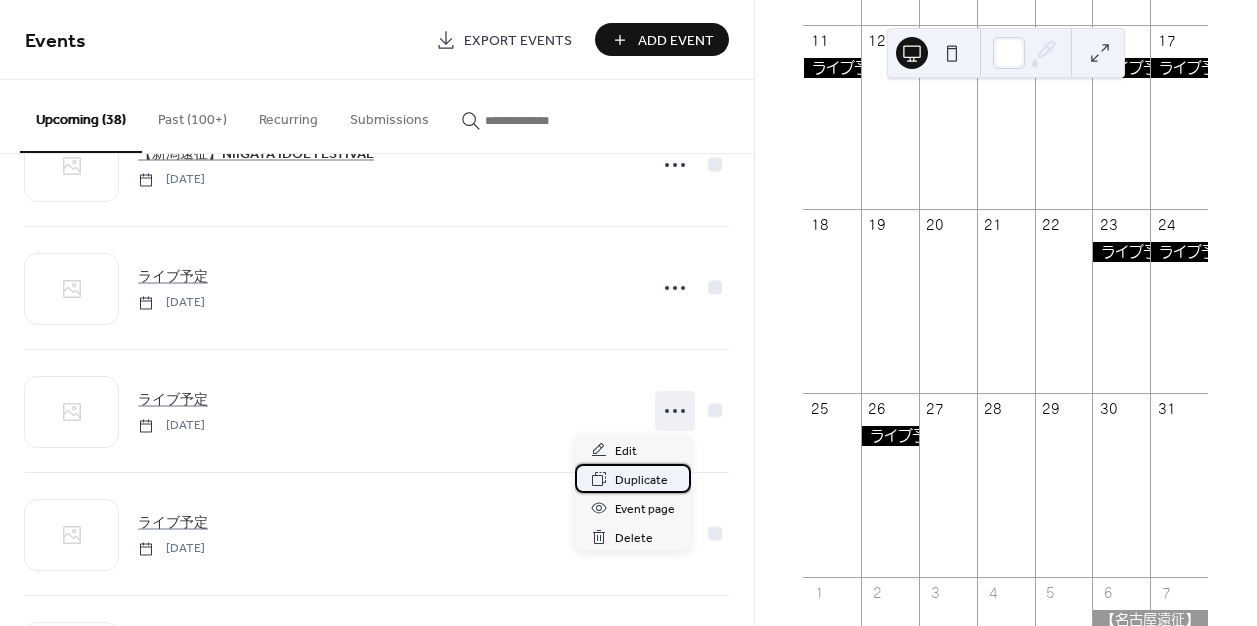 click on "Duplicate" at bounding box center [641, 480] 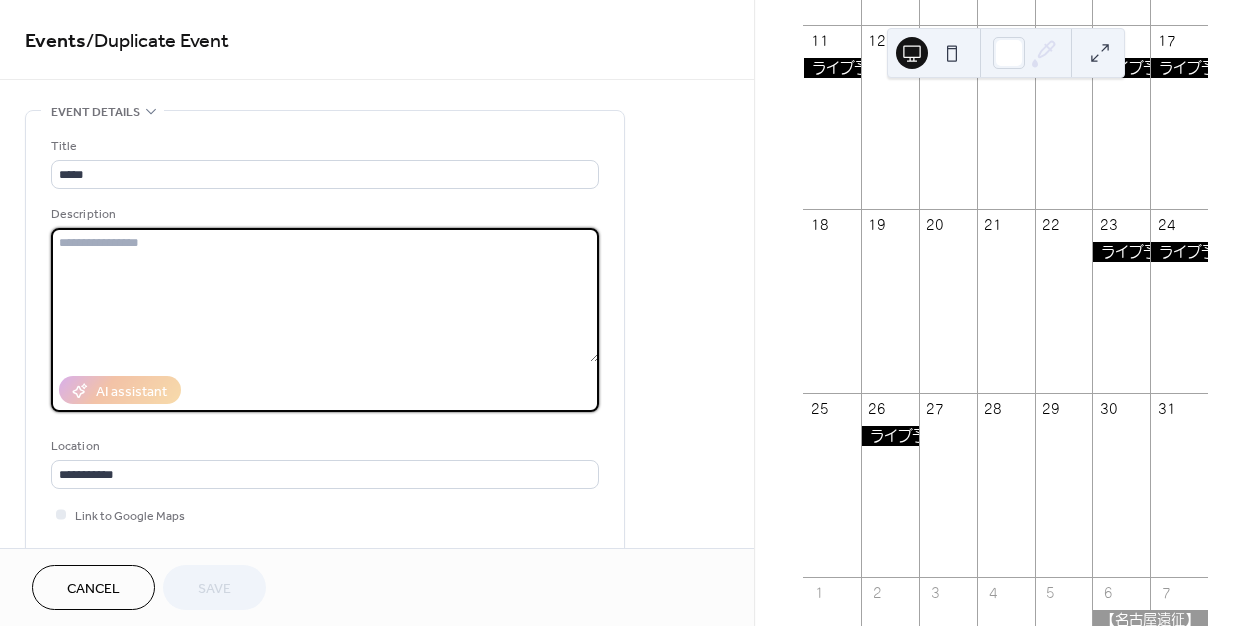 click at bounding box center [325, 295] 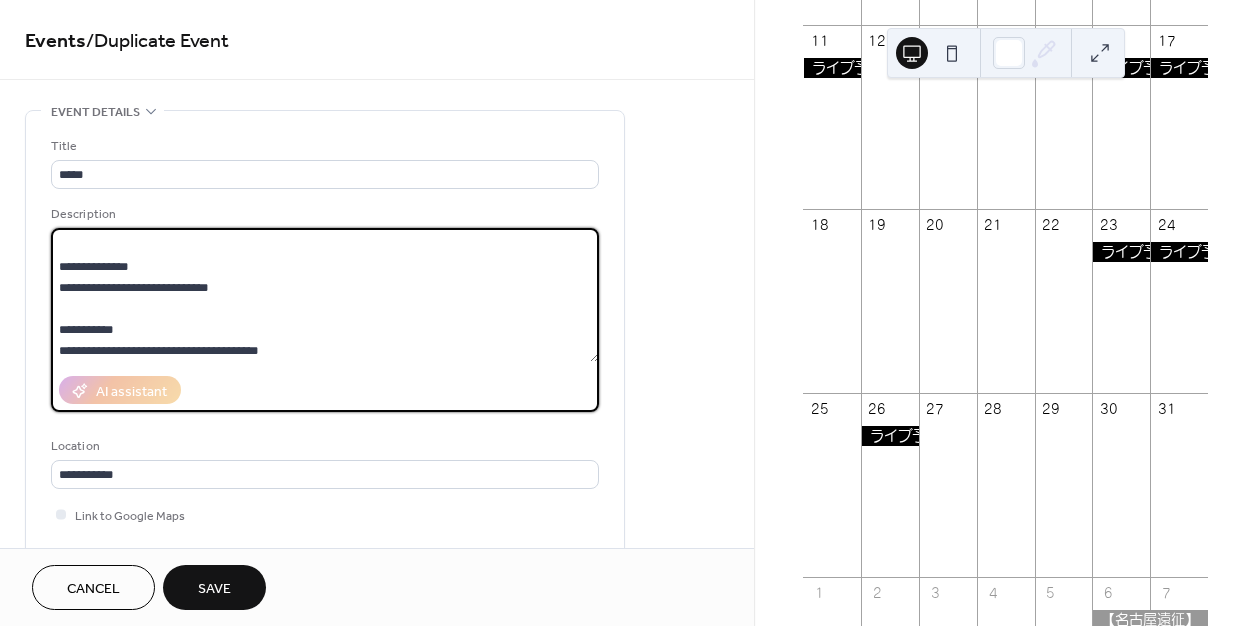 scroll, scrollTop: 0, scrollLeft: 0, axis: both 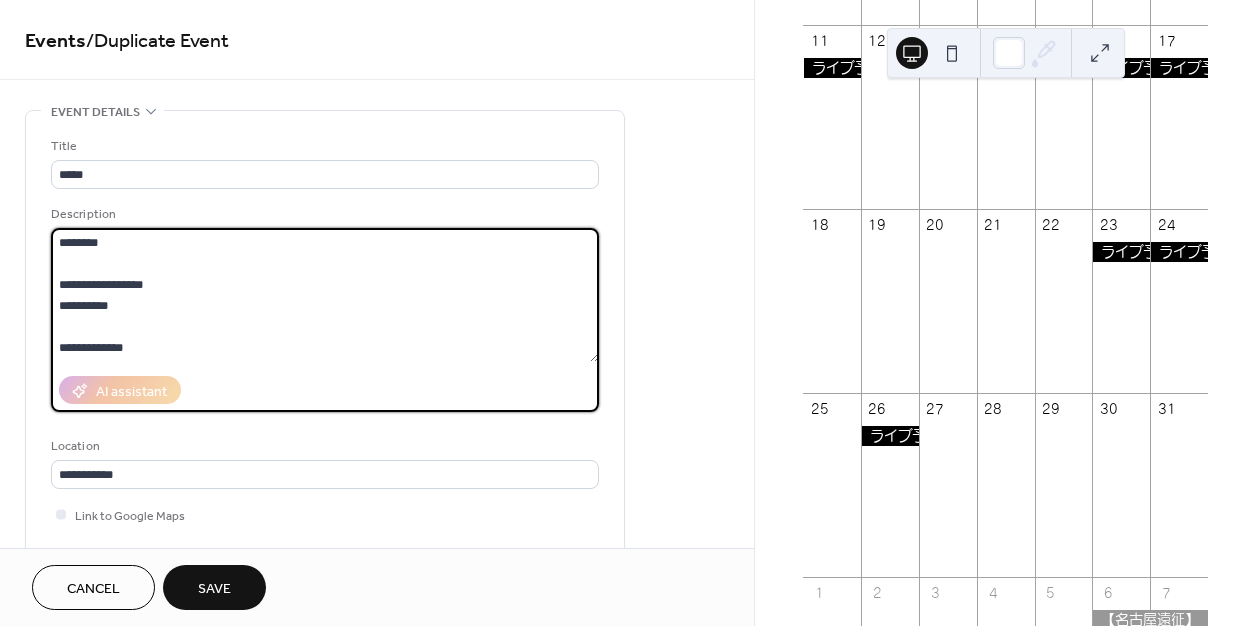 drag, startPoint x: 157, startPoint y: 307, endPoint x: 73, endPoint y: 304, distance: 84.05355 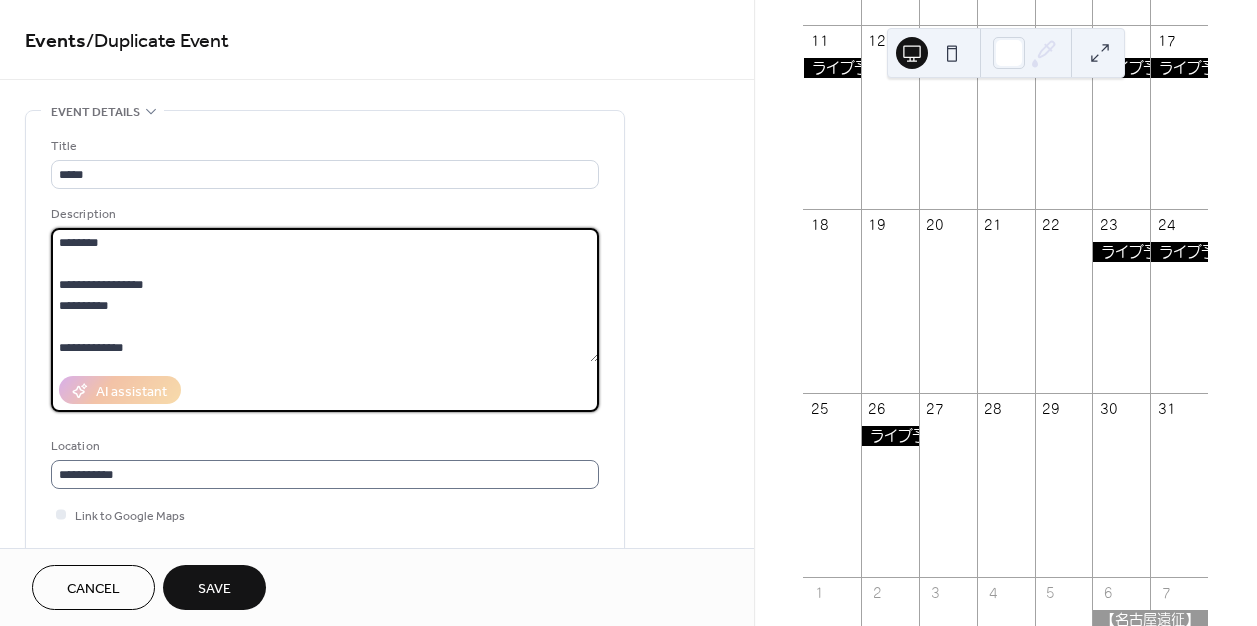 type on "**********" 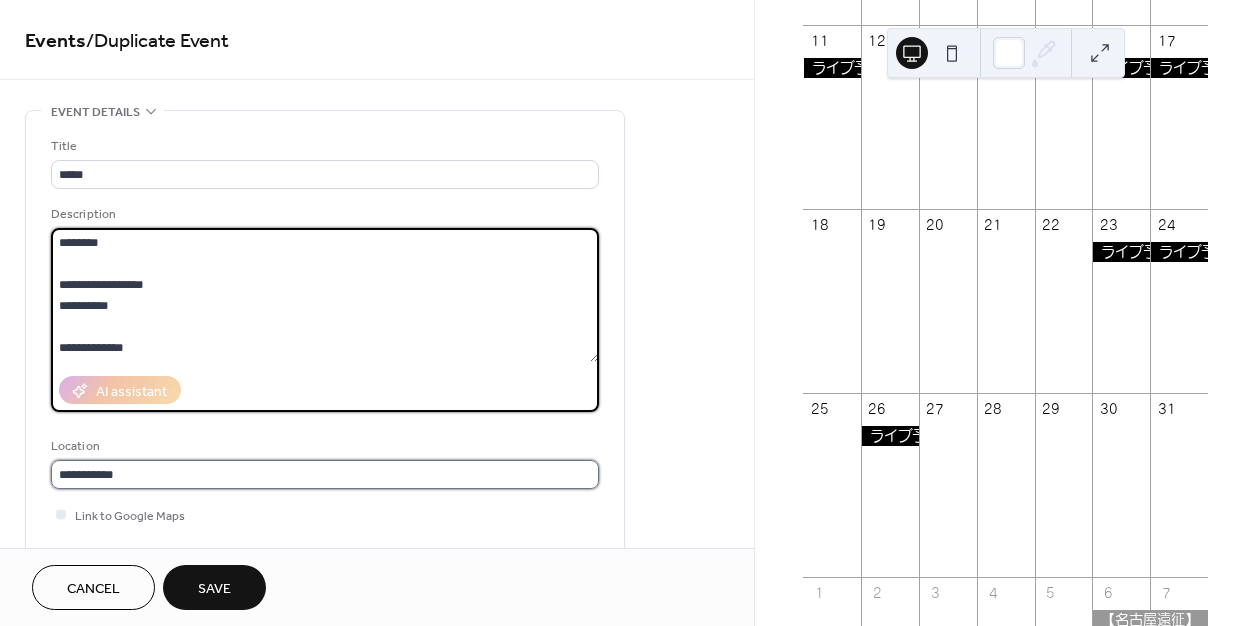 click on "**********" at bounding box center [325, 474] 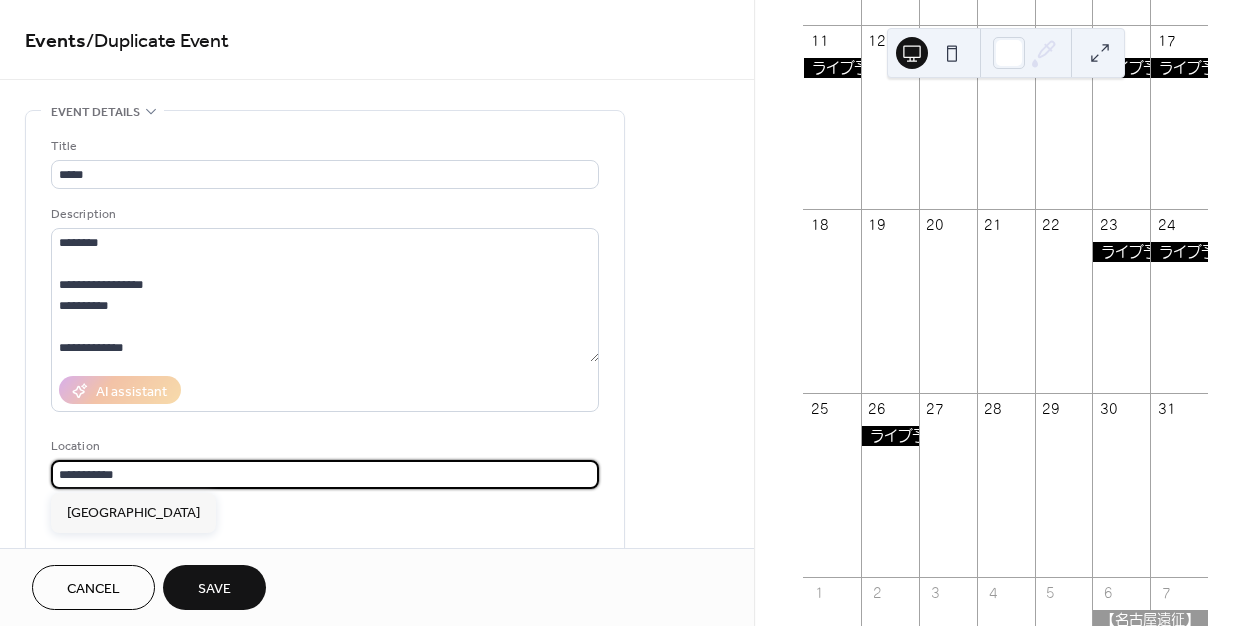 paste 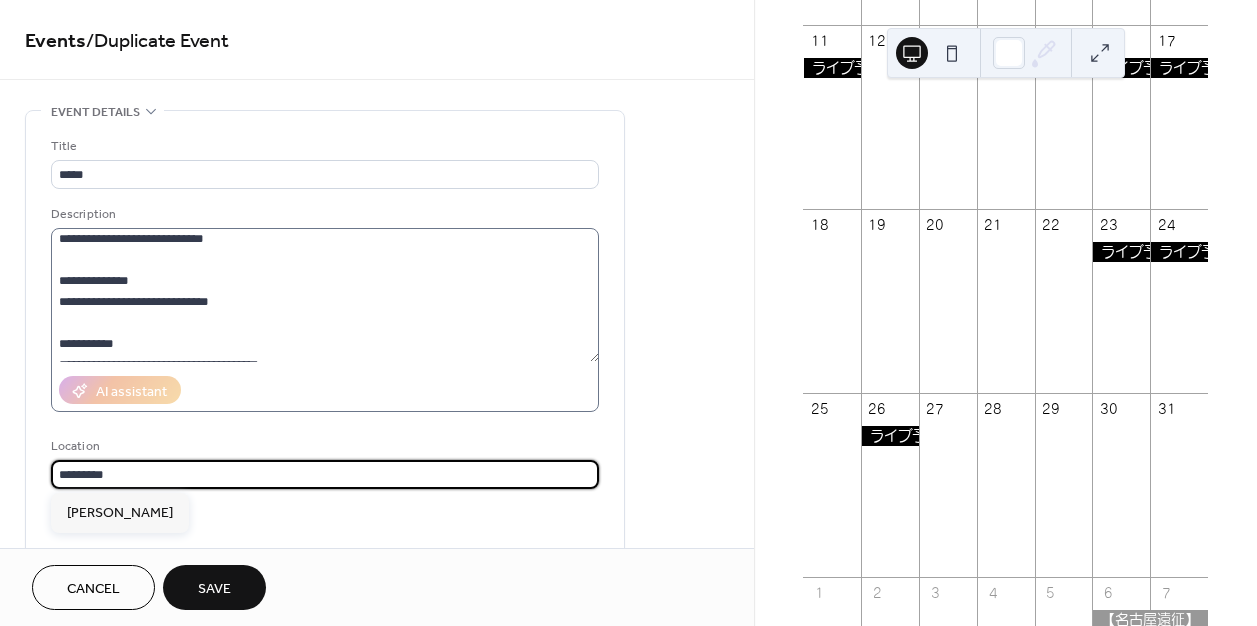 scroll, scrollTop: 147, scrollLeft: 0, axis: vertical 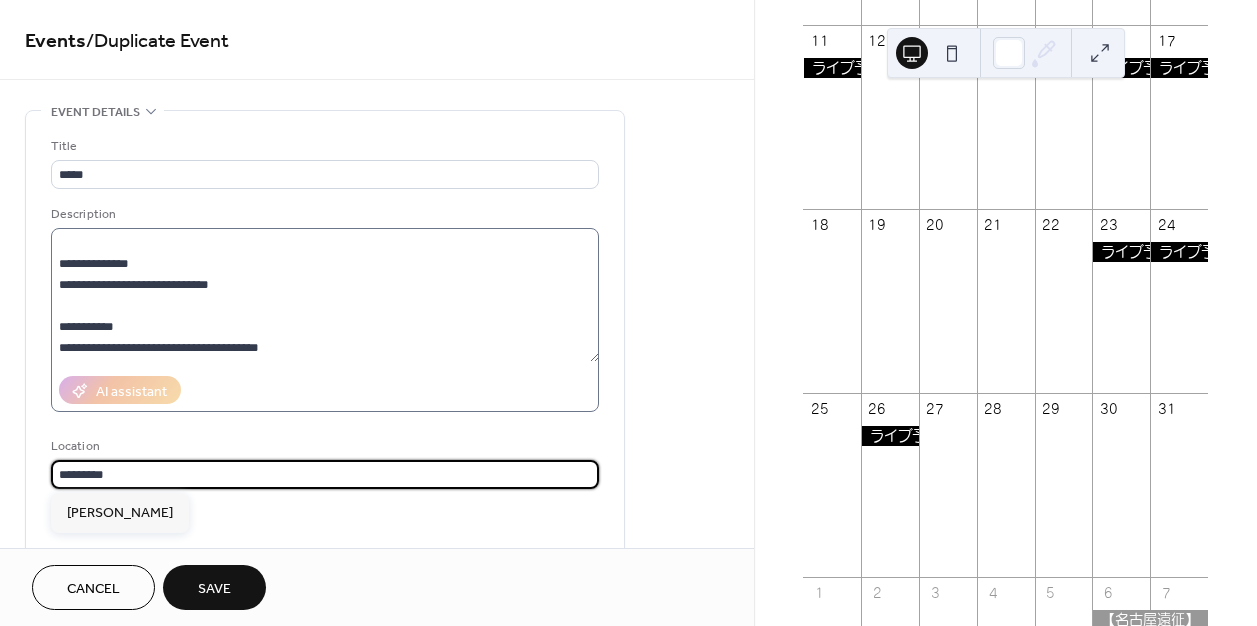 type on "*********" 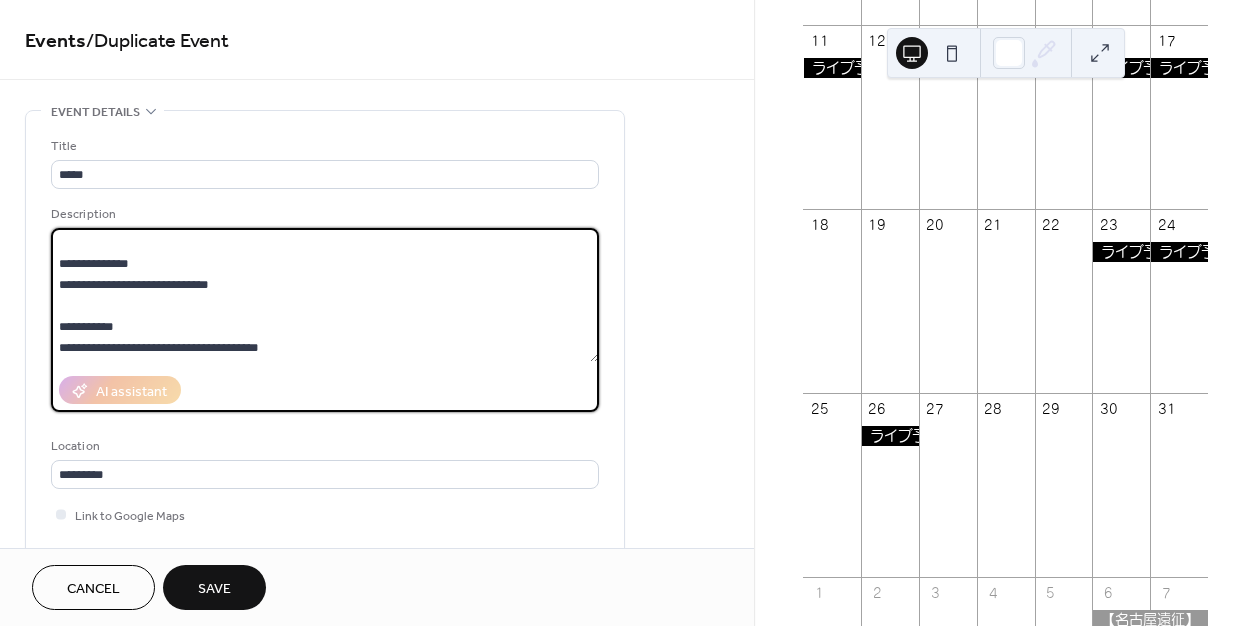 drag, startPoint x: 289, startPoint y: 348, endPoint x: 50, endPoint y: 341, distance: 239.1025 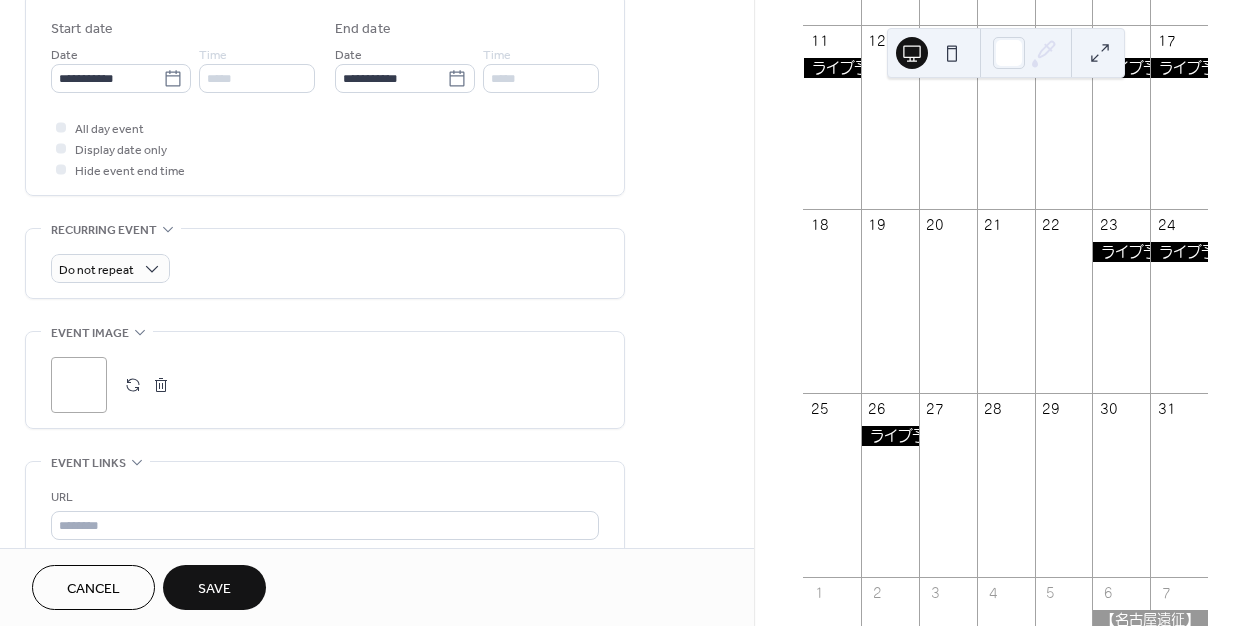 scroll, scrollTop: 718, scrollLeft: 0, axis: vertical 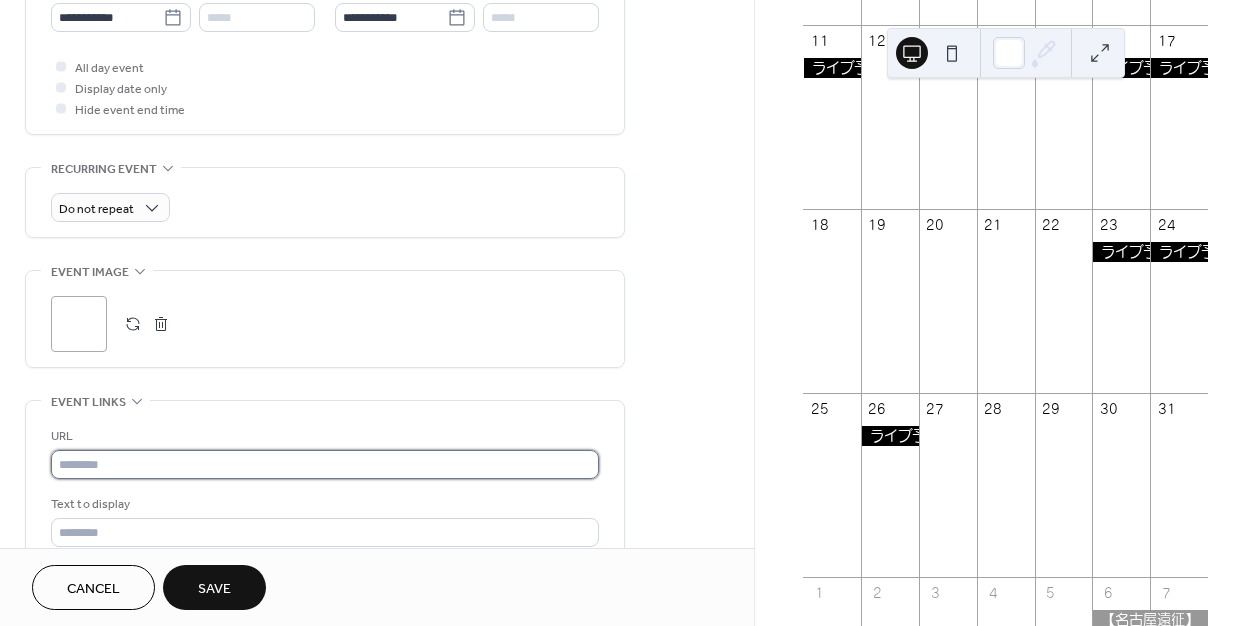 click at bounding box center (325, 464) 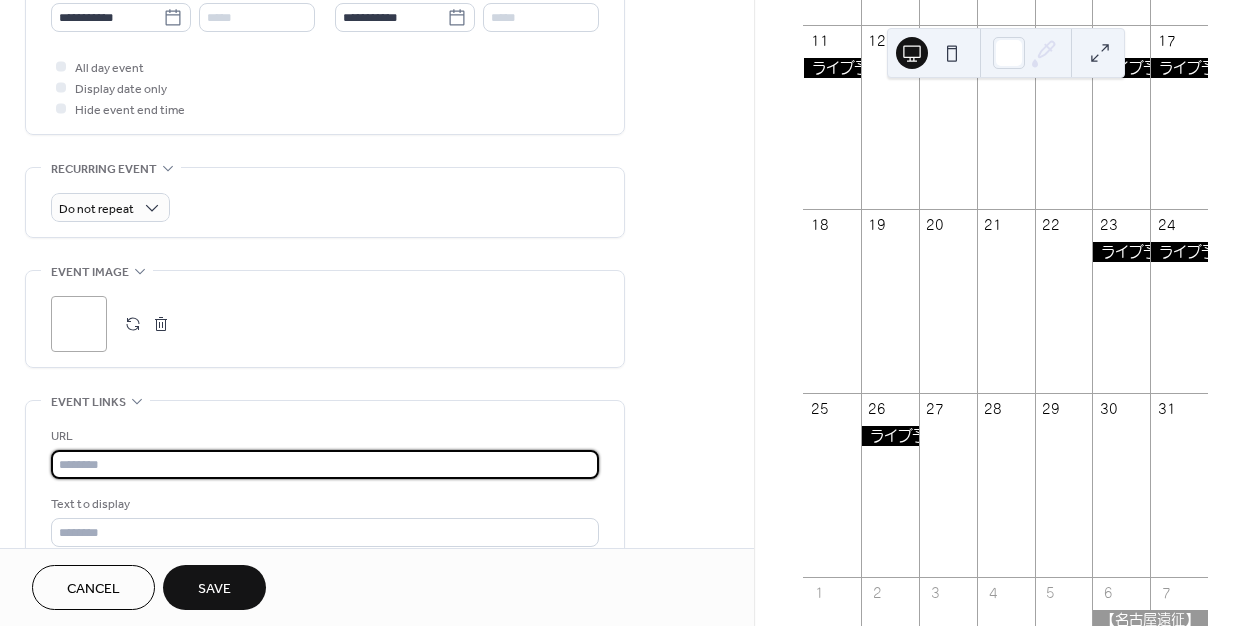 paste on "**********" 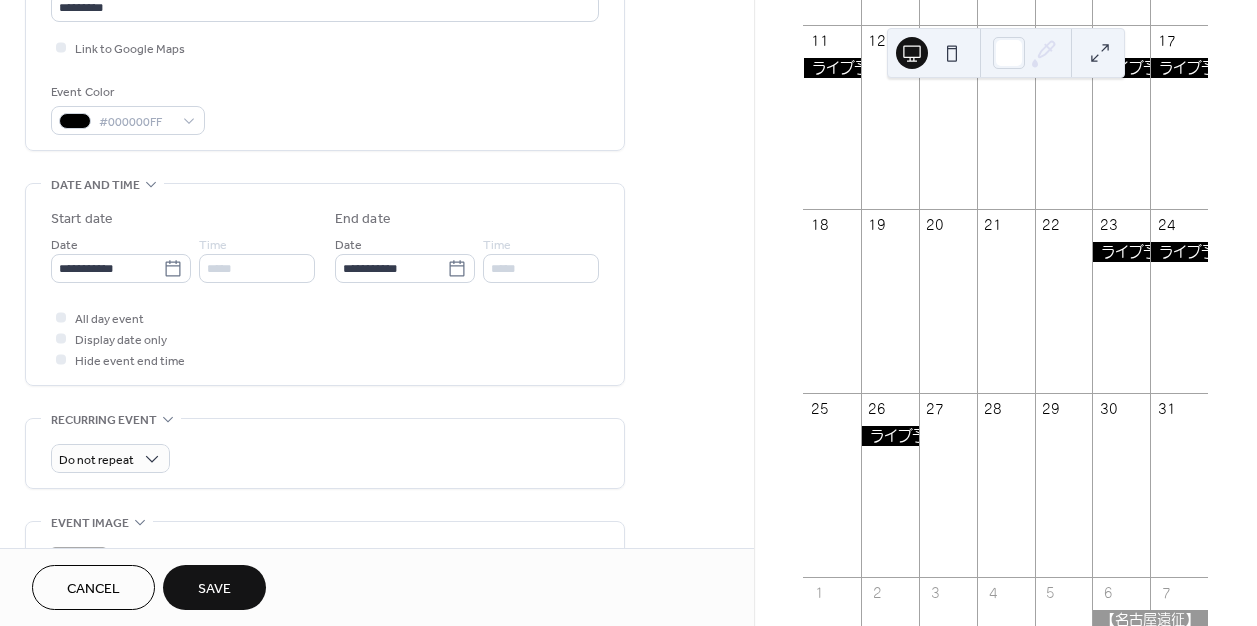 scroll, scrollTop: 0, scrollLeft: 0, axis: both 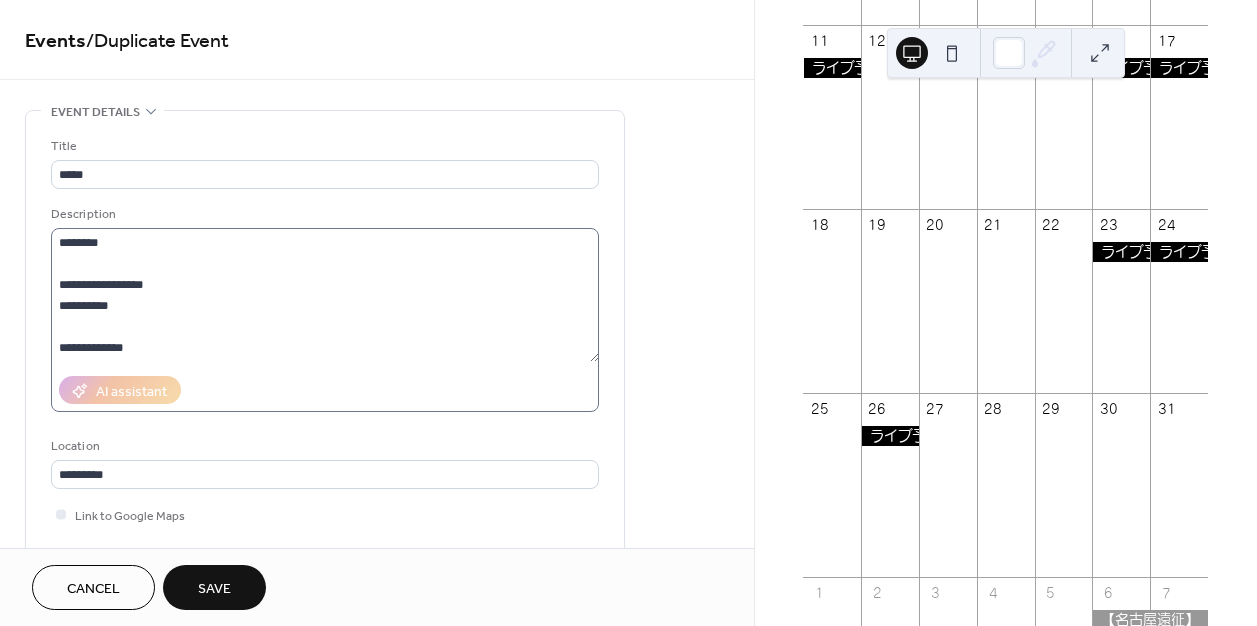 type on "**********" 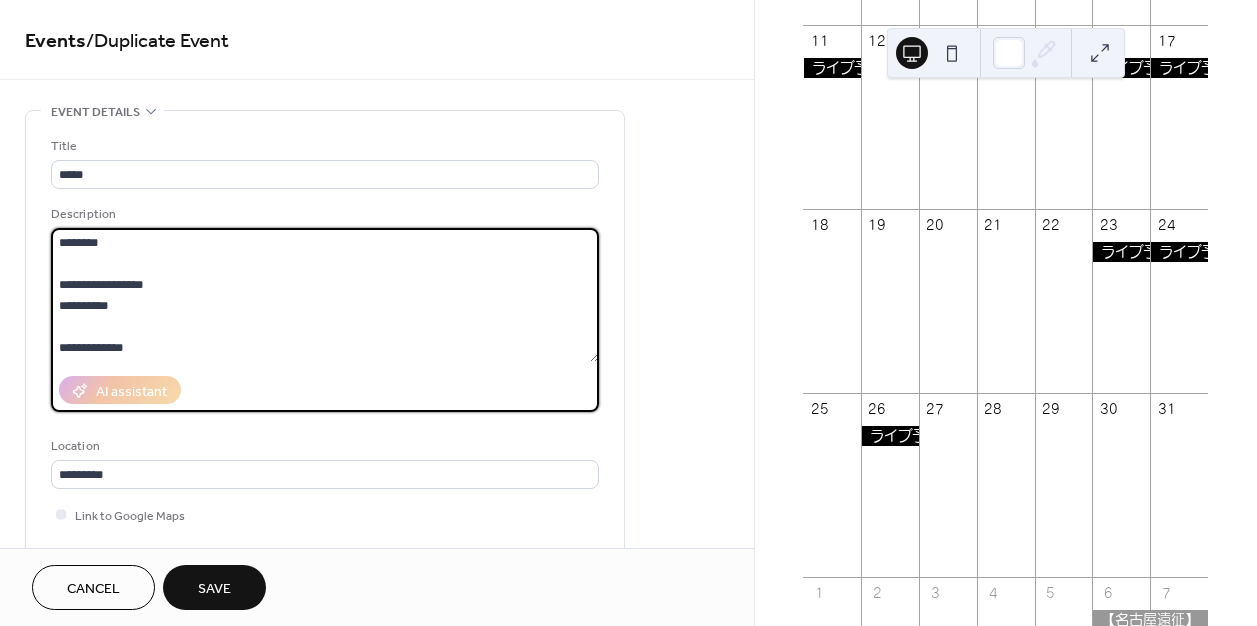 drag, startPoint x: 161, startPoint y: 286, endPoint x: 58, endPoint y: 282, distance: 103.077644 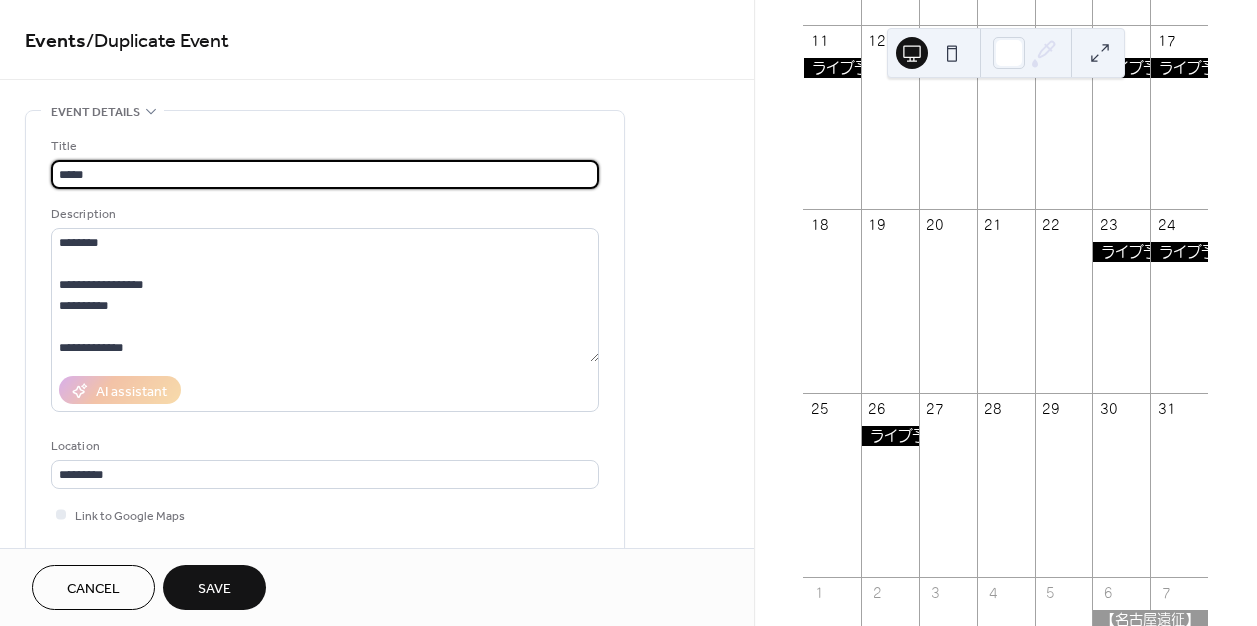 scroll, scrollTop: 1, scrollLeft: 0, axis: vertical 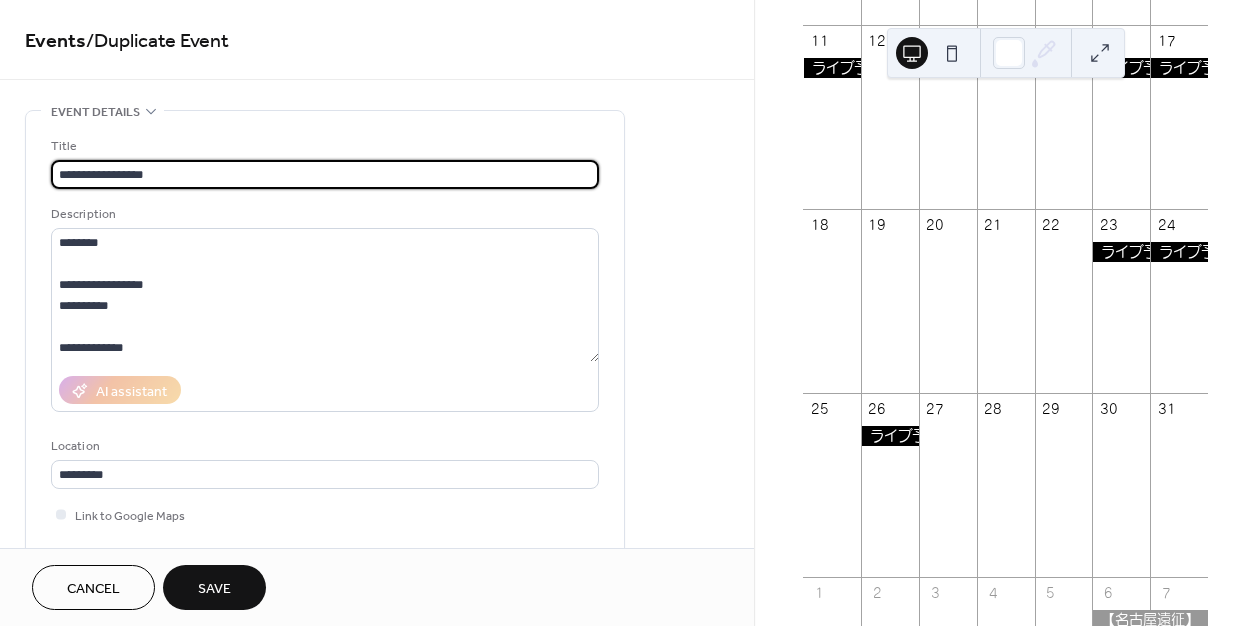 type on "**********" 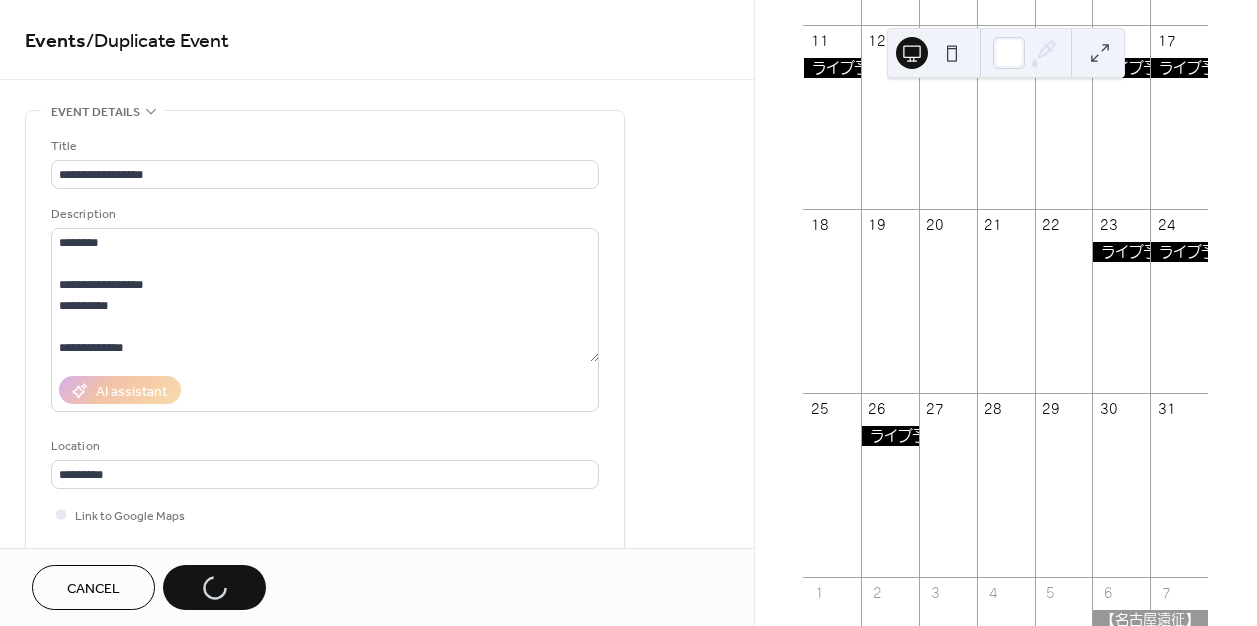 scroll, scrollTop: 0, scrollLeft: 0, axis: both 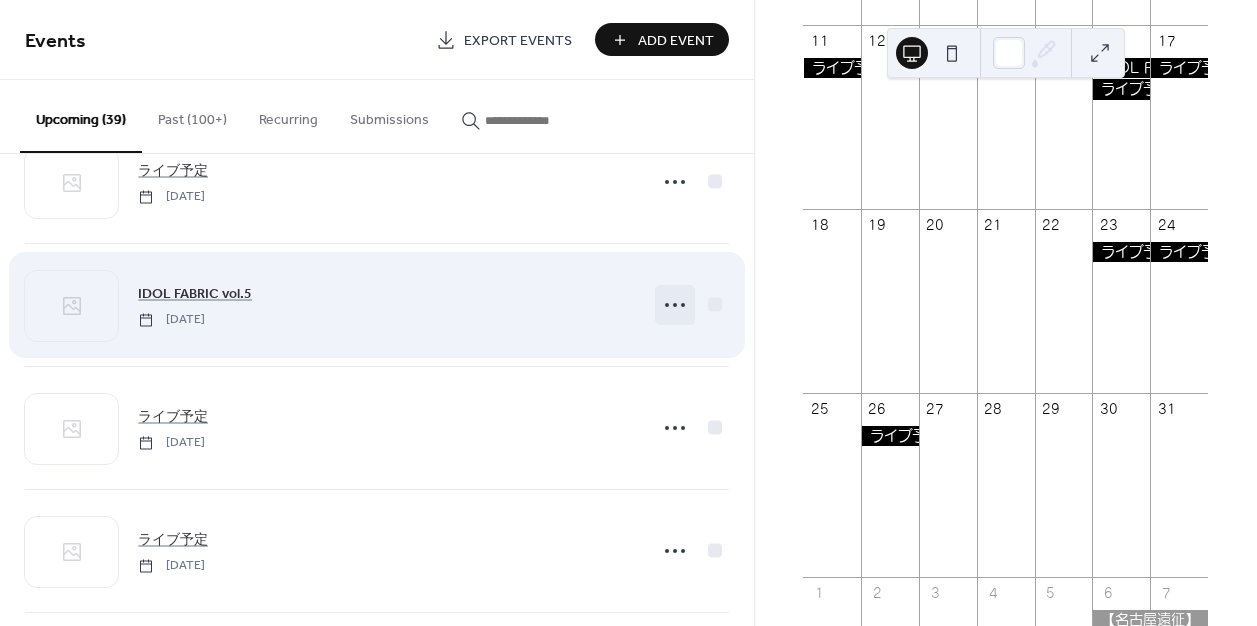 click 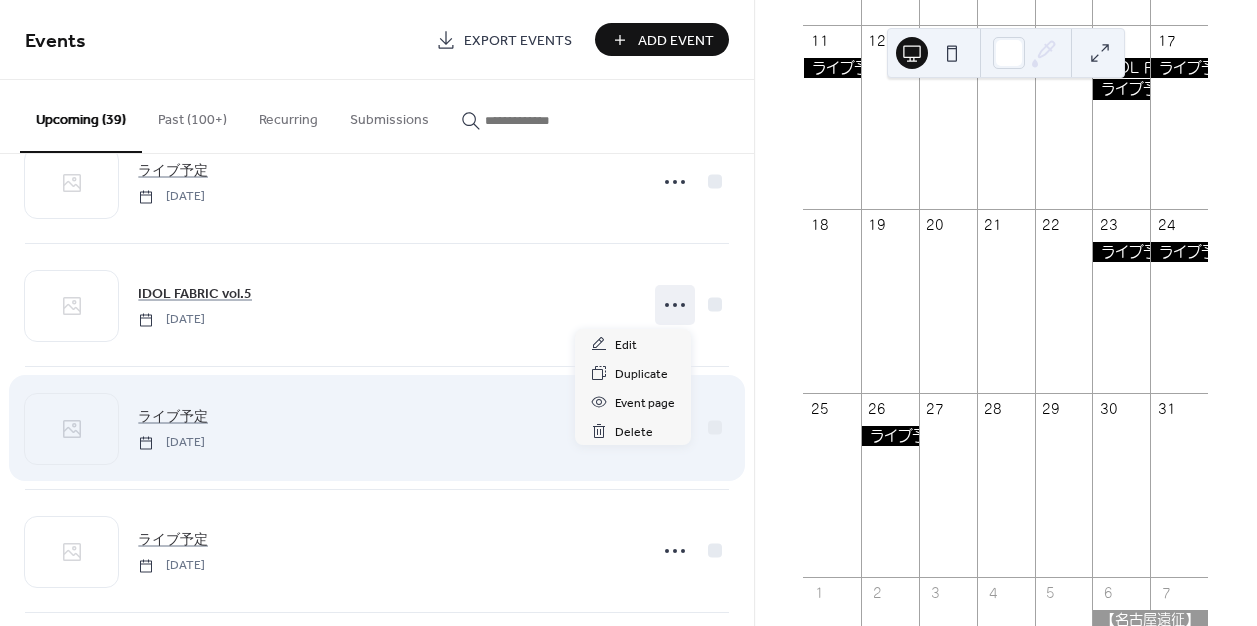 click on "ライブ予定 Saturday, August 16, 2025" at bounding box center [377, 428] 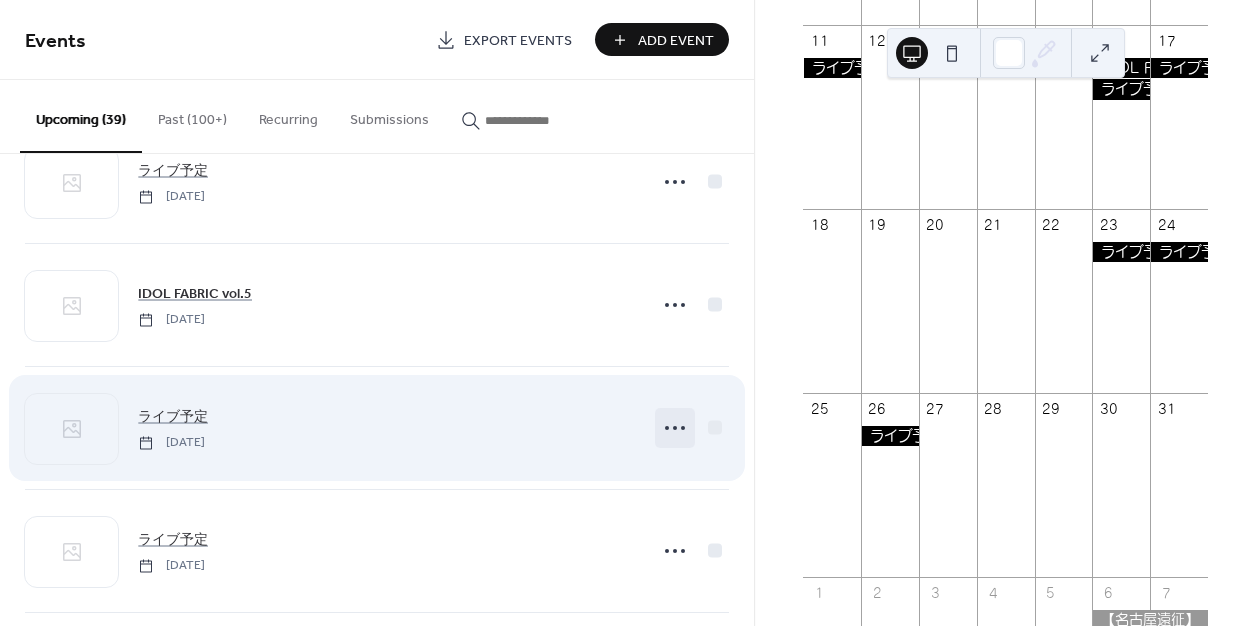 click 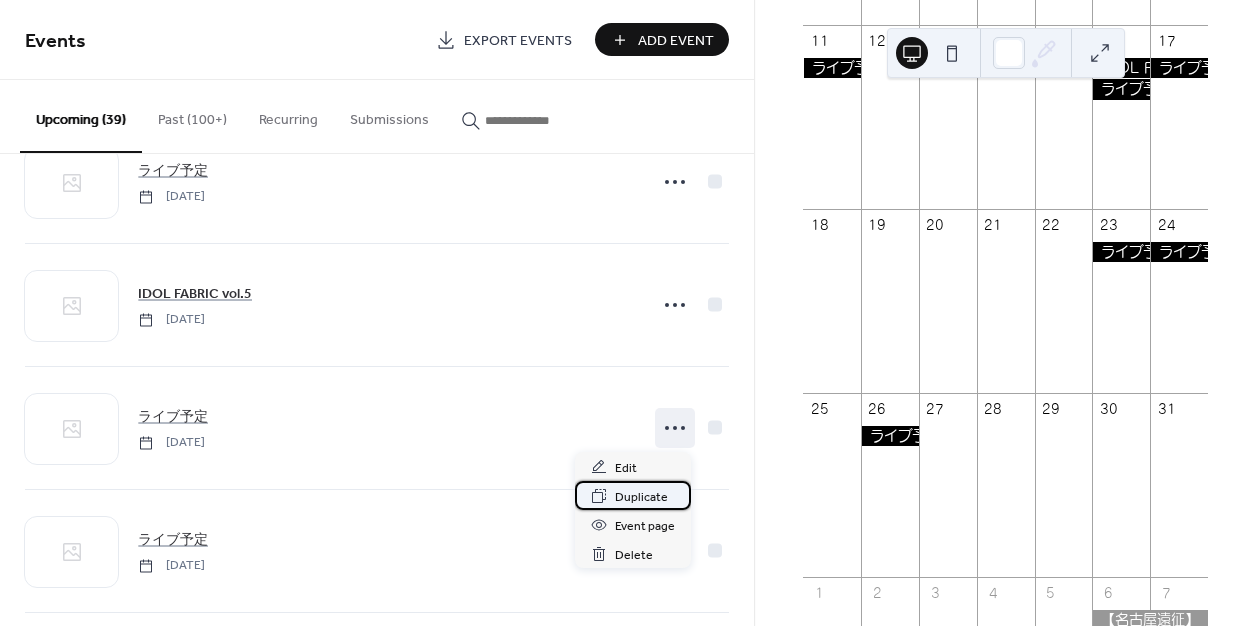 click on "Duplicate" at bounding box center [641, 497] 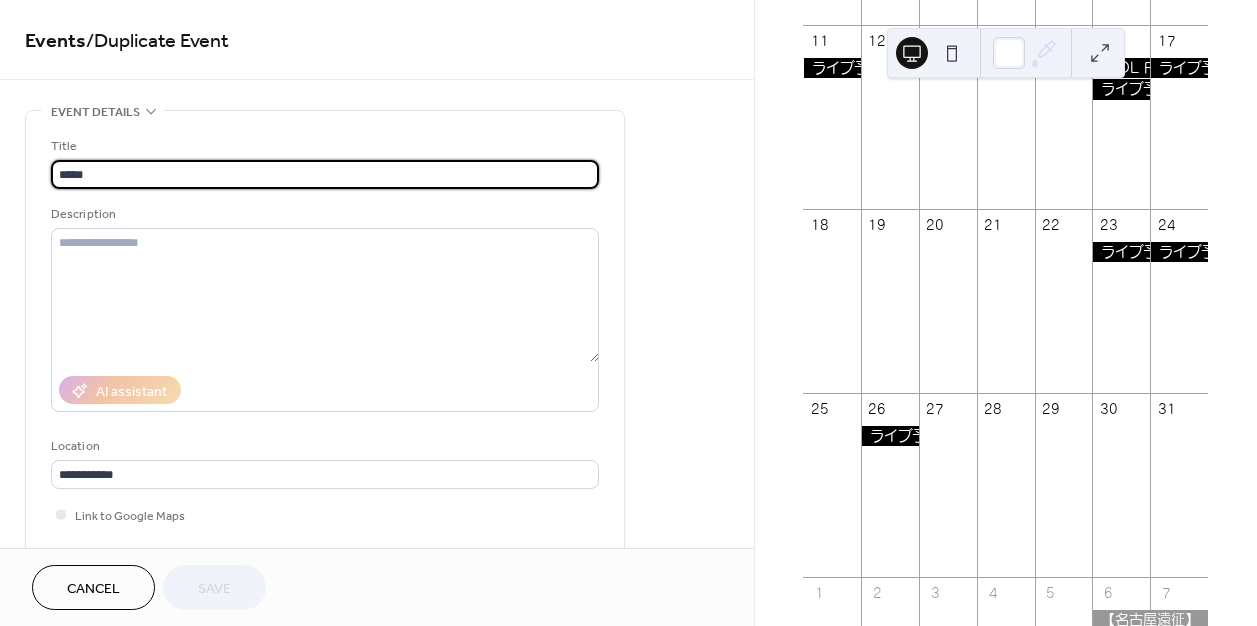 scroll, scrollTop: 230, scrollLeft: 0, axis: vertical 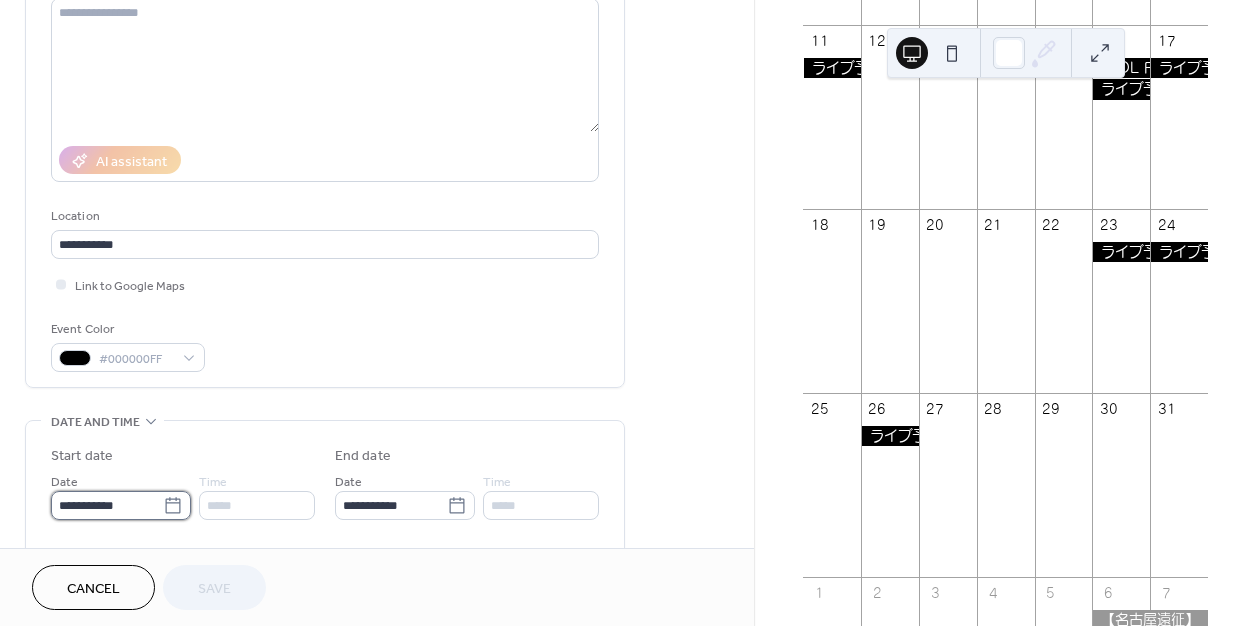 click on "**********" at bounding box center [107, 505] 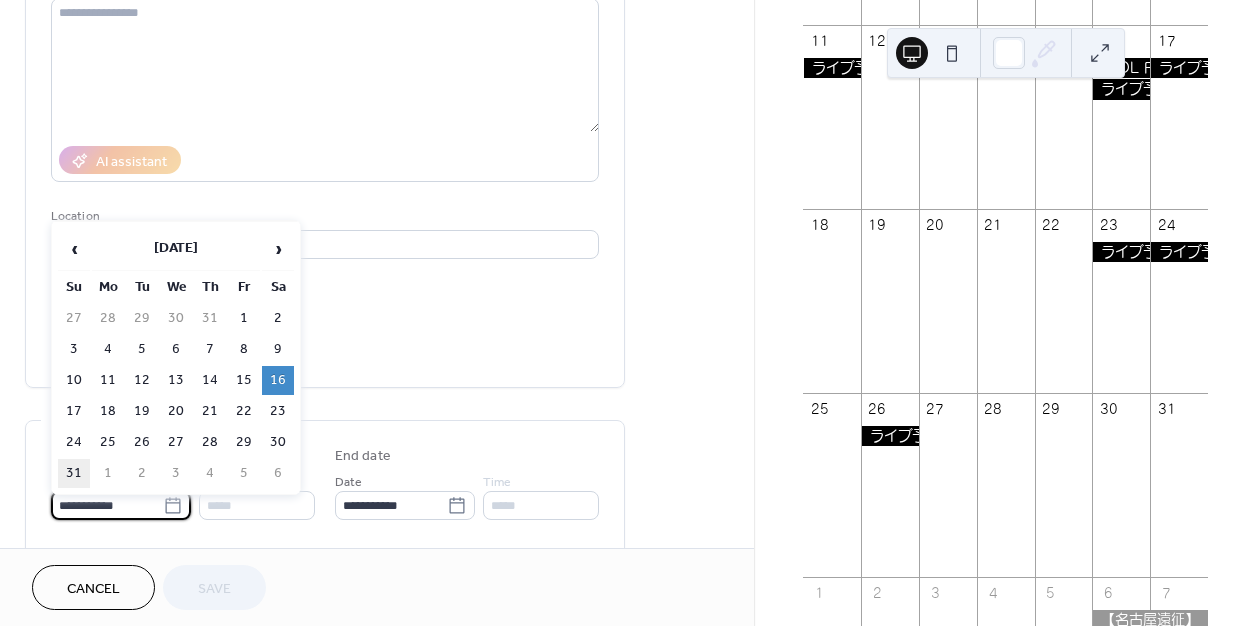 click on "31" at bounding box center (74, 473) 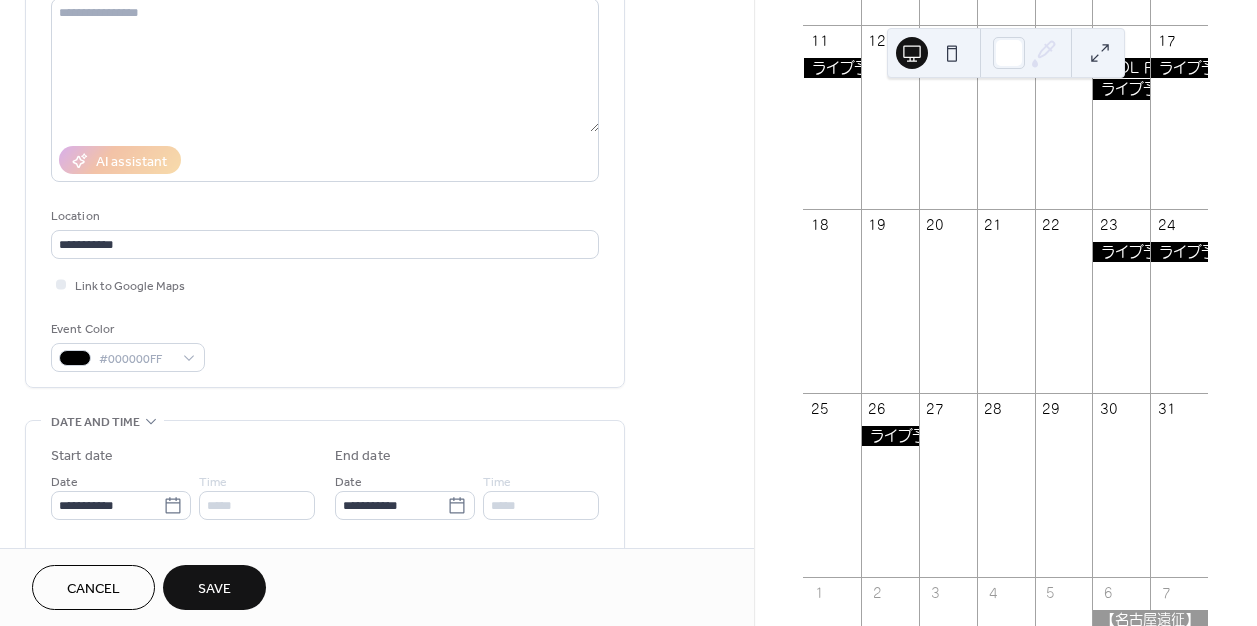type on "**********" 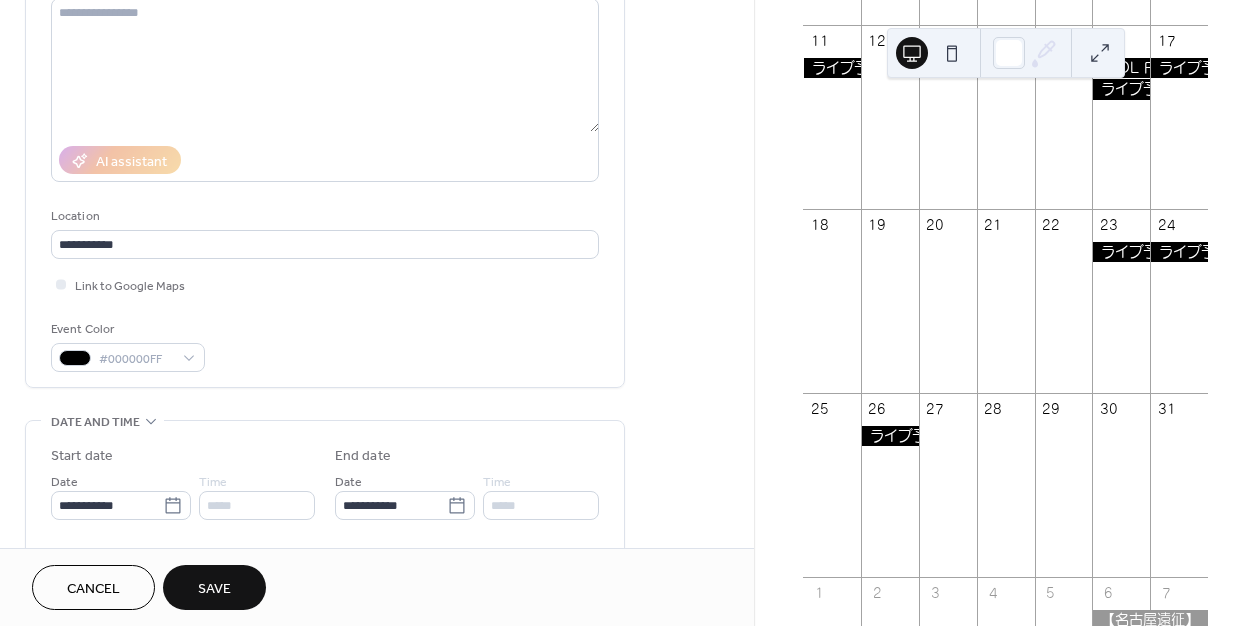 type on "**********" 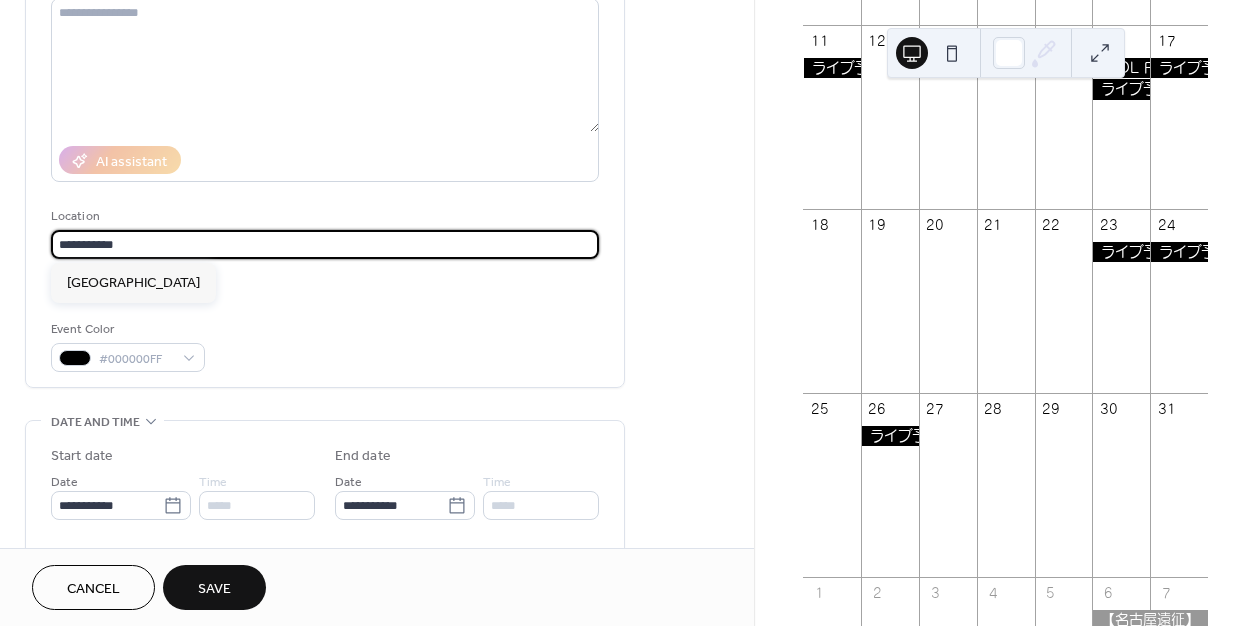 drag, startPoint x: 215, startPoint y: 244, endPoint x: 43, endPoint y: 243, distance: 172.00291 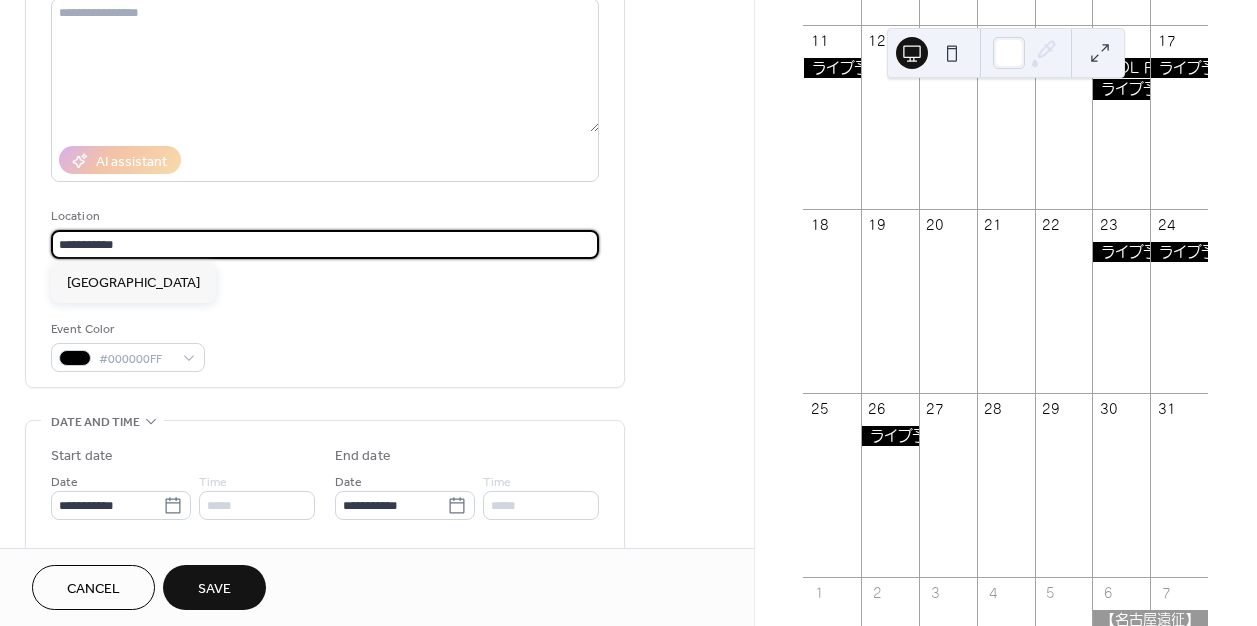 click on "**********" at bounding box center [325, 134] 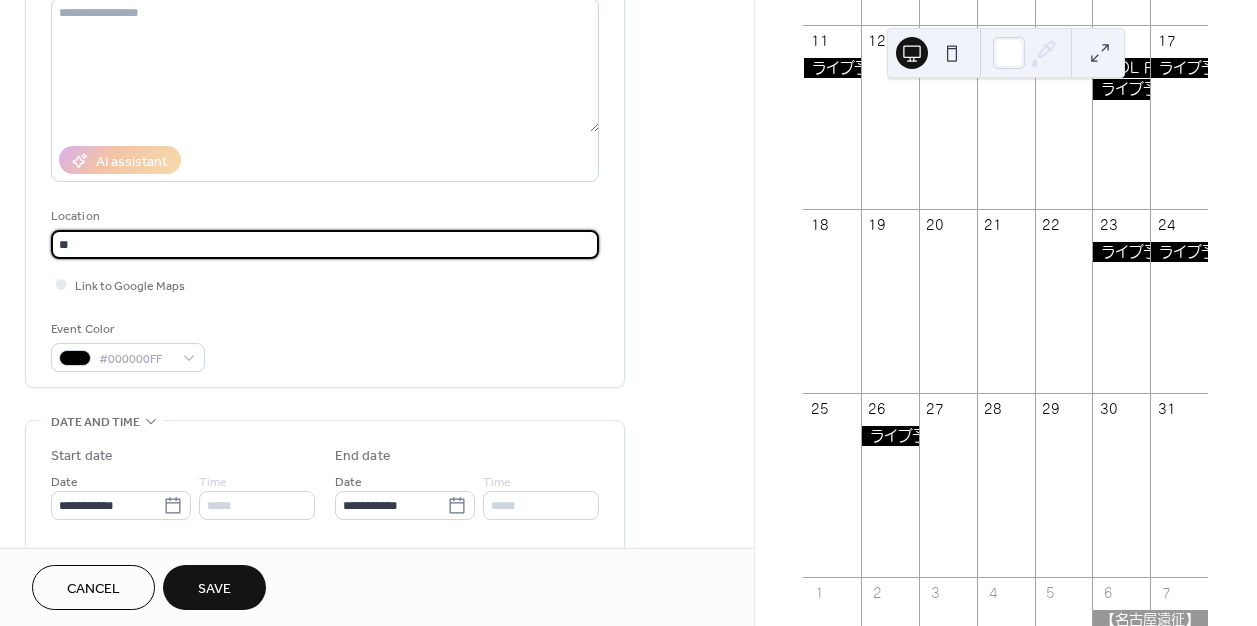 type on "*" 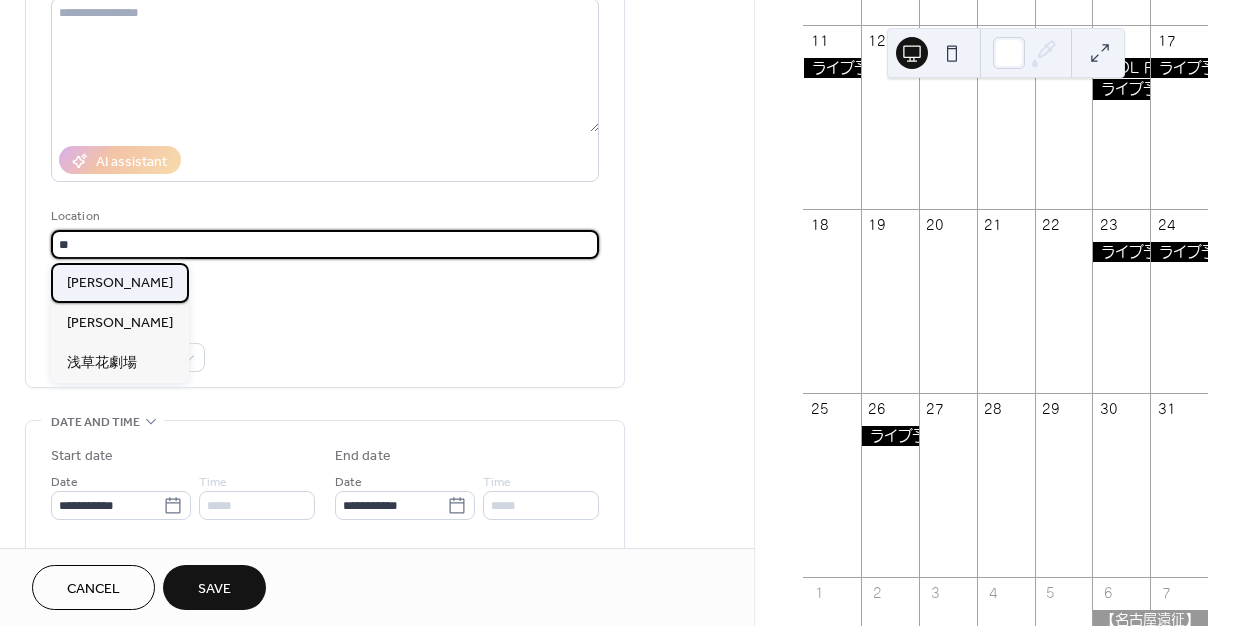 click on "[PERSON_NAME]" at bounding box center [120, 283] 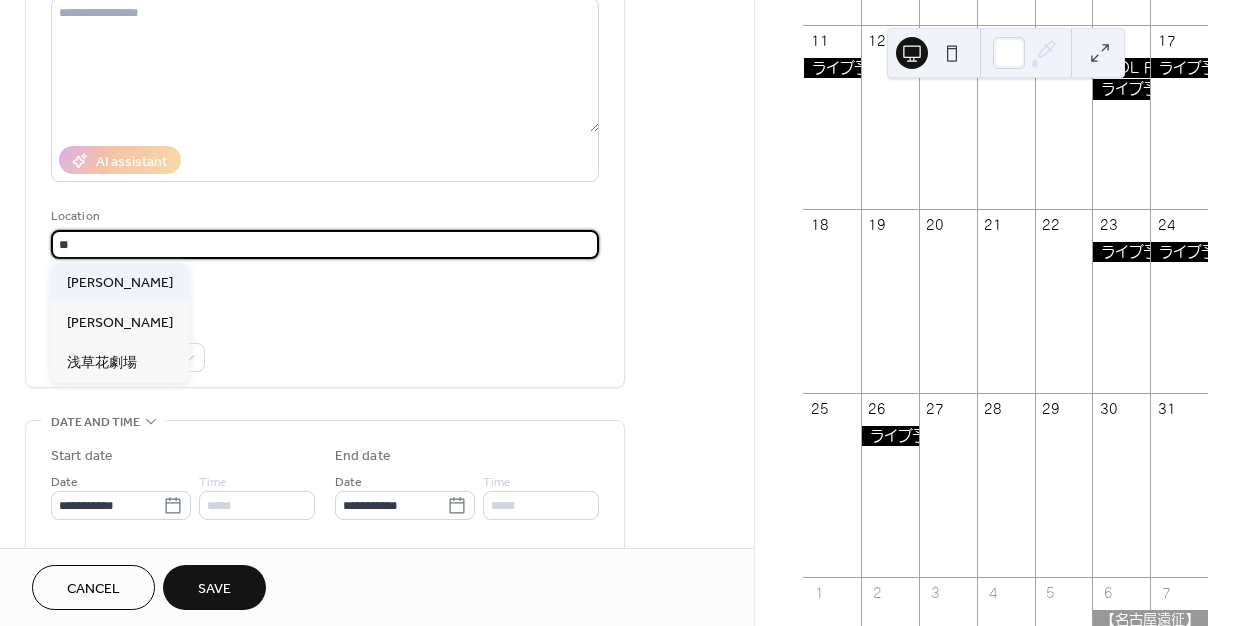 type on "**********" 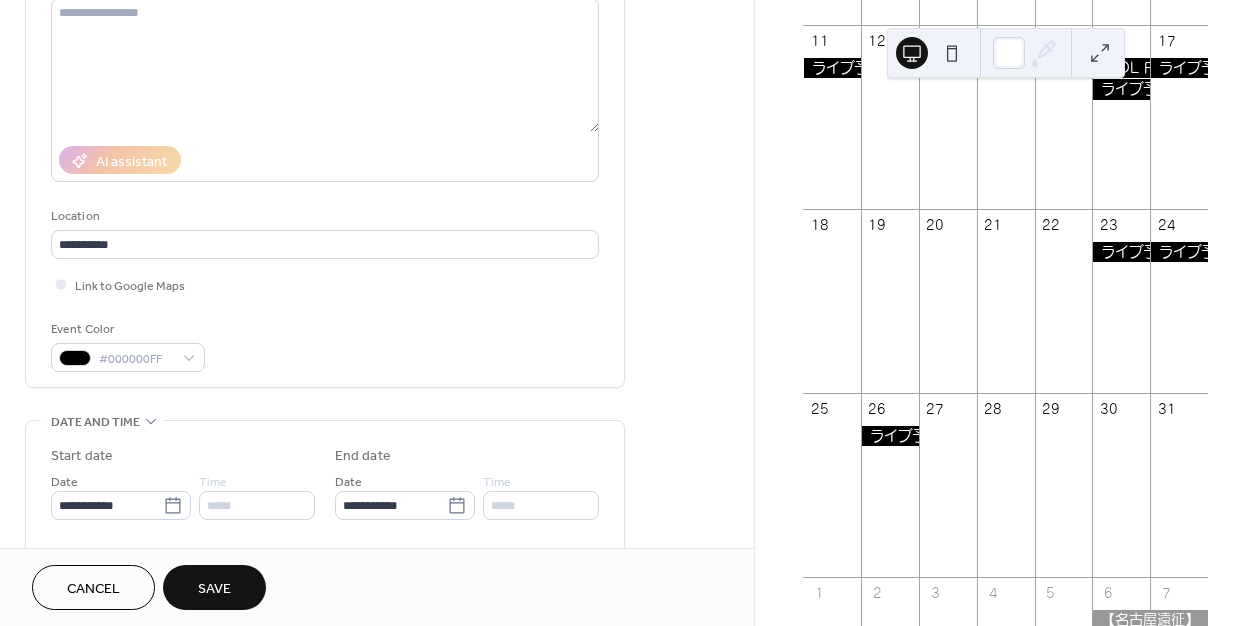 click on "Save" at bounding box center [214, 589] 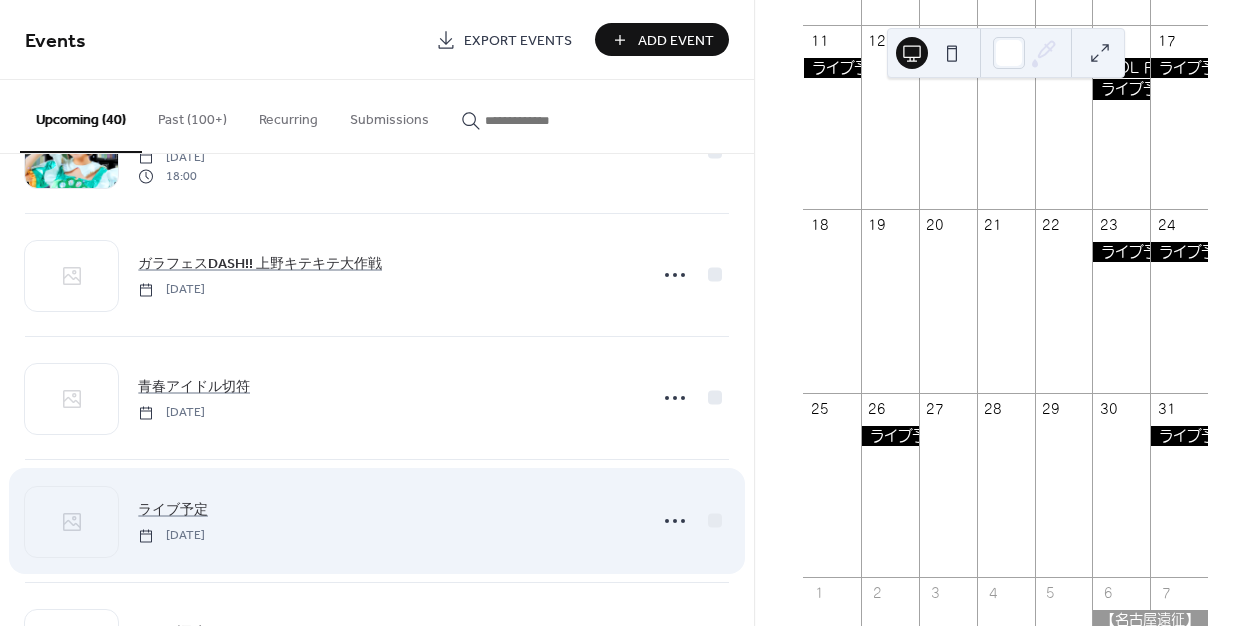 scroll, scrollTop: 2854, scrollLeft: 0, axis: vertical 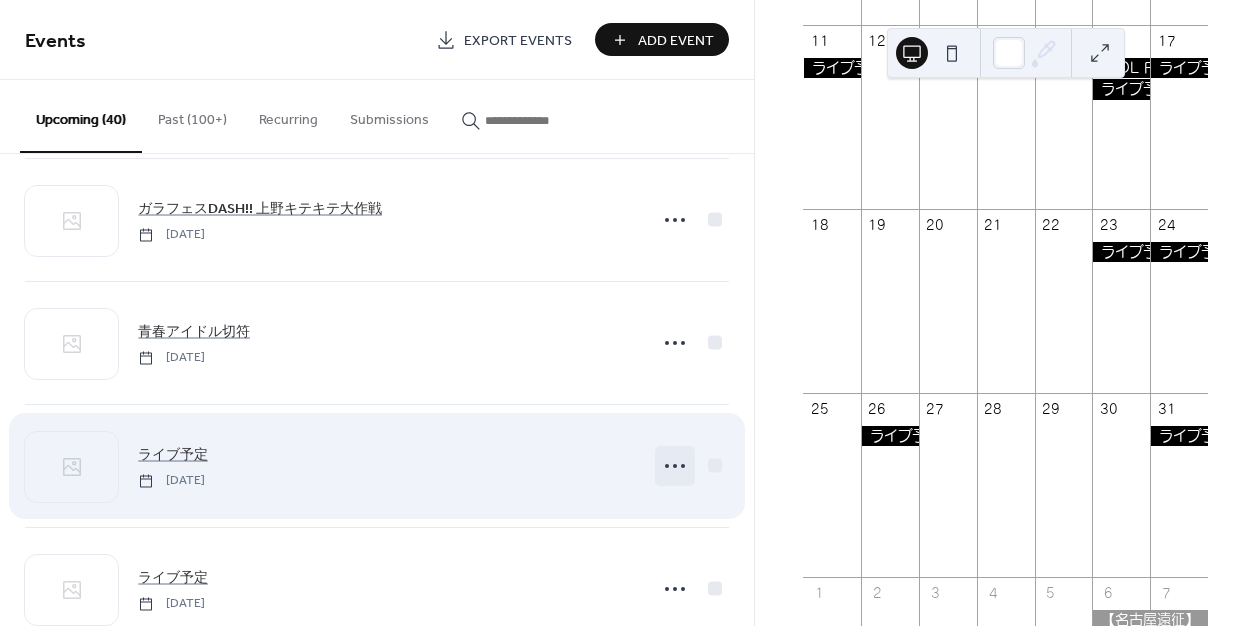 click 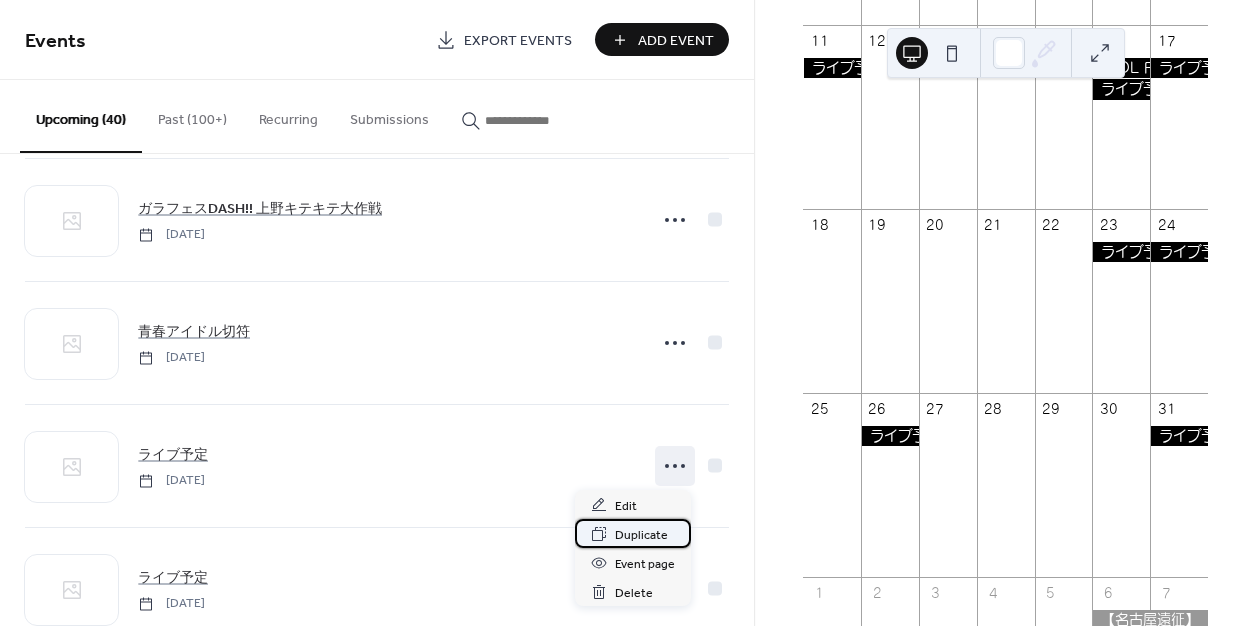 click on "Duplicate" at bounding box center [641, 535] 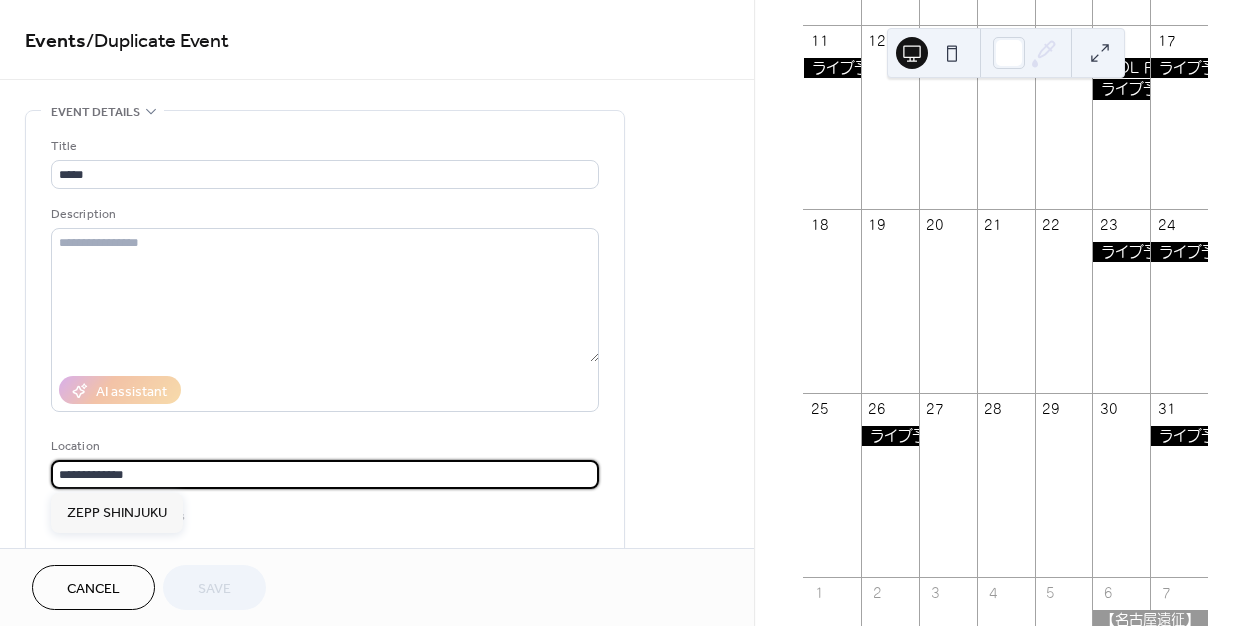 scroll, scrollTop: 1, scrollLeft: 0, axis: vertical 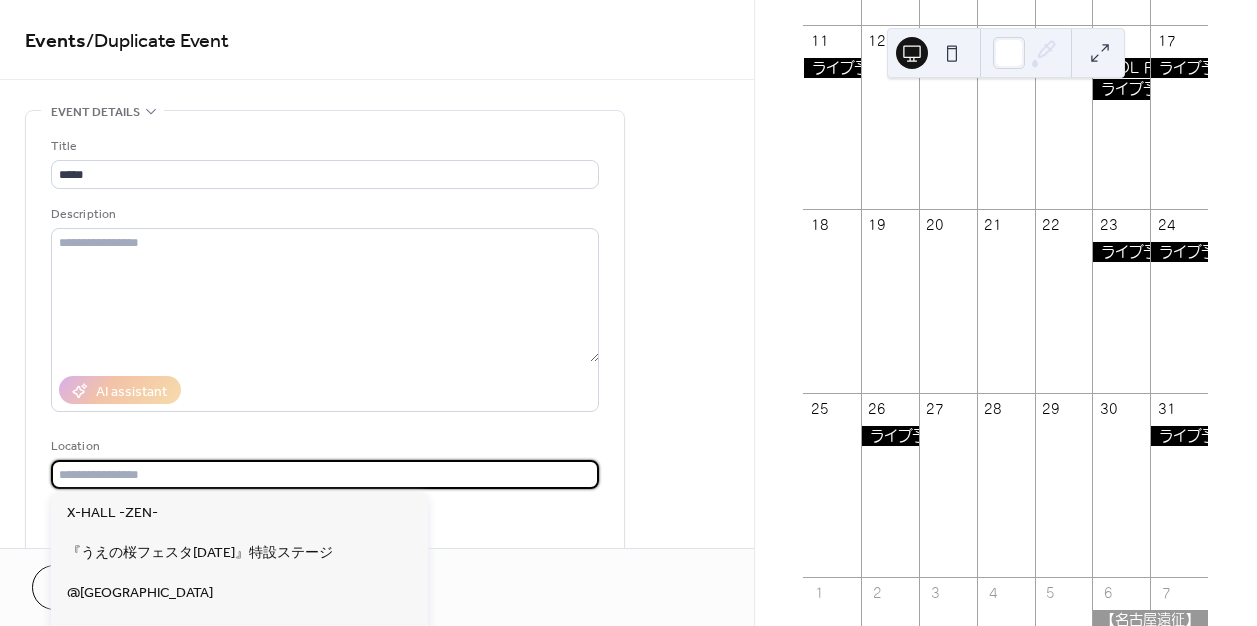 type 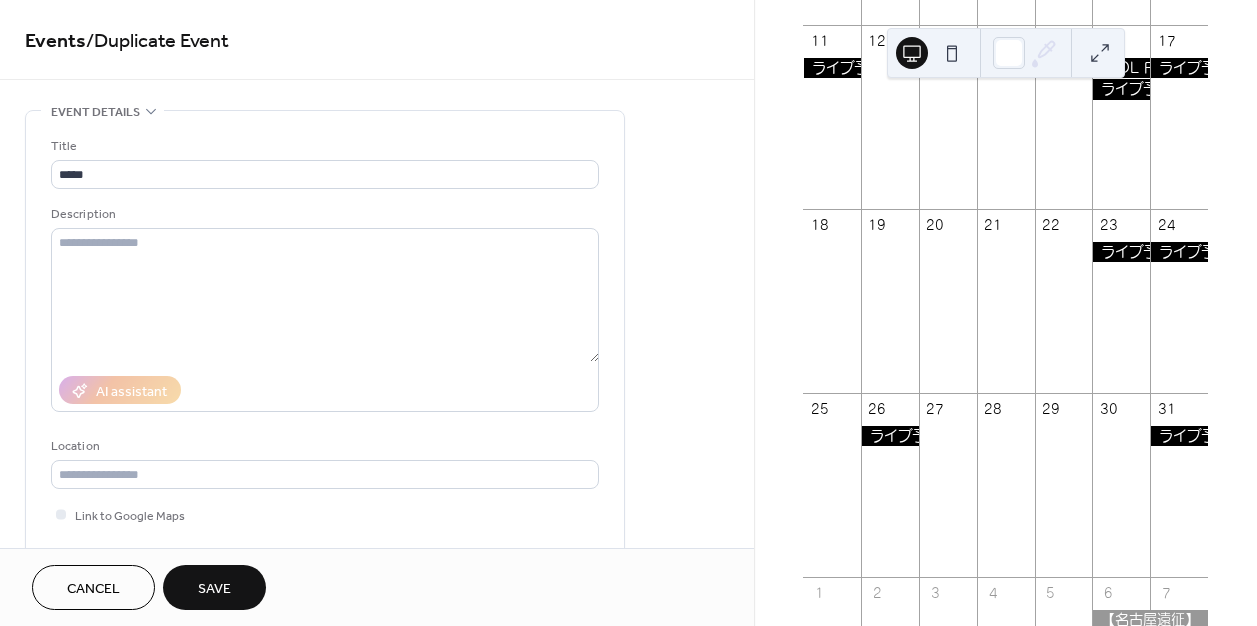 click on "Description" at bounding box center (323, 214) 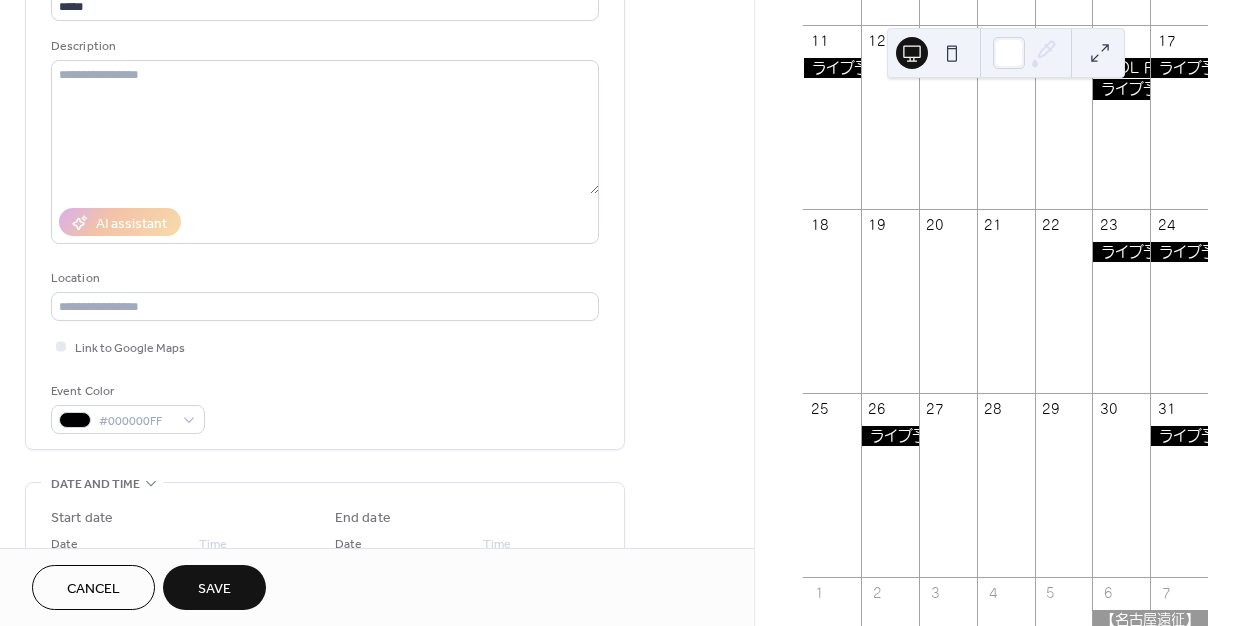 scroll, scrollTop: 268, scrollLeft: 0, axis: vertical 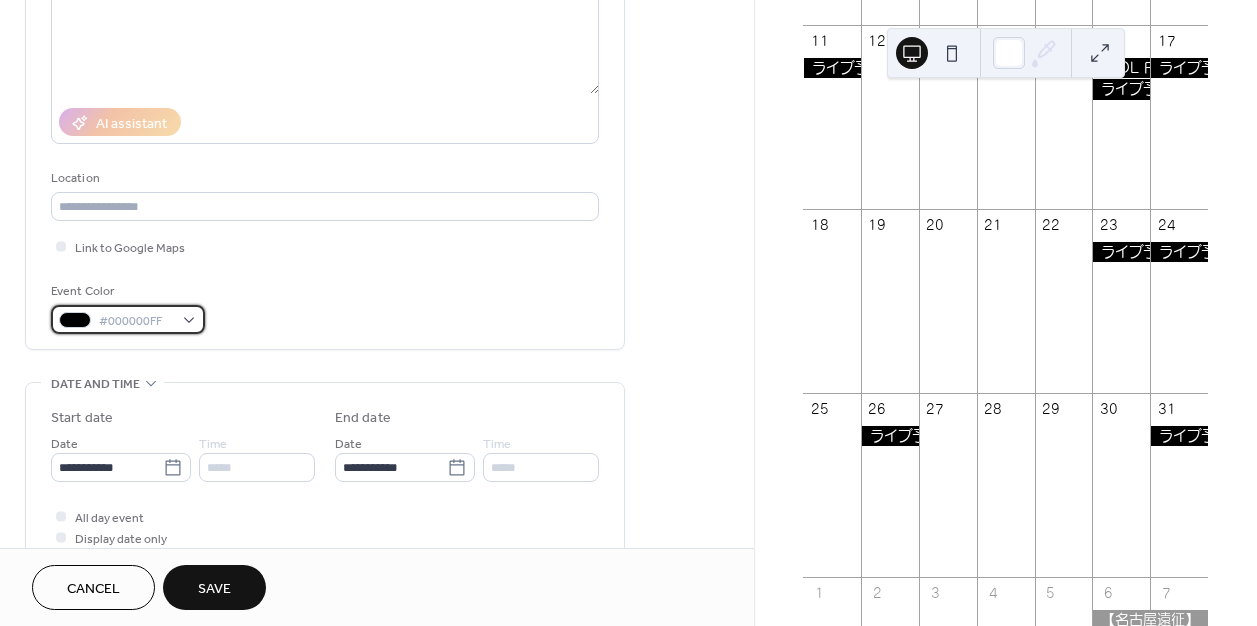 click on "#000000FF" at bounding box center (128, 319) 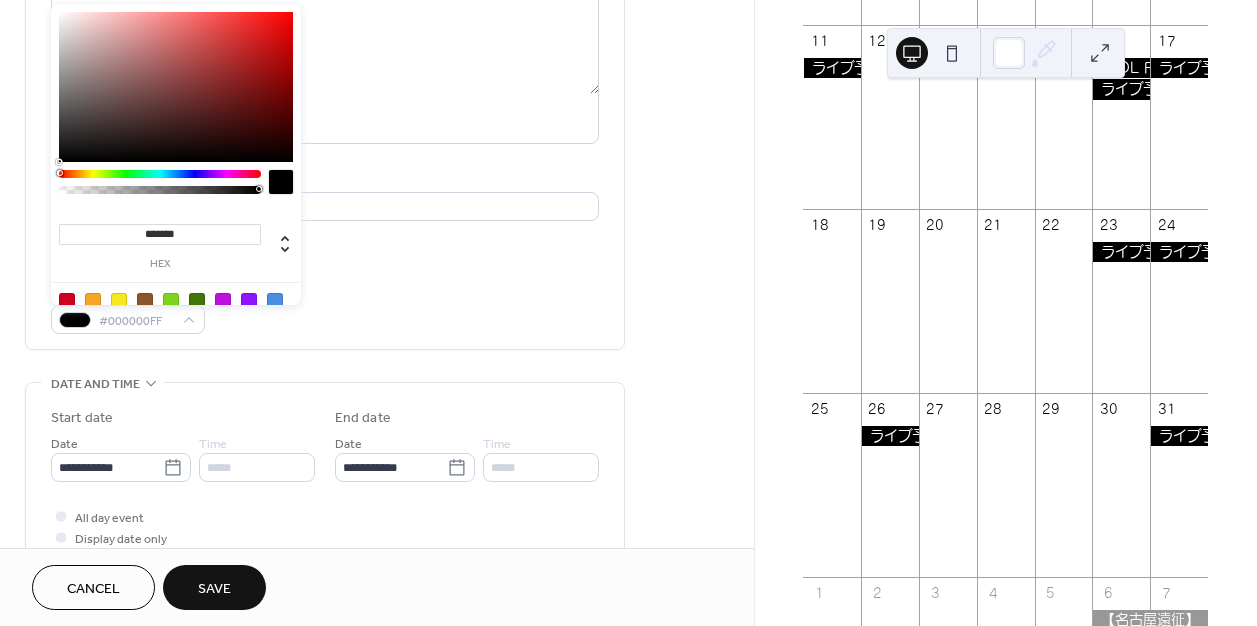 click on "Link to Google Maps" at bounding box center [325, 246] 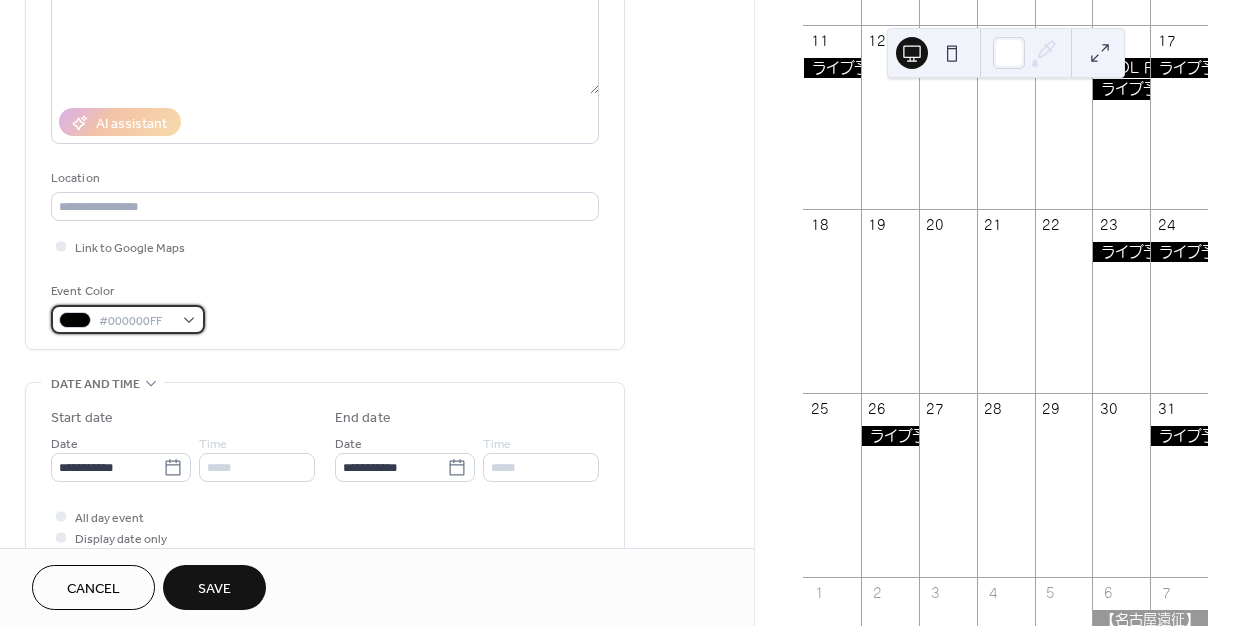 click on "#000000FF" at bounding box center [128, 319] 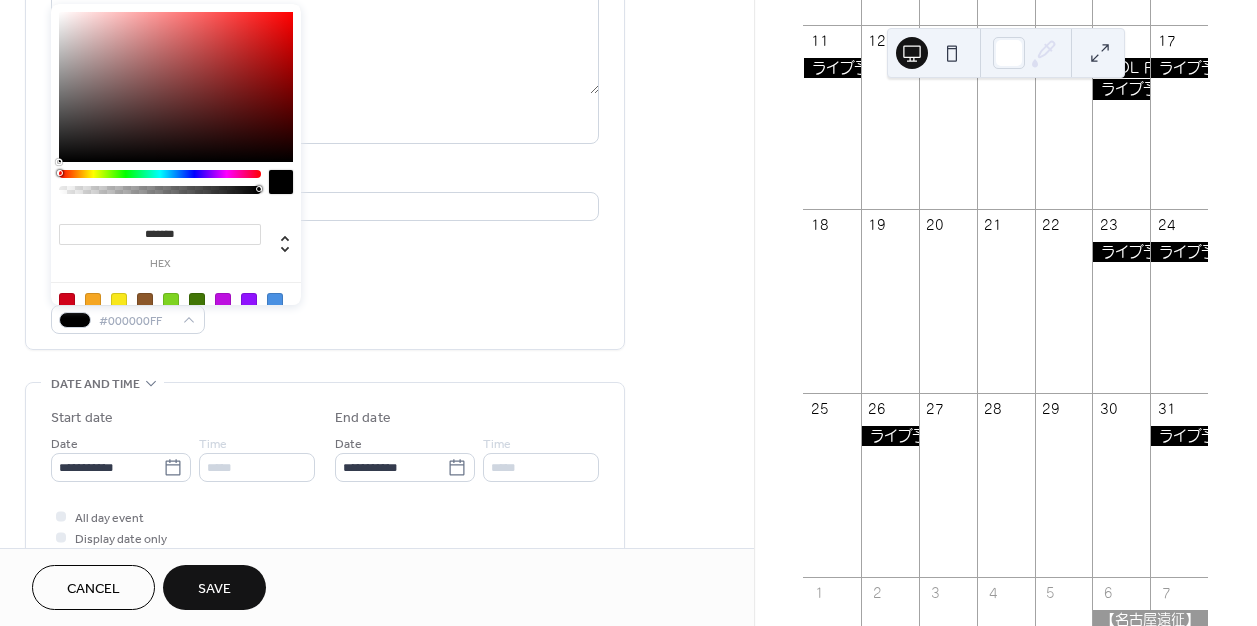 click on "**********" at bounding box center [325, 519] 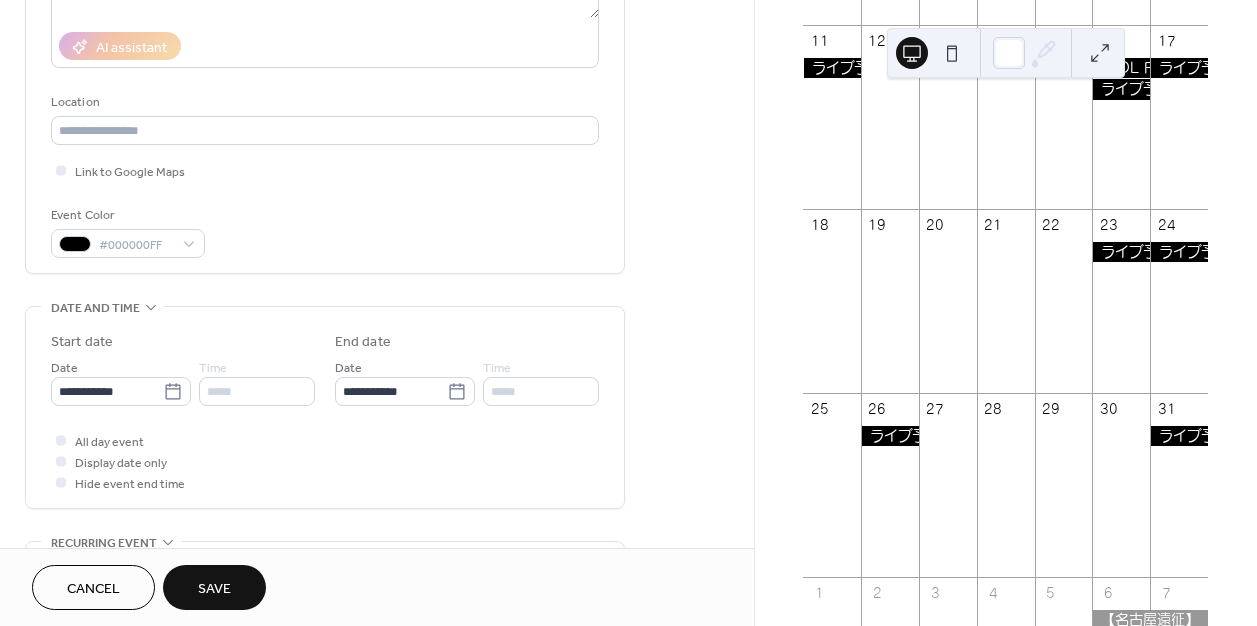 scroll, scrollTop: 363, scrollLeft: 0, axis: vertical 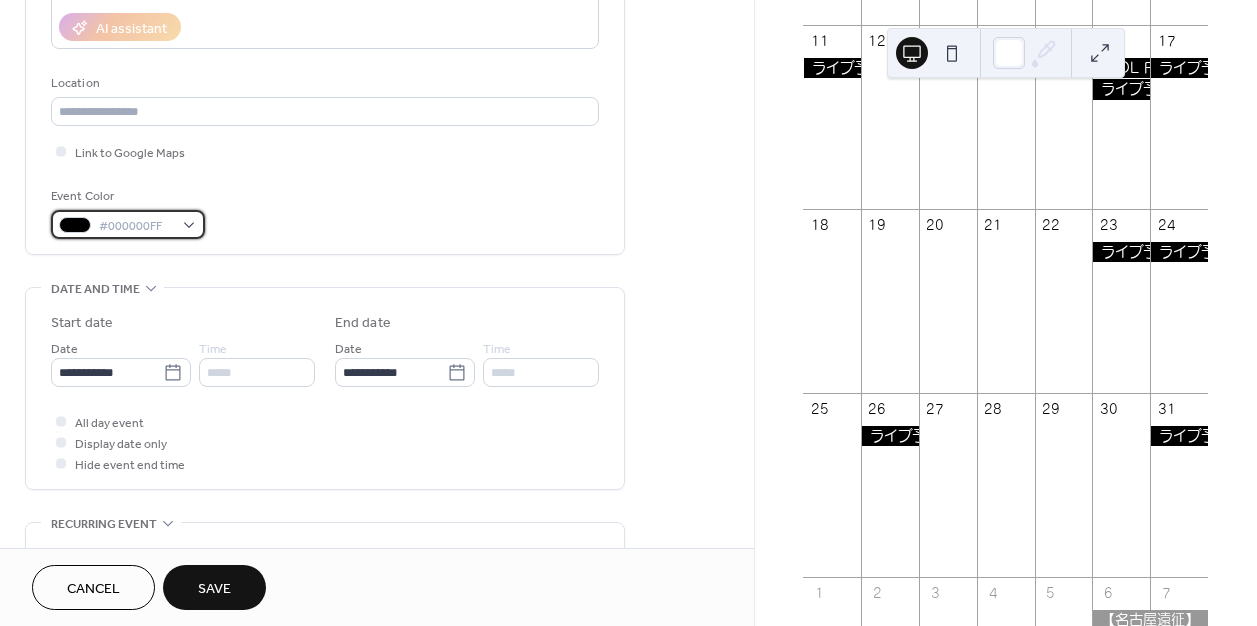 click on "#000000FF" at bounding box center (136, 226) 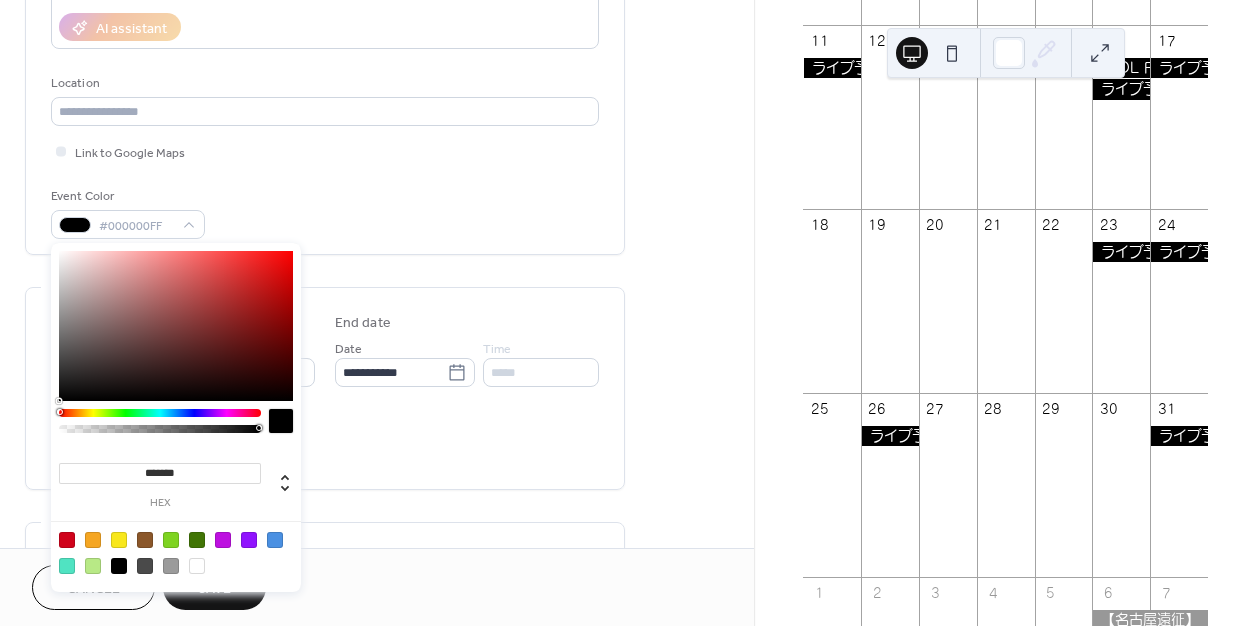 click at bounding box center (223, 540) 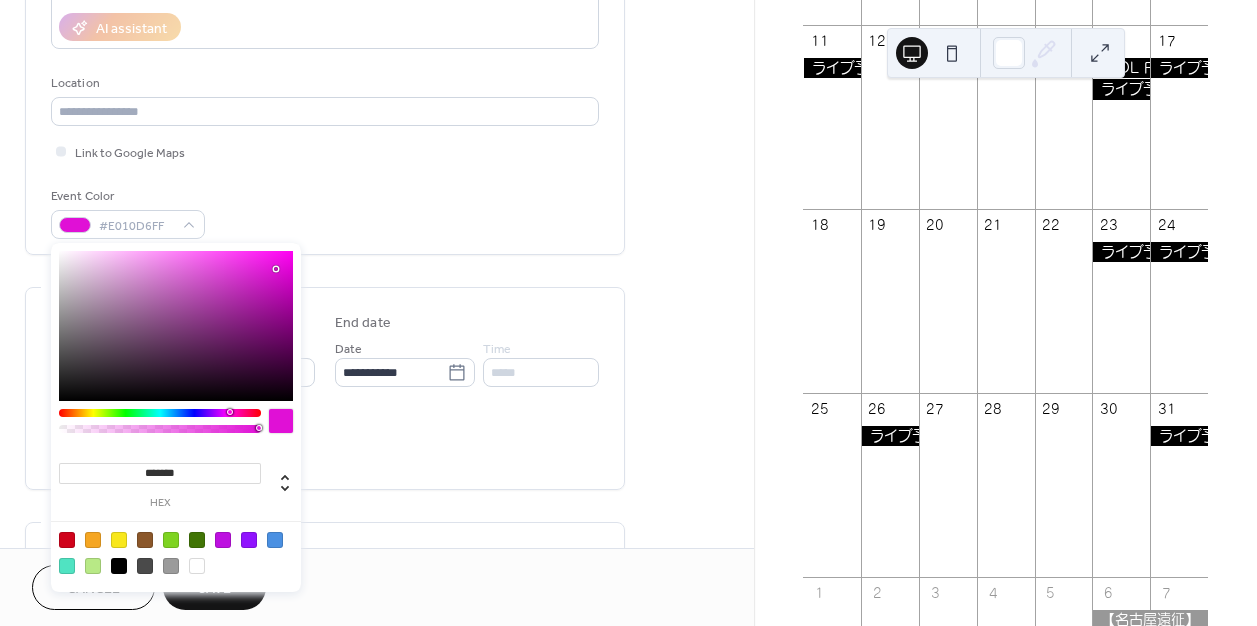 click at bounding box center [160, 413] 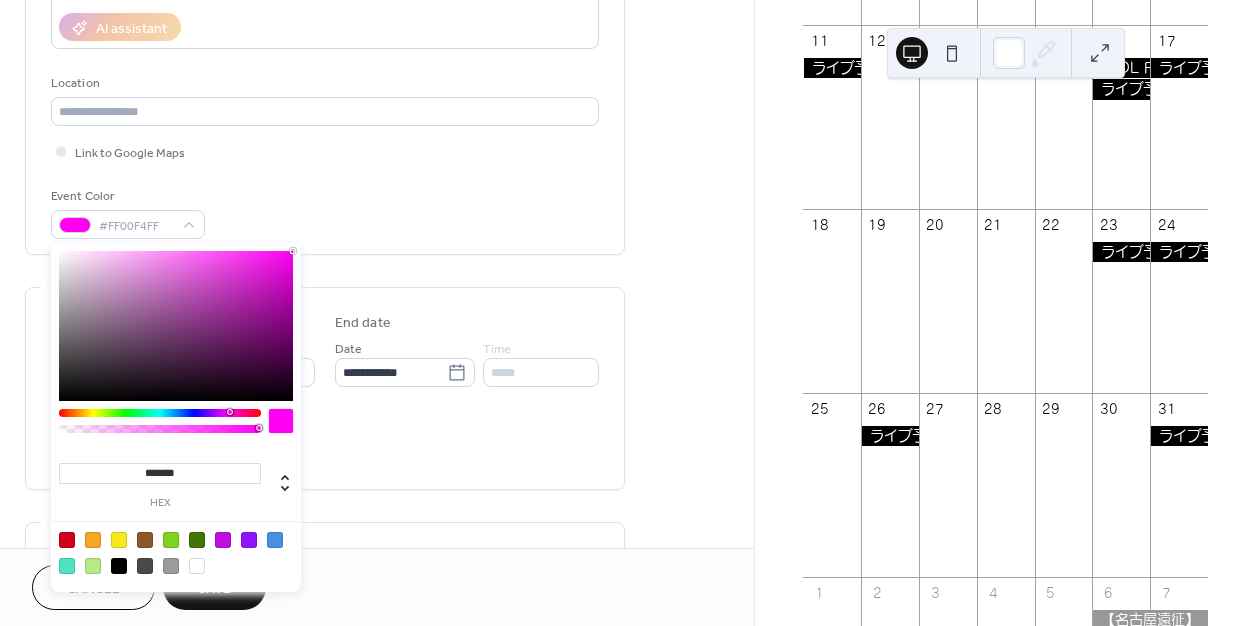 drag, startPoint x: 278, startPoint y: 270, endPoint x: 299, endPoint y: 235, distance: 40.81666 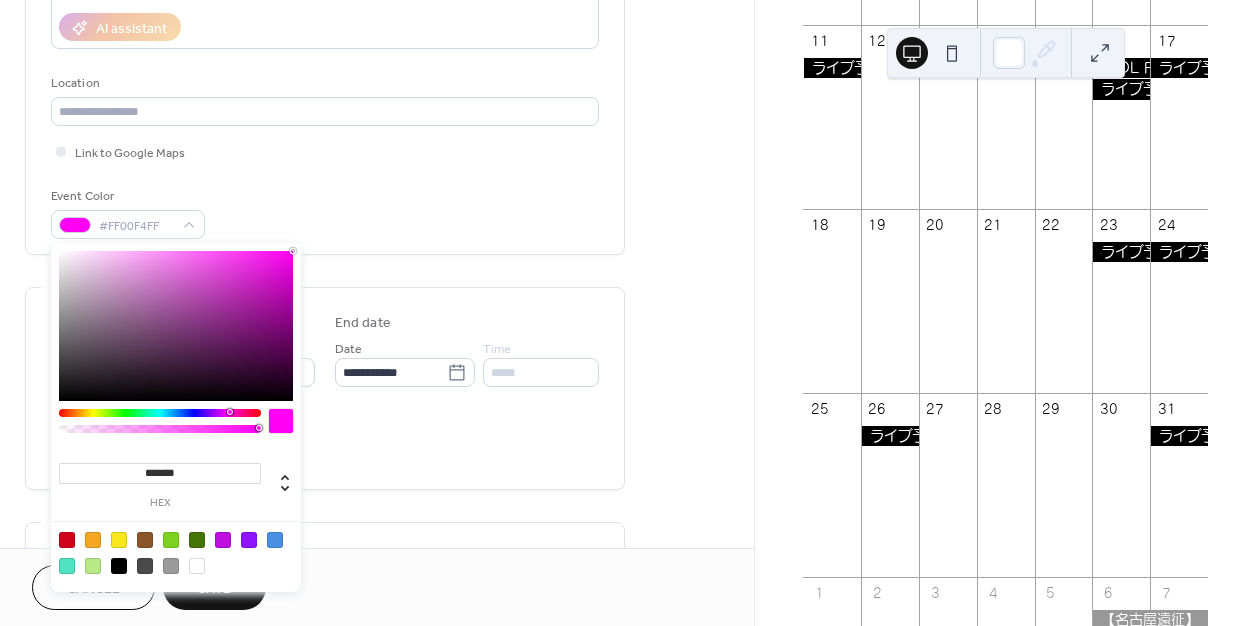 click at bounding box center (160, 413) 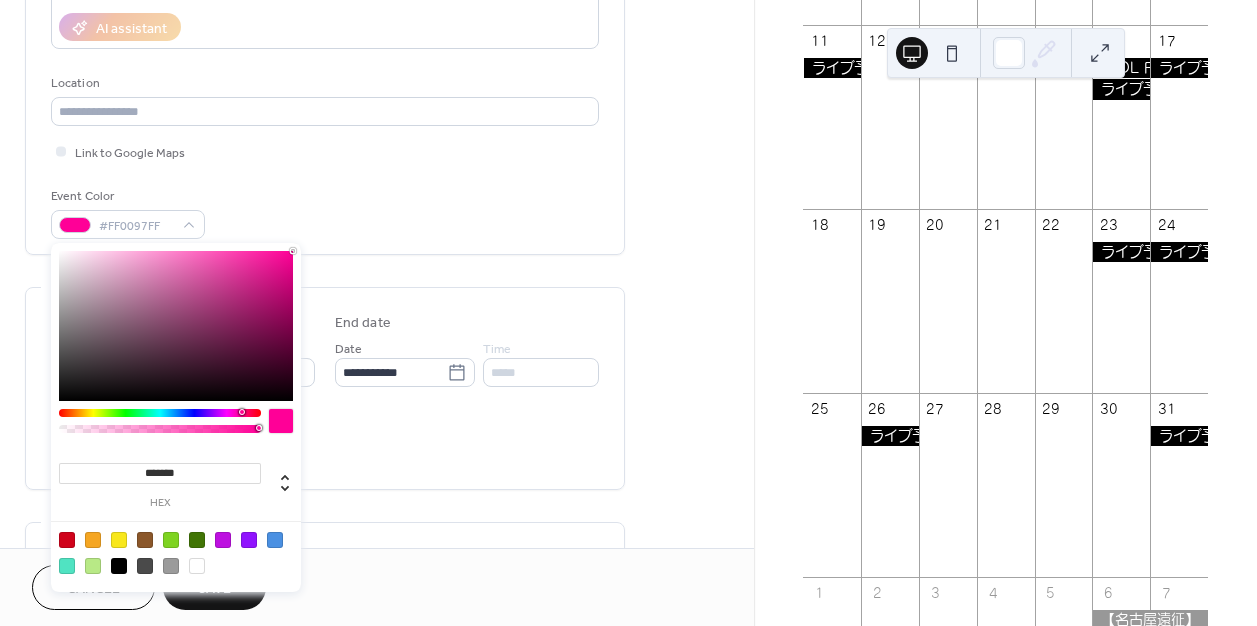 type on "*******" 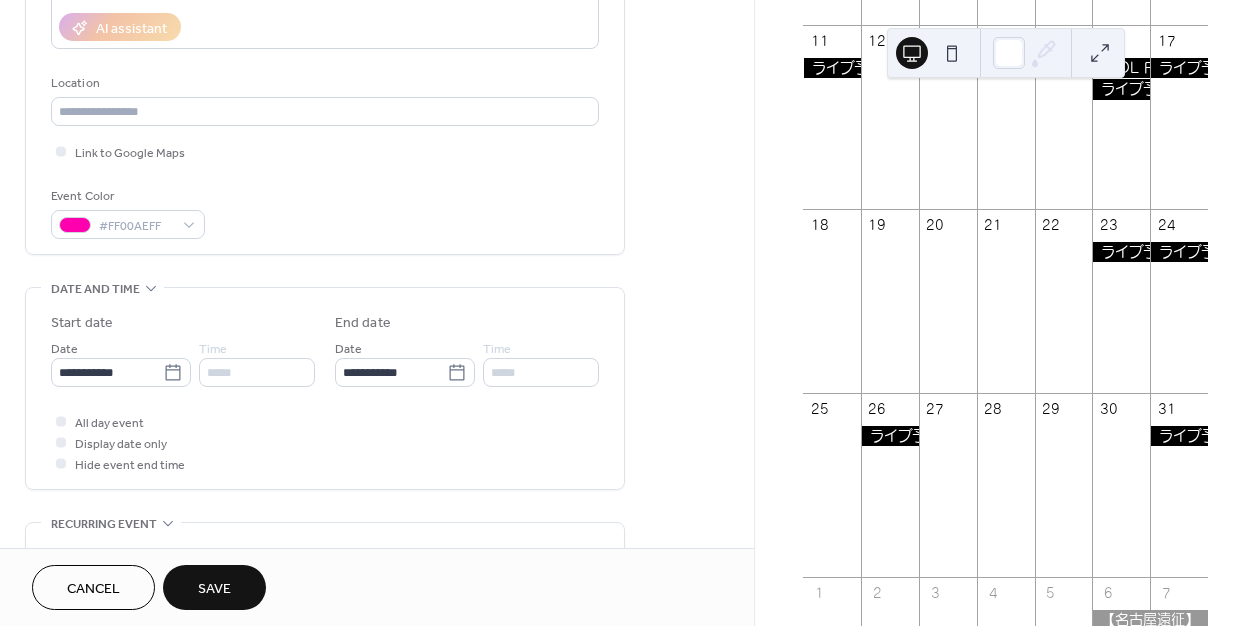 click on "All day event Display date only Hide event end time" at bounding box center (325, 442) 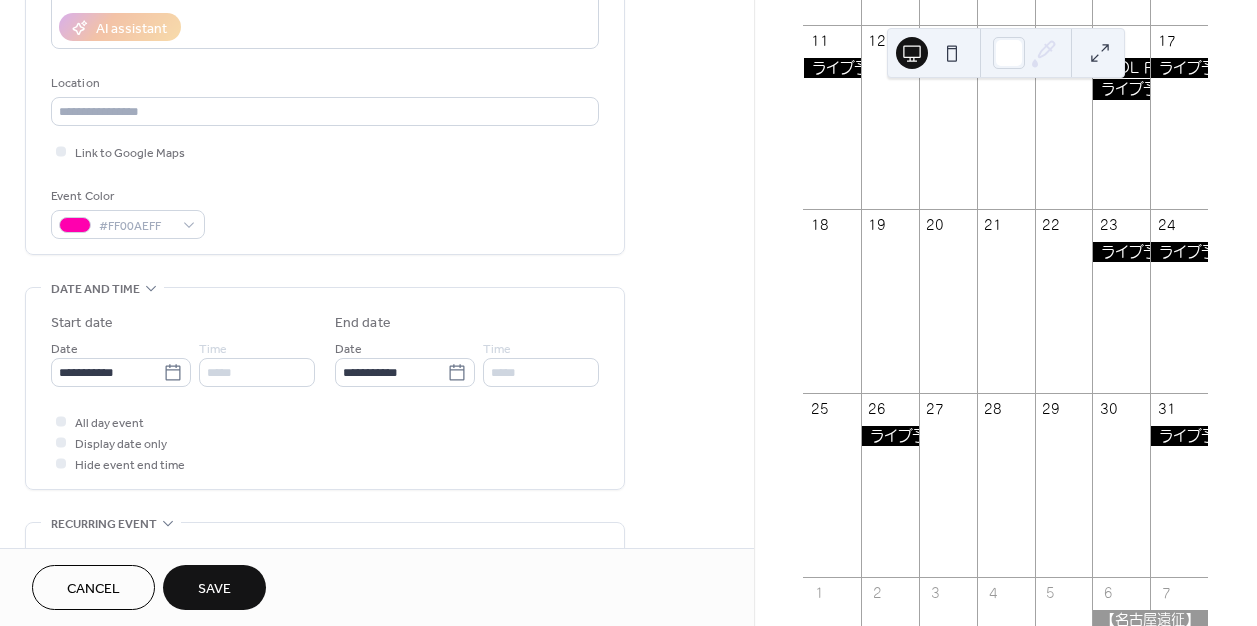 click on "Save" at bounding box center [214, 587] 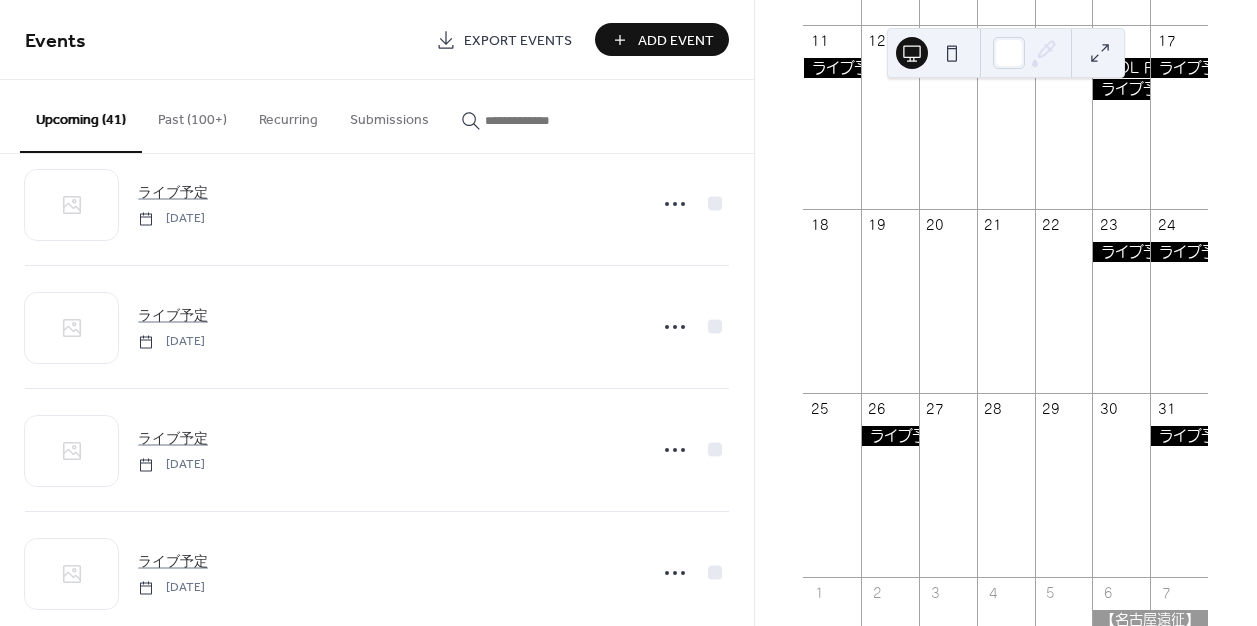 scroll, scrollTop: 3068, scrollLeft: 0, axis: vertical 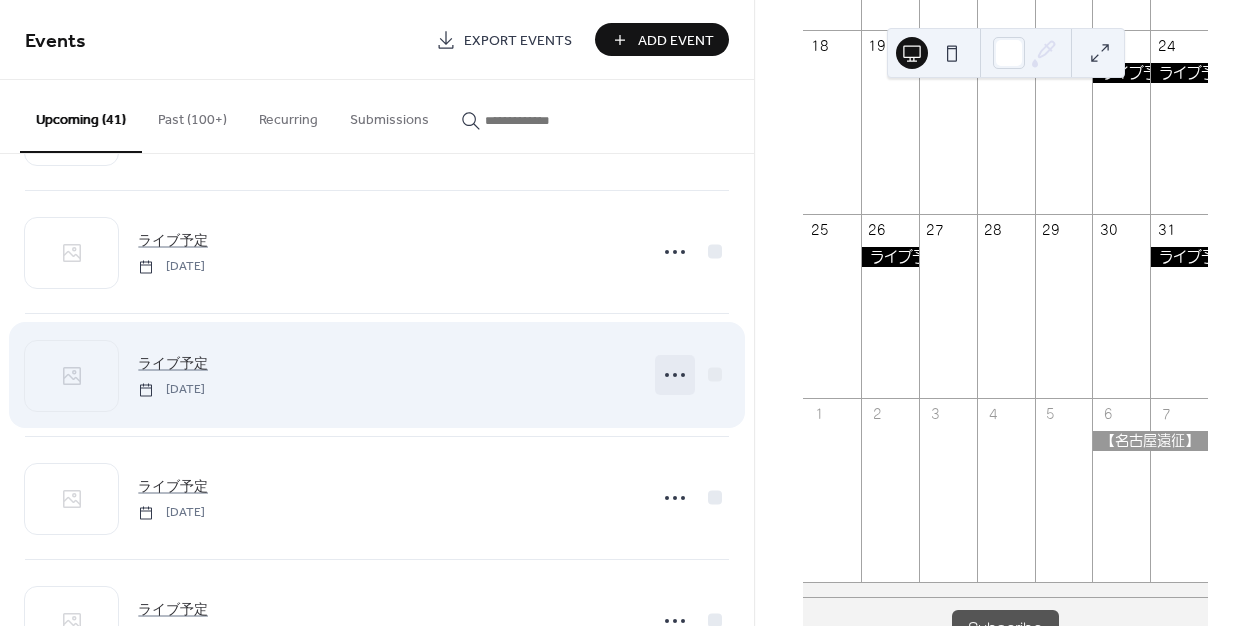 click 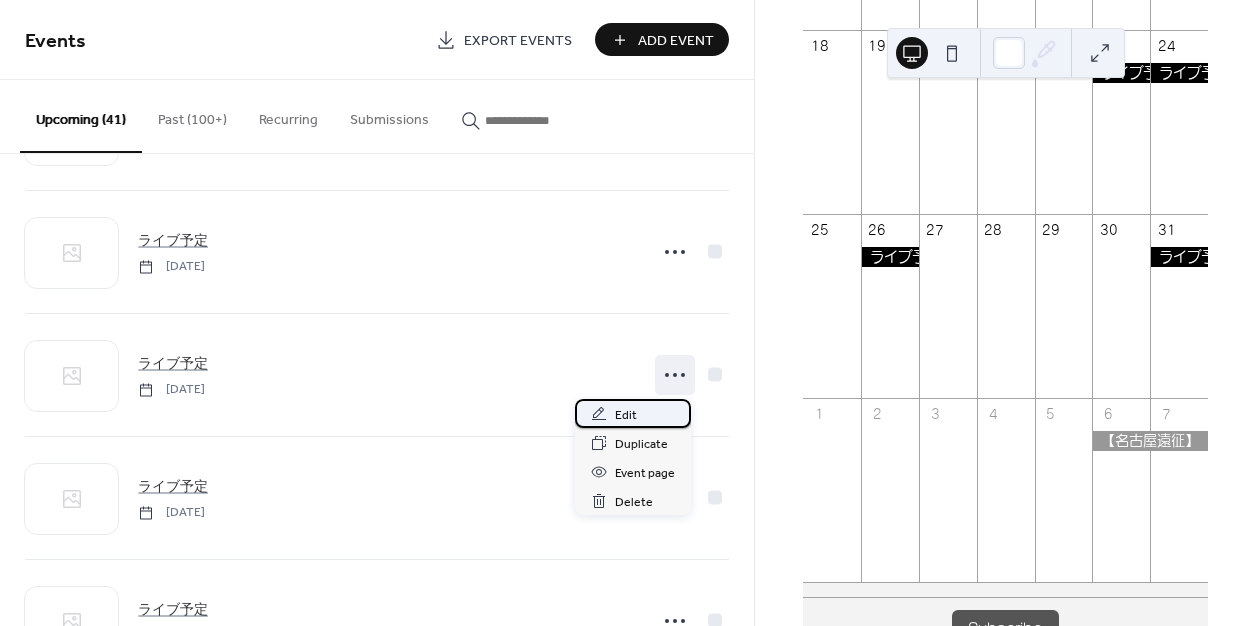 click on "Edit" at bounding box center [626, 415] 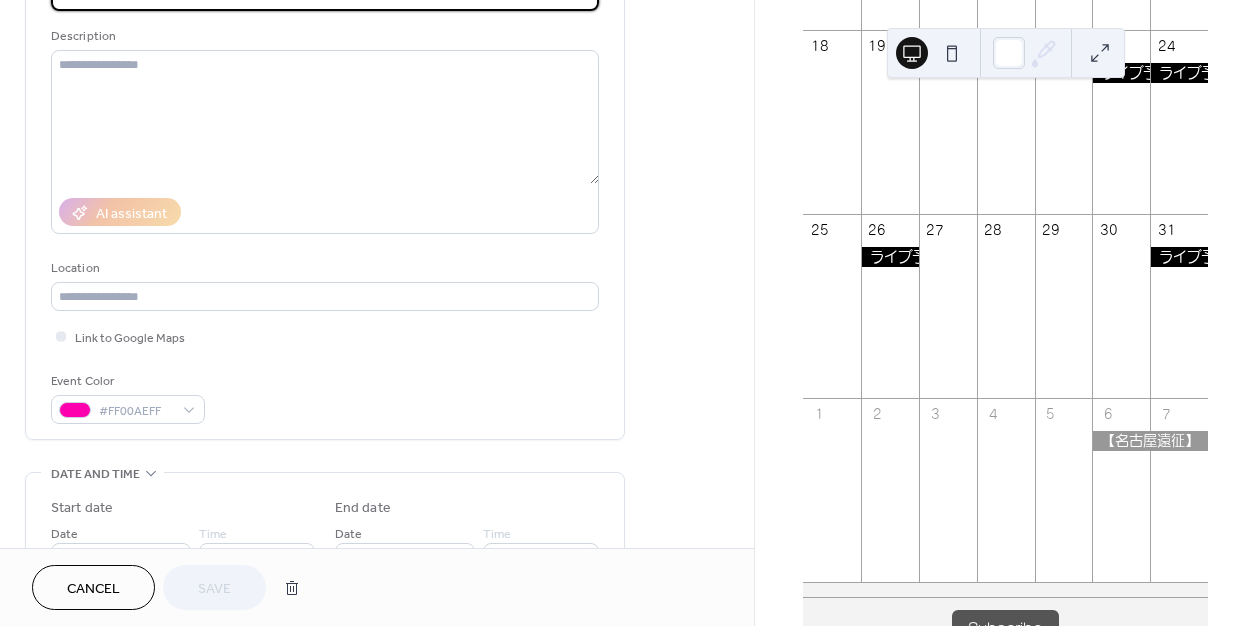 scroll, scrollTop: 309, scrollLeft: 0, axis: vertical 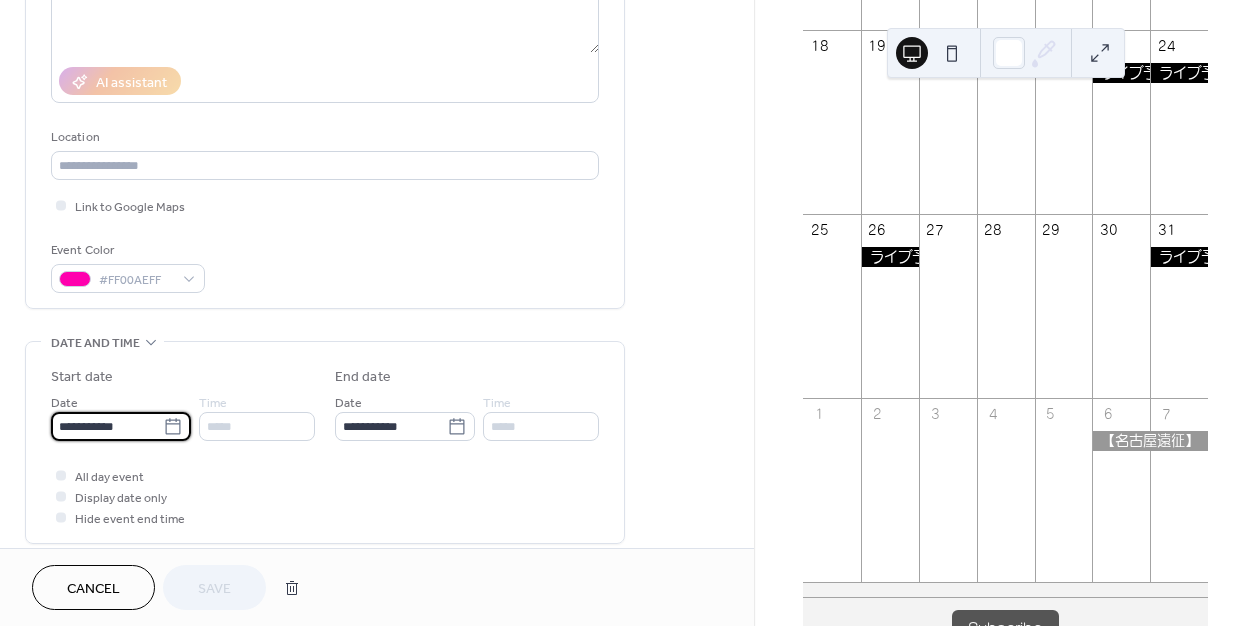 click on "**********" at bounding box center (107, 426) 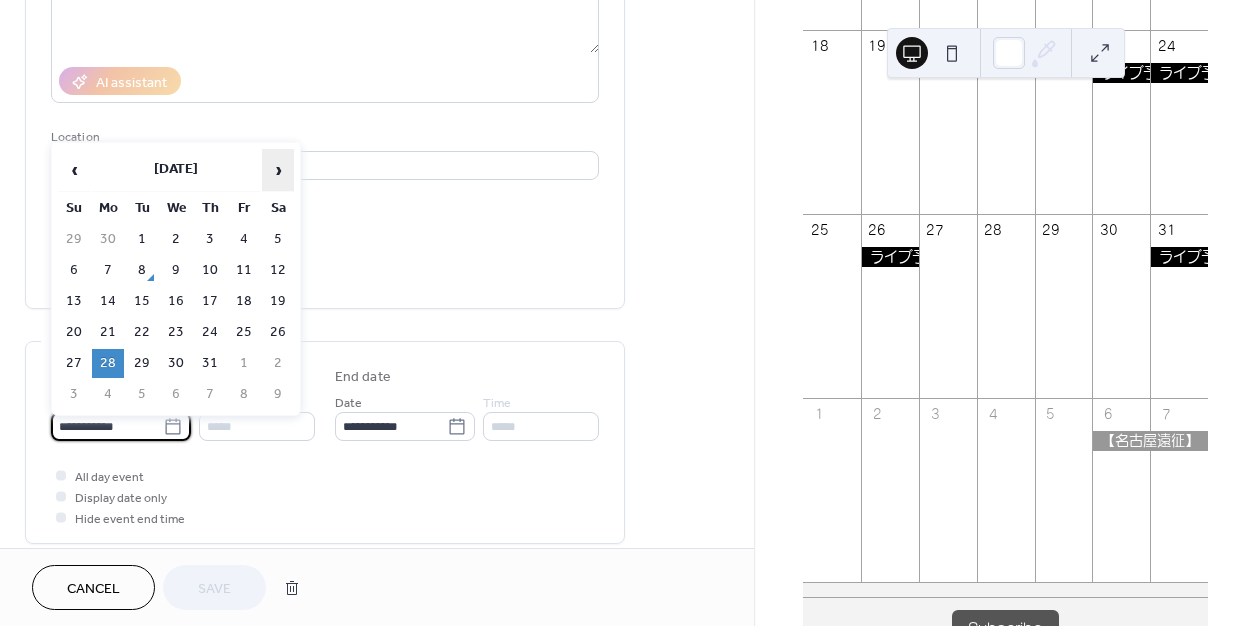 click on "›" at bounding box center (278, 170) 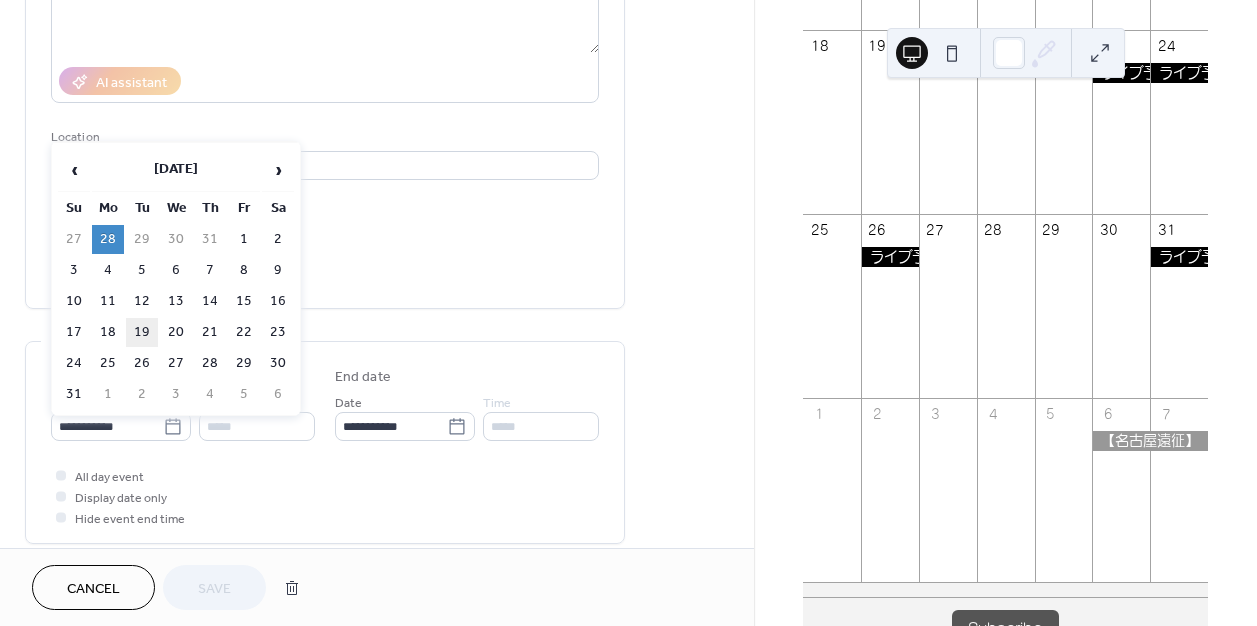 click on "19" at bounding box center [142, 332] 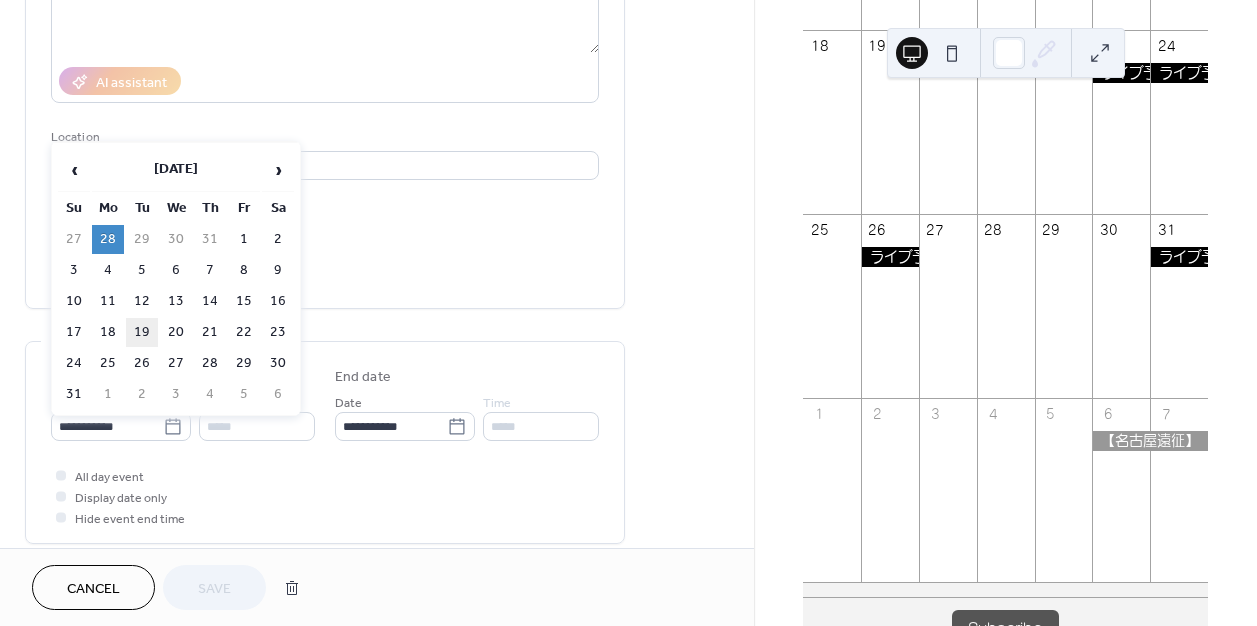 type on "**********" 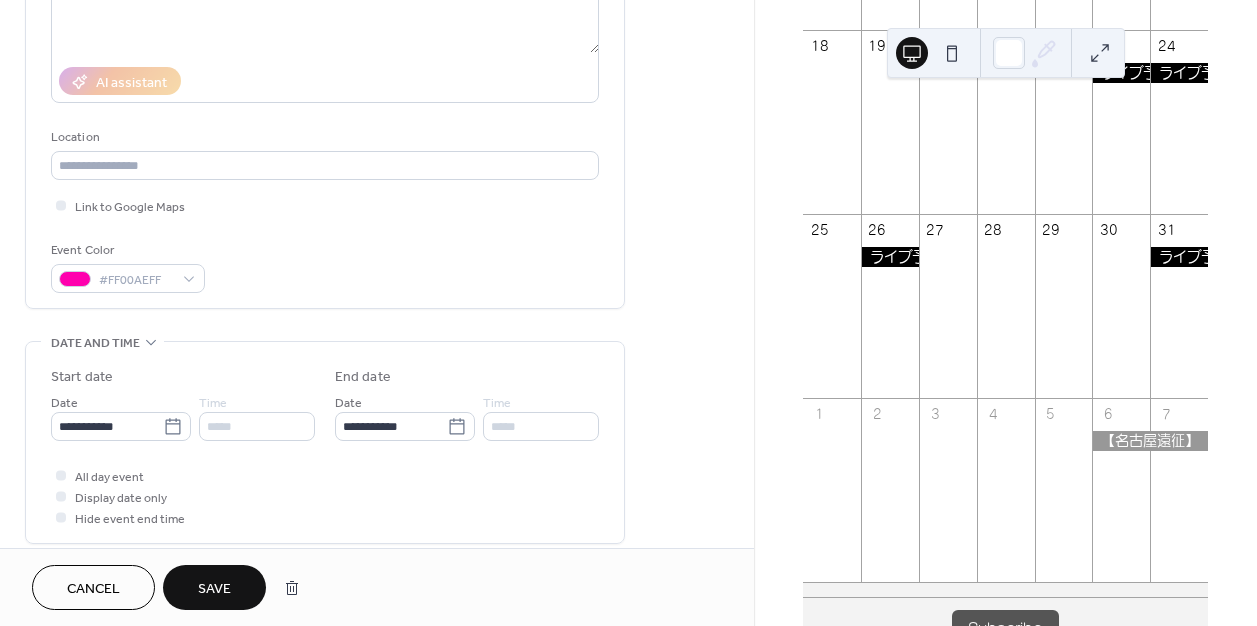 click on "Save" at bounding box center (214, 589) 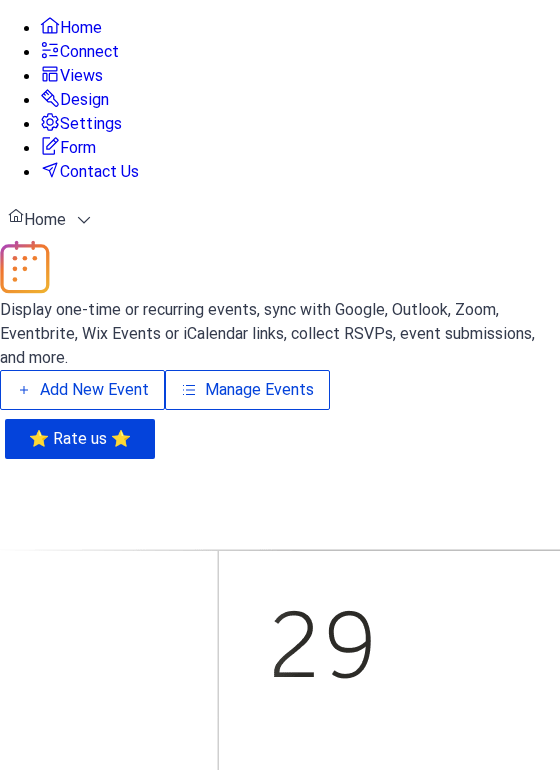 scroll, scrollTop: 0, scrollLeft: 0, axis: both 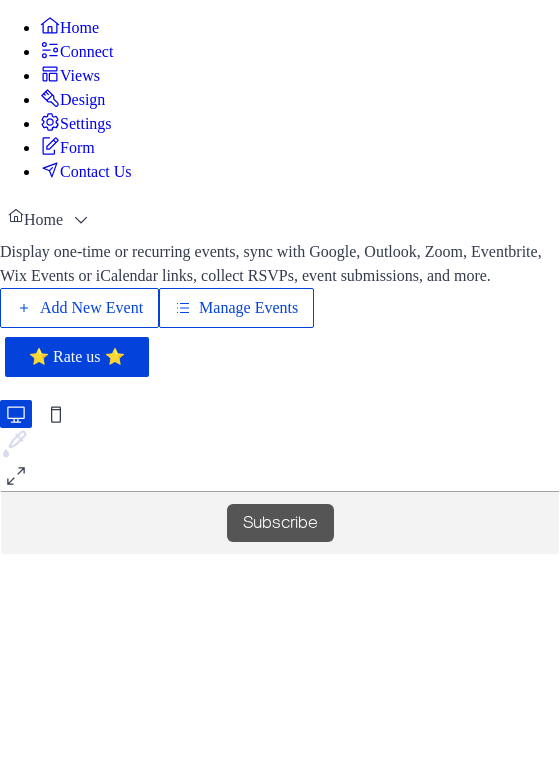 click on "Manage Events" at bounding box center (248, 308) 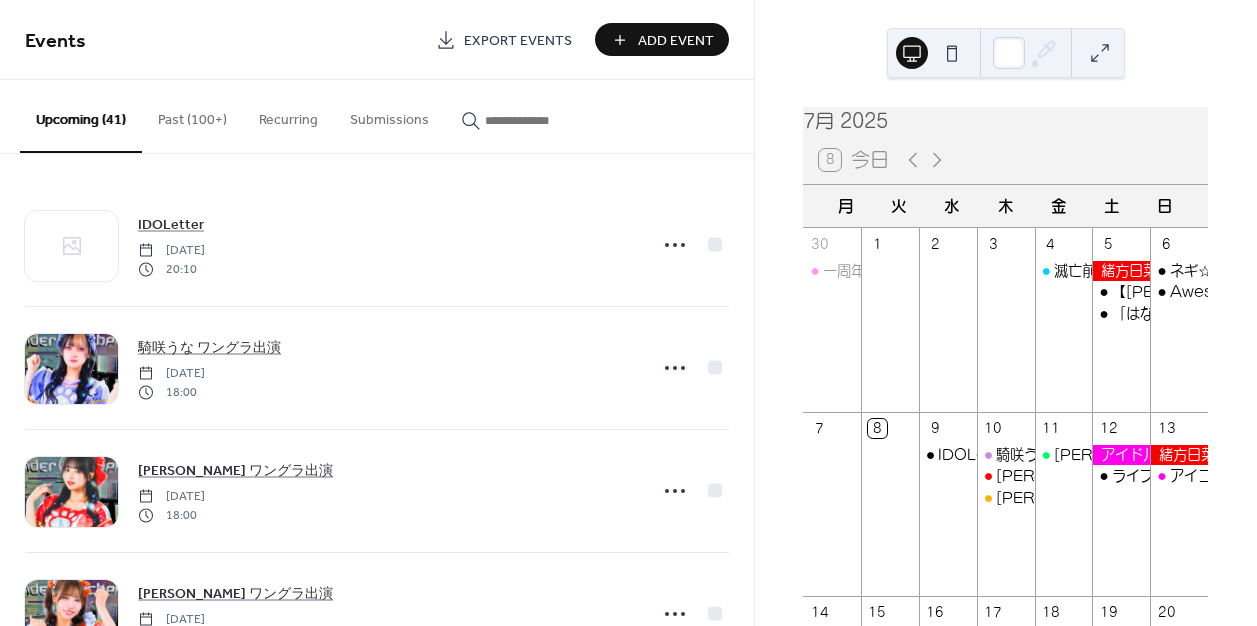 scroll, scrollTop: 0, scrollLeft: 0, axis: both 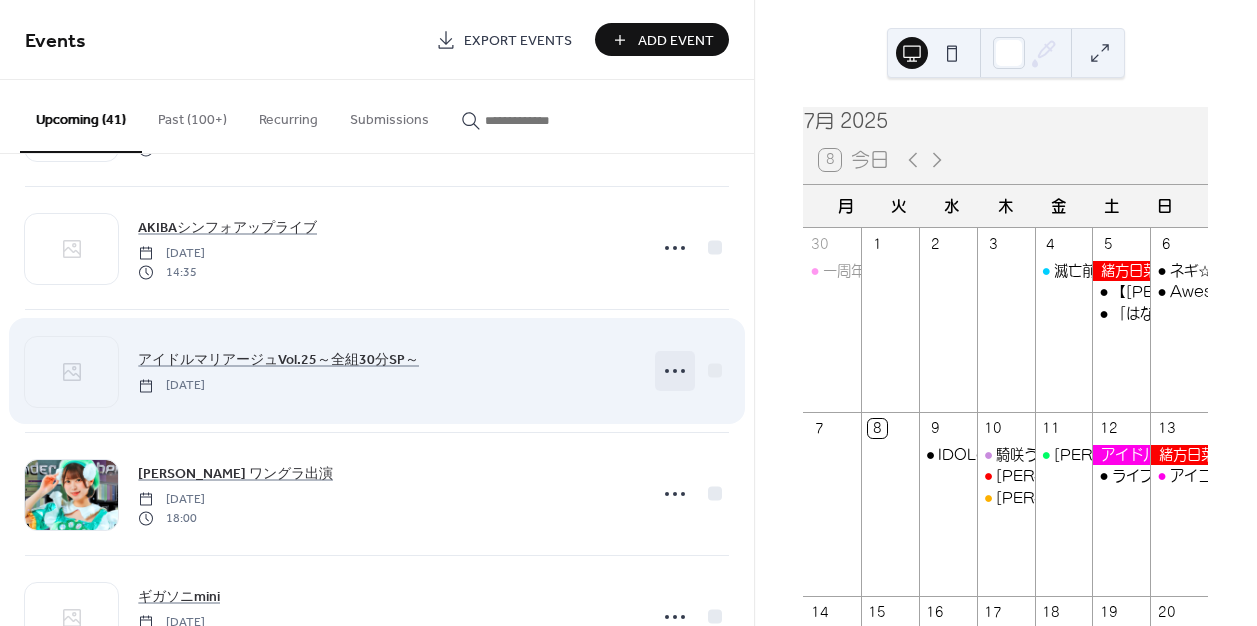 click 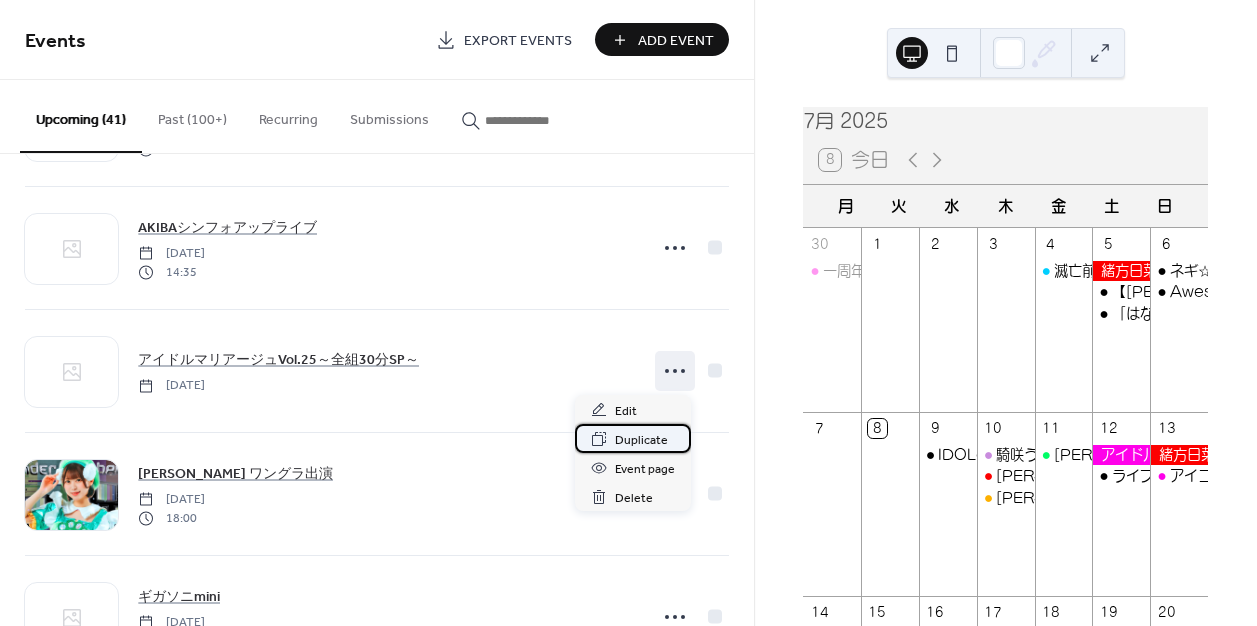 click on "Duplicate" at bounding box center (641, 440) 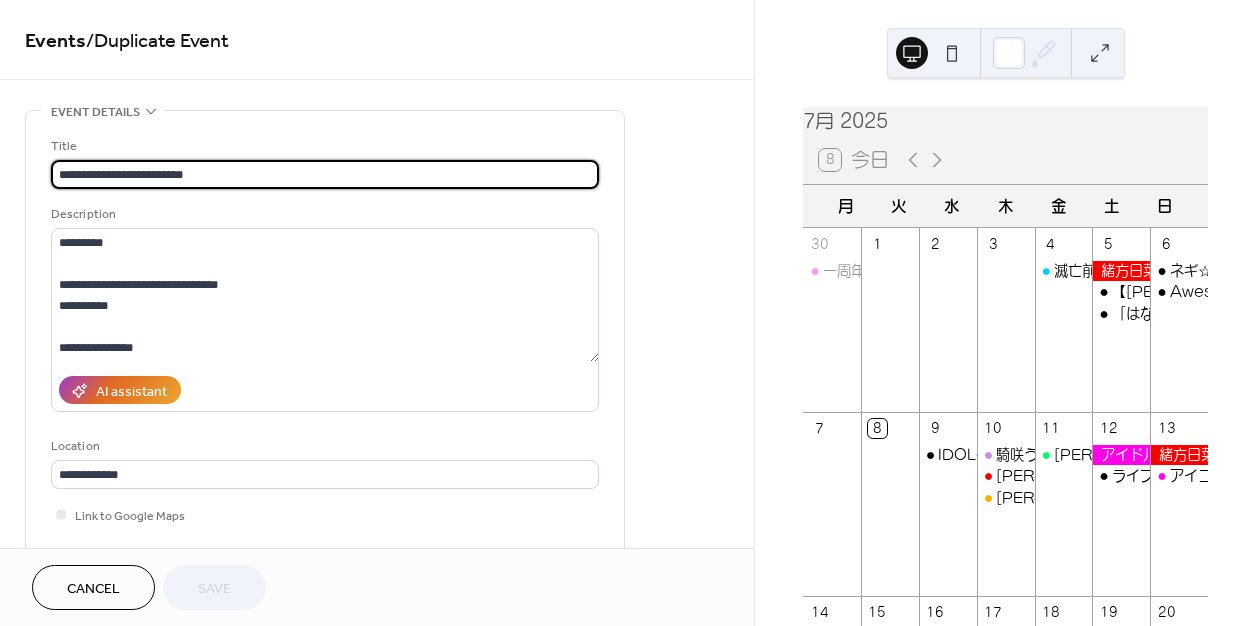 drag, startPoint x: 312, startPoint y: 173, endPoint x: -1, endPoint y: 164, distance: 313.12936 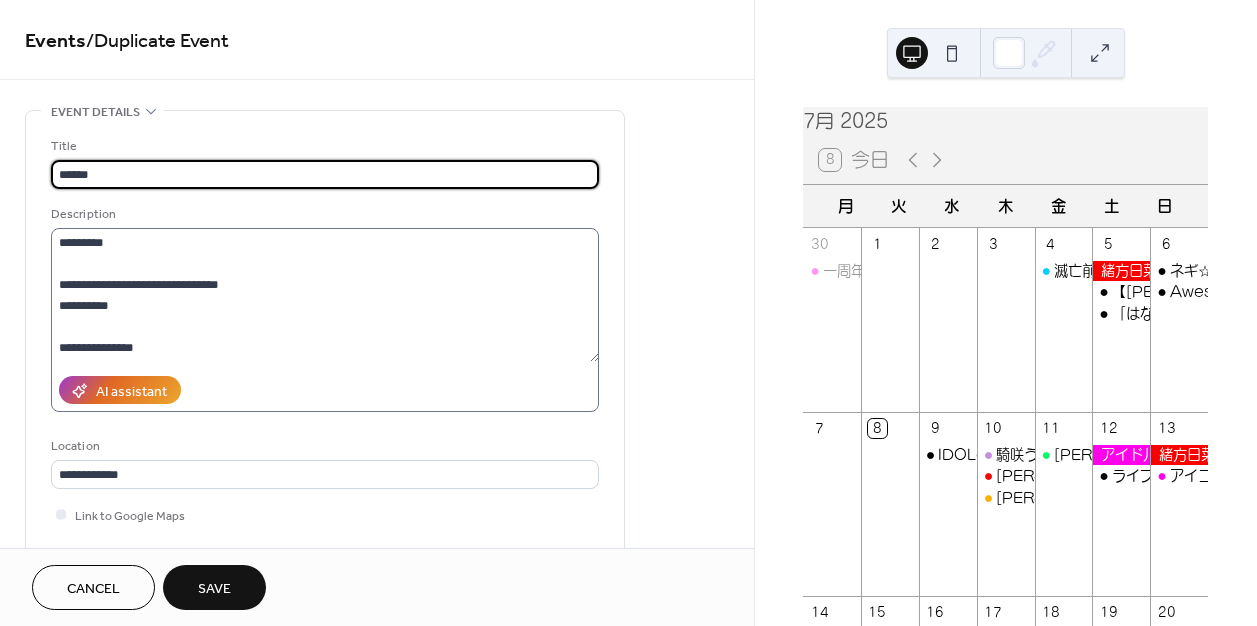 type on "******" 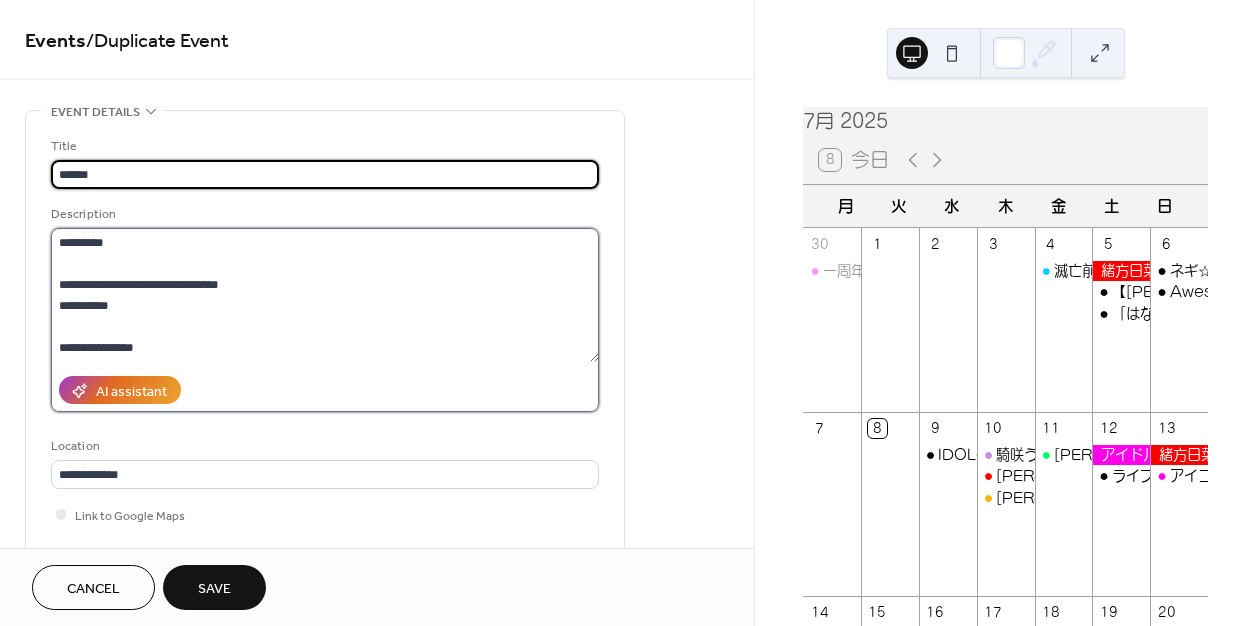 click on "**********" at bounding box center (325, 295) 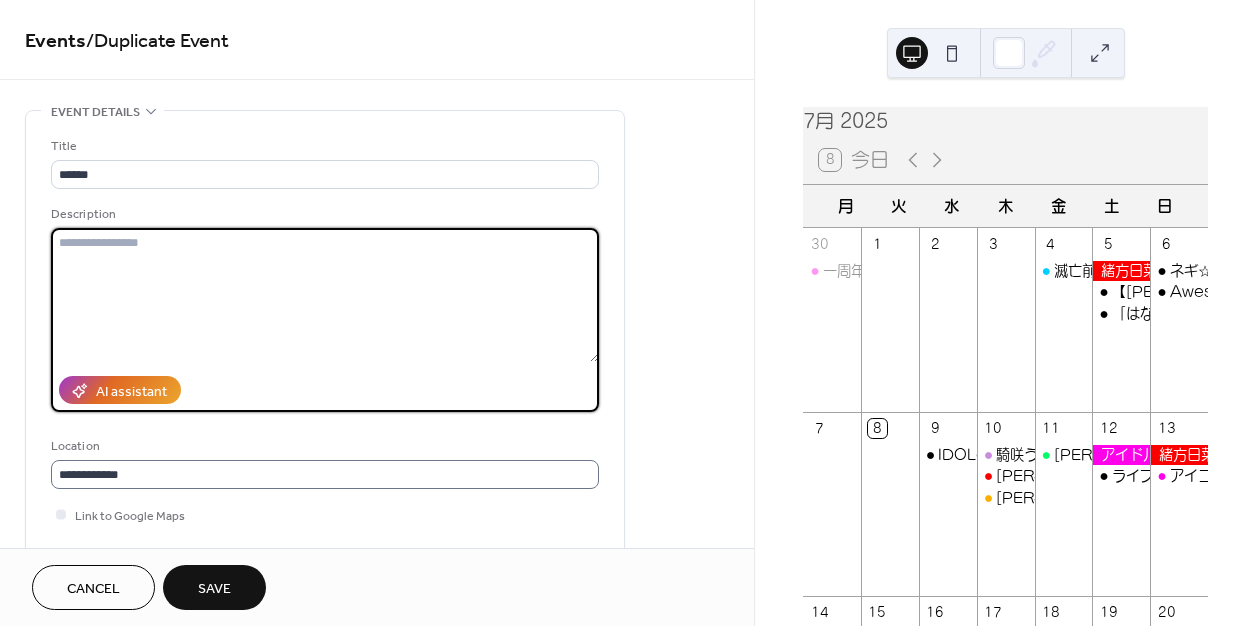 type 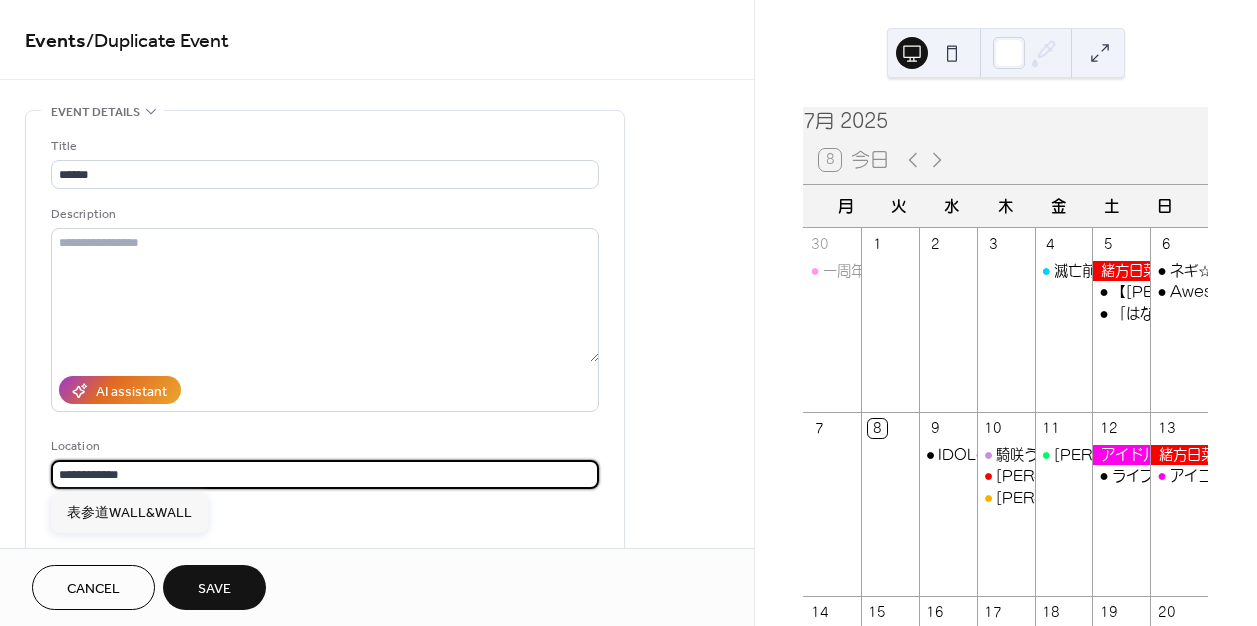 drag, startPoint x: 211, startPoint y: 473, endPoint x: 42, endPoint y: 469, distance: 169.04733 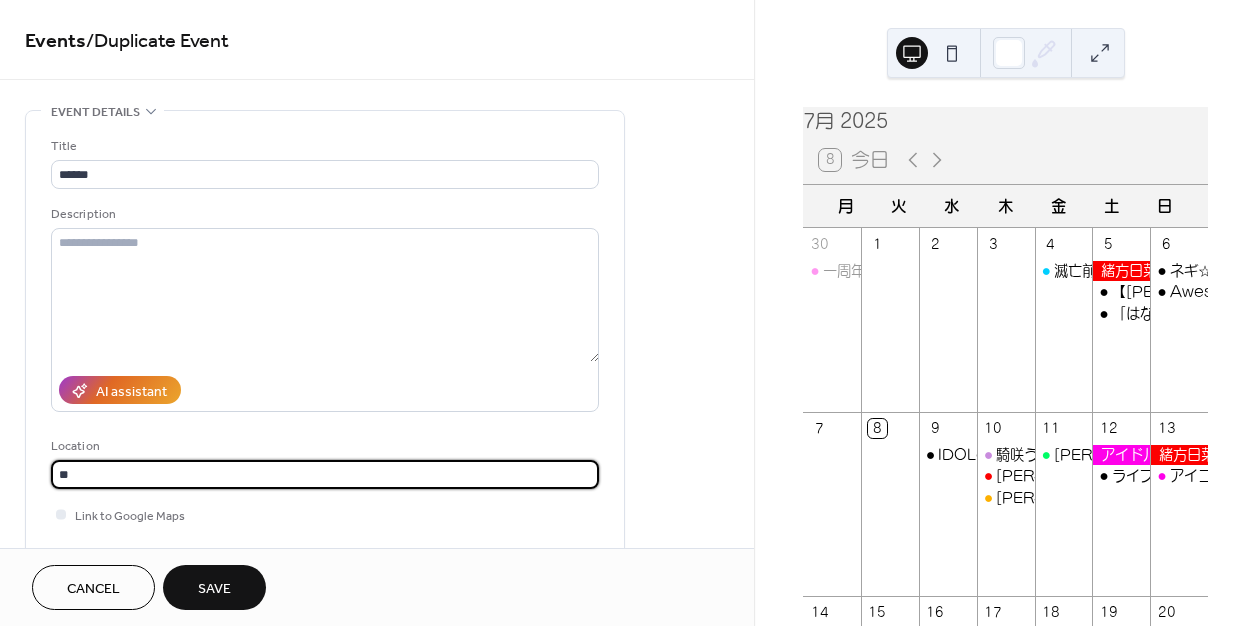 type on "**" 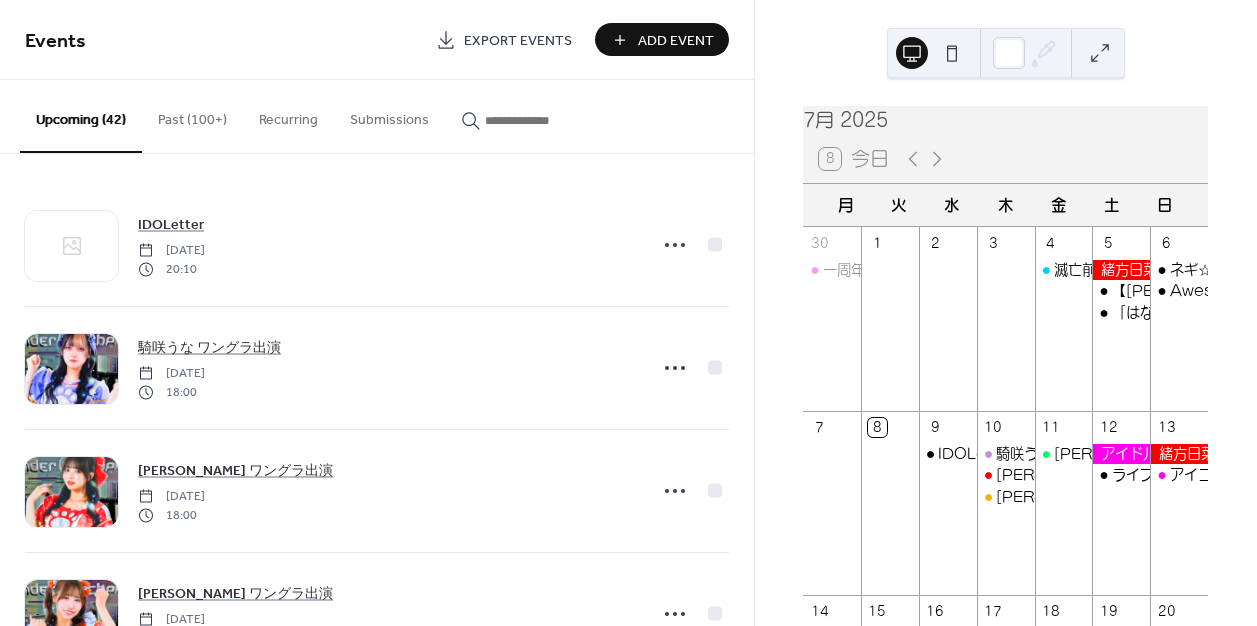 scroll, scrollTop: 0, scrollLeft: 0, axis: both 